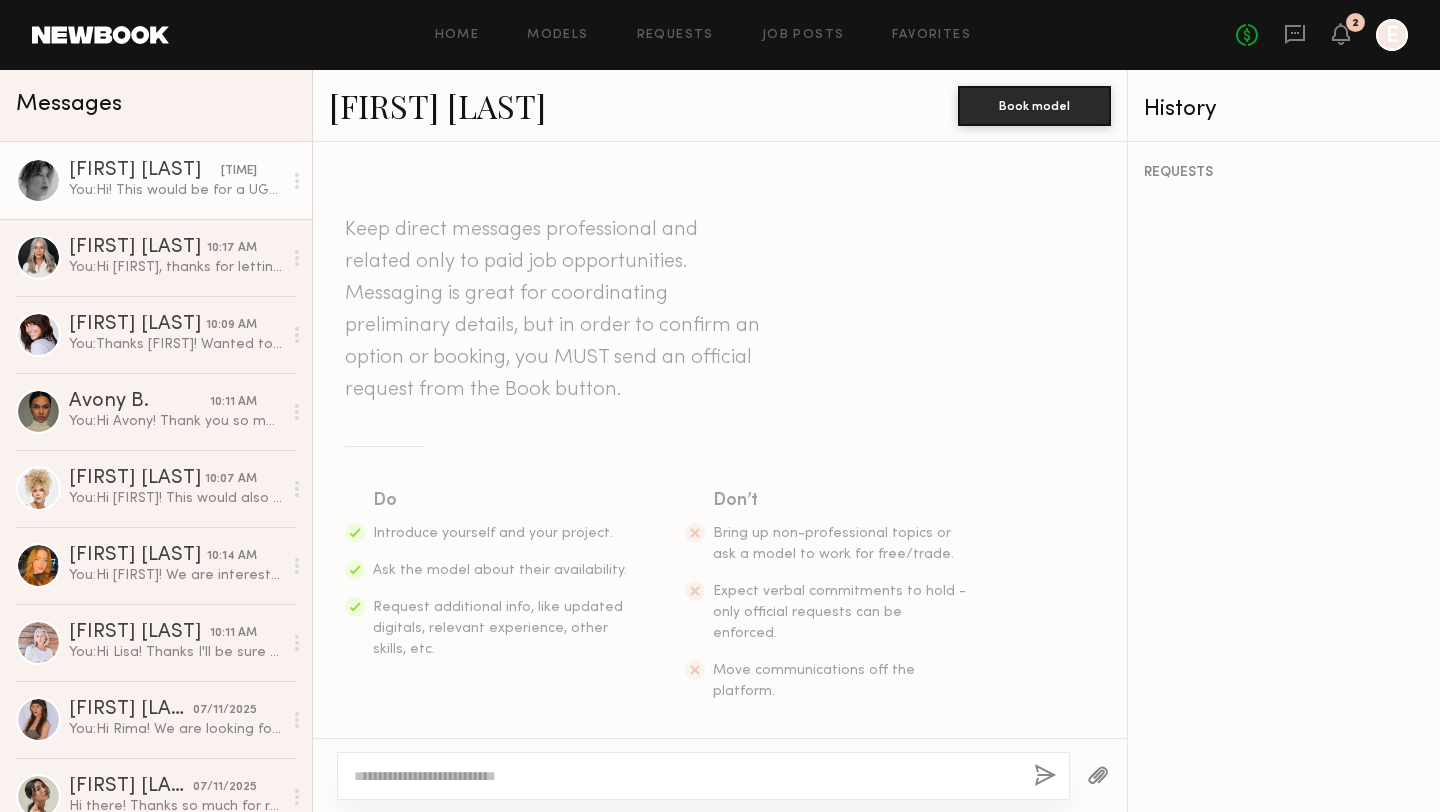 scroll, scrollTop: 0, scrollLeft: 0, axis: both 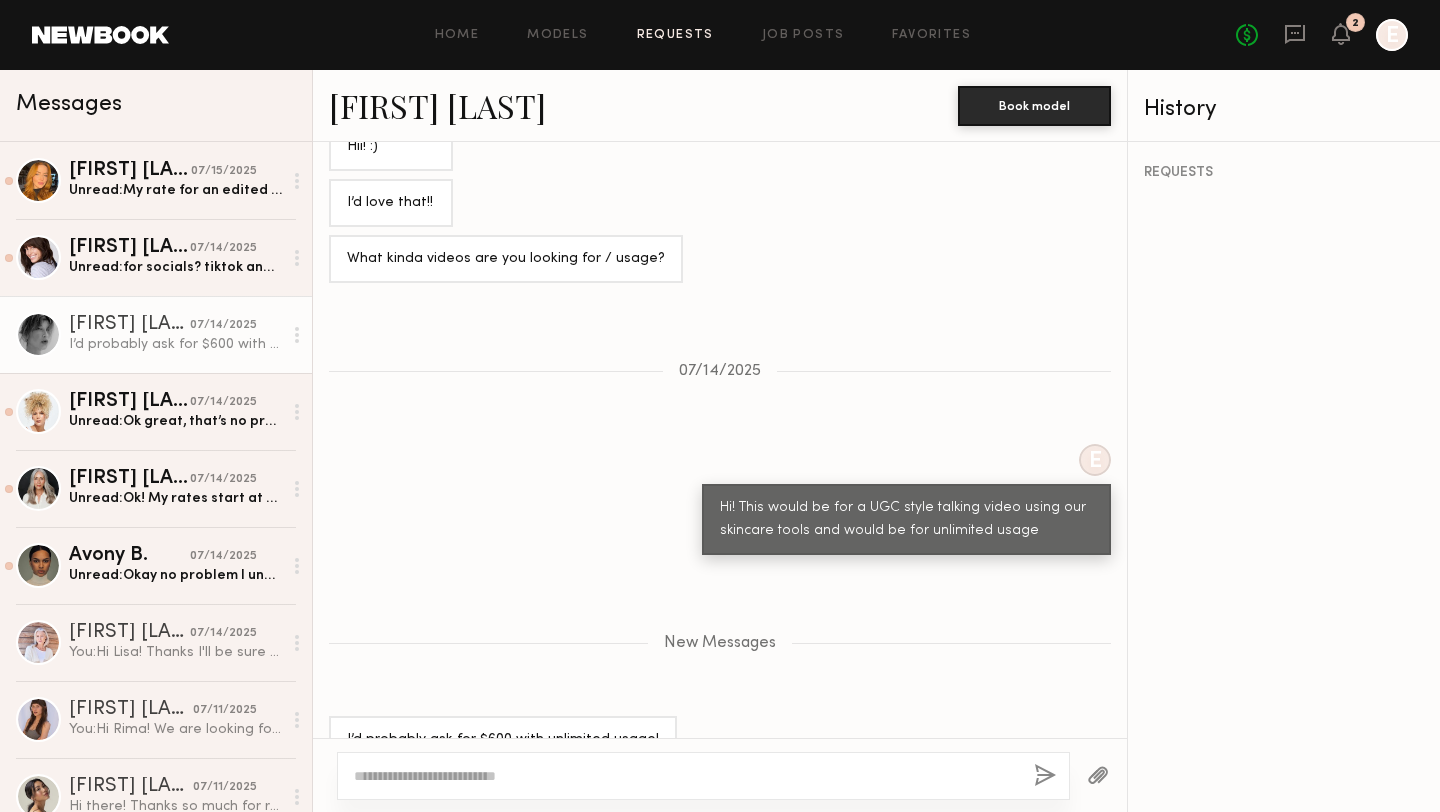 click on "Requests" 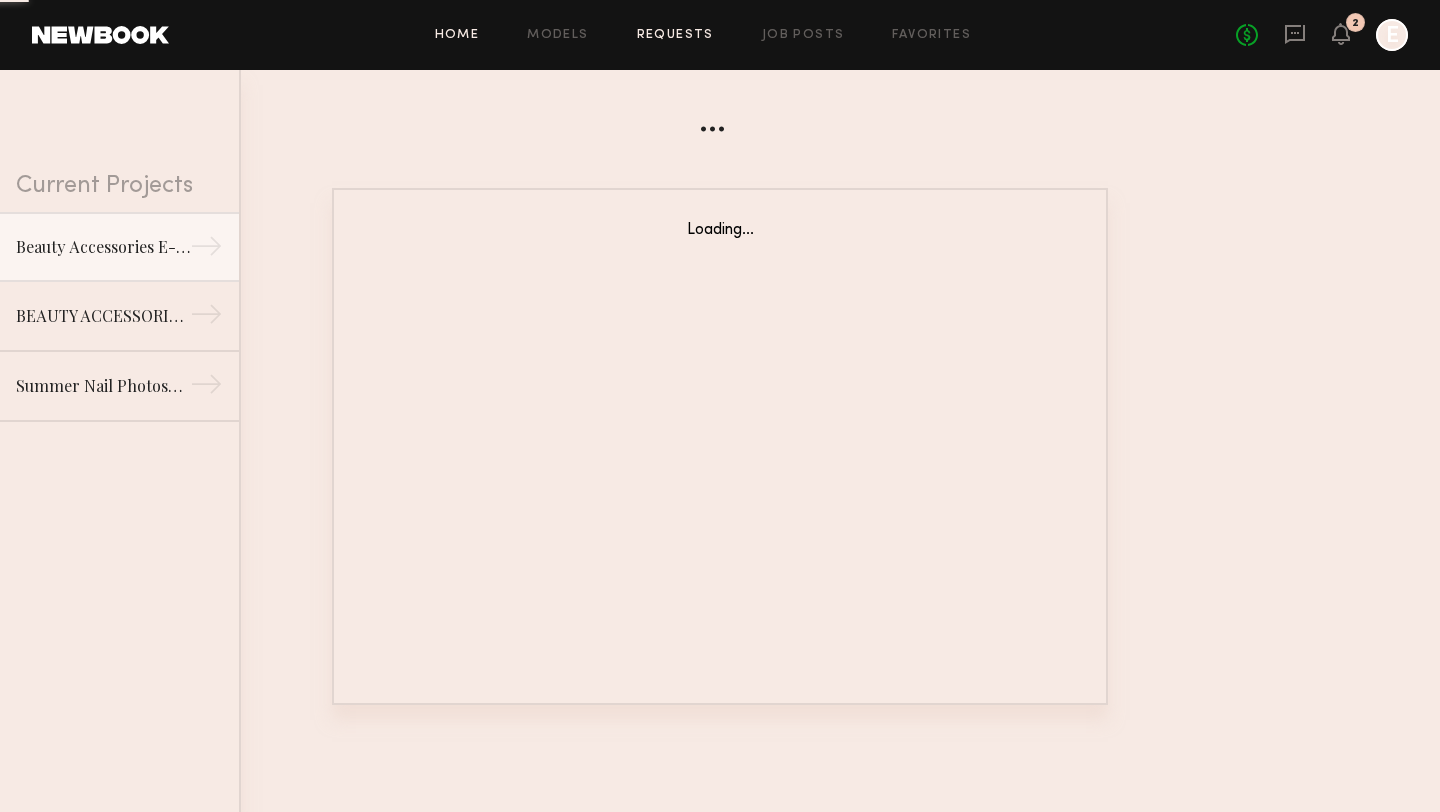 click on "Home" 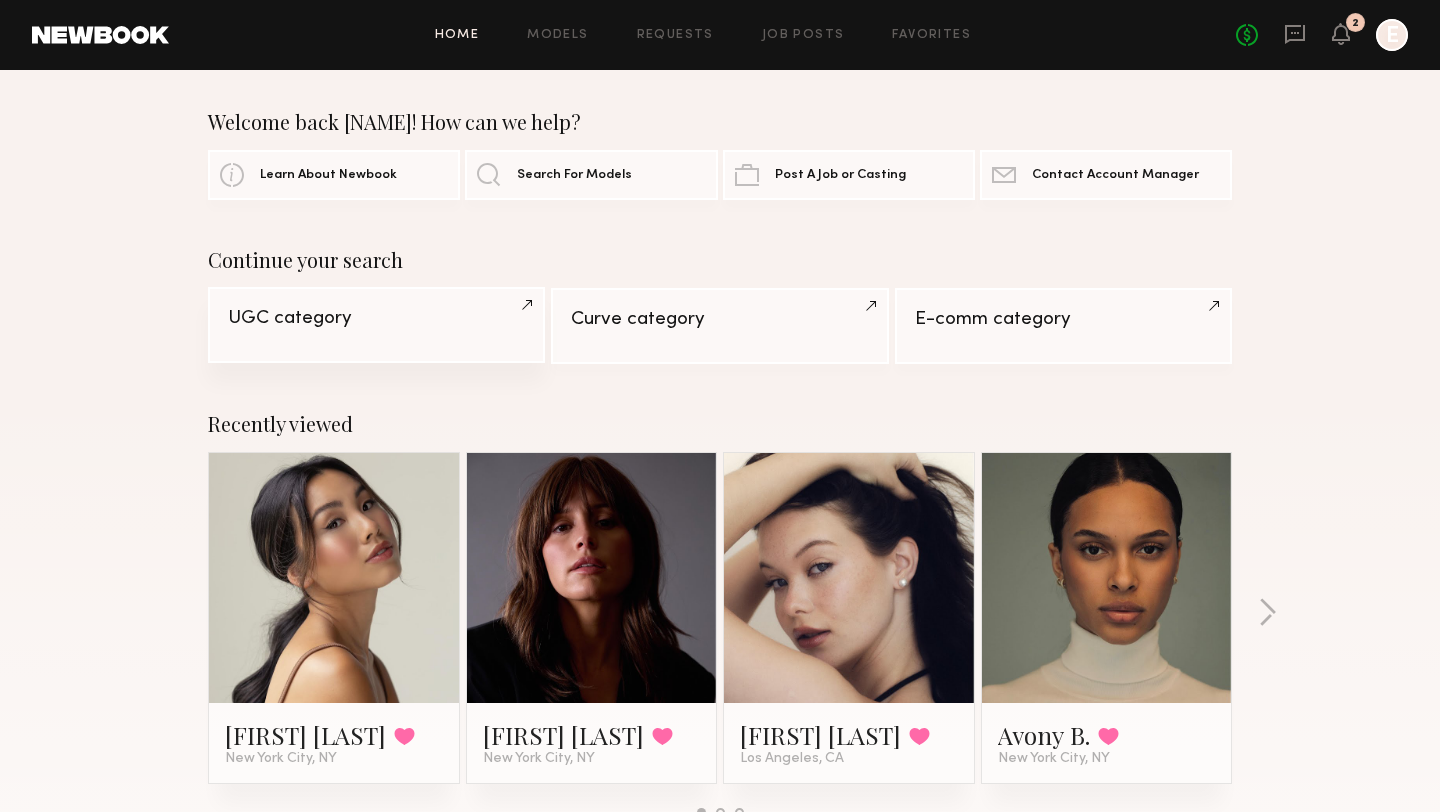 click on "UGC category" 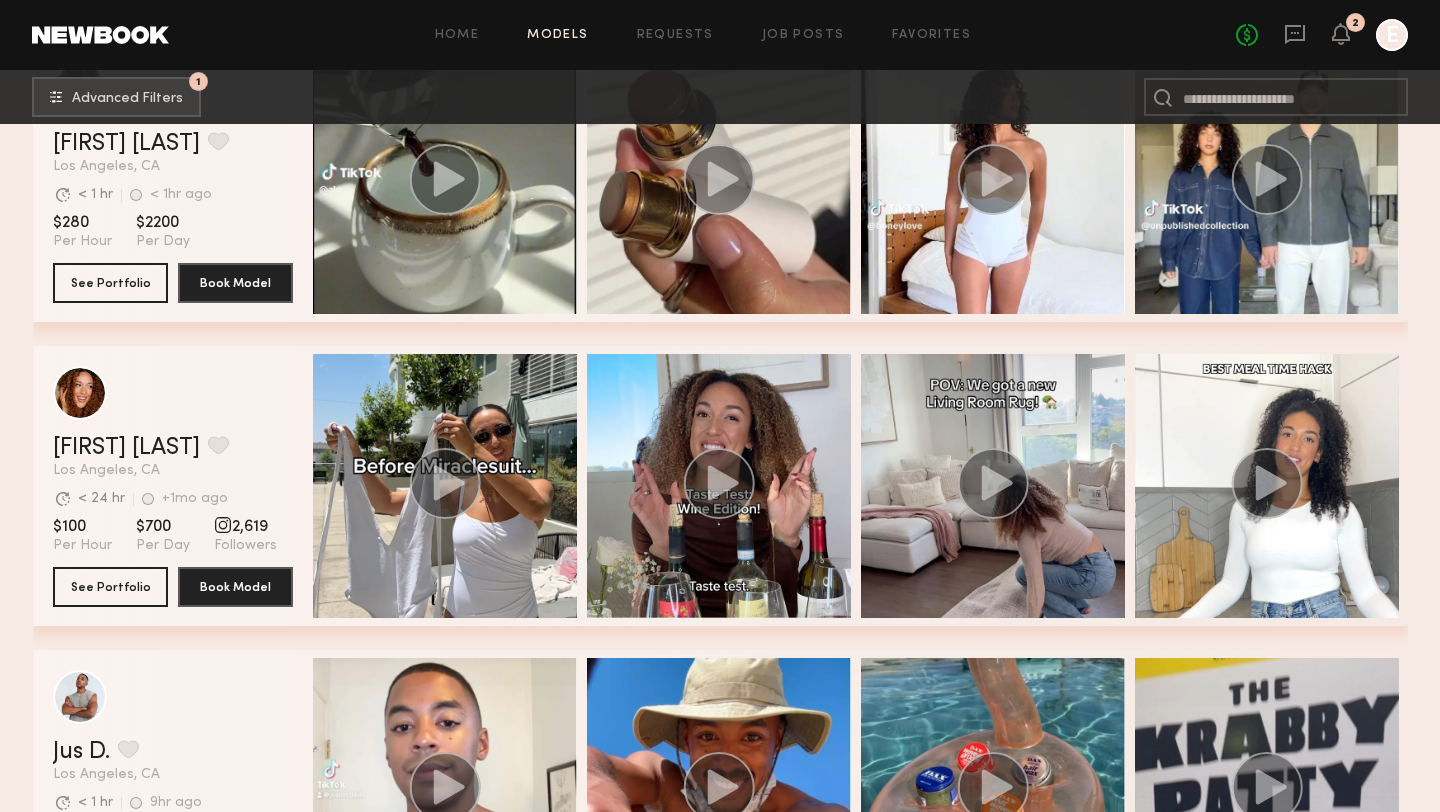 scroll, scrollTop: 0, scrollLeft: 0, axis: both 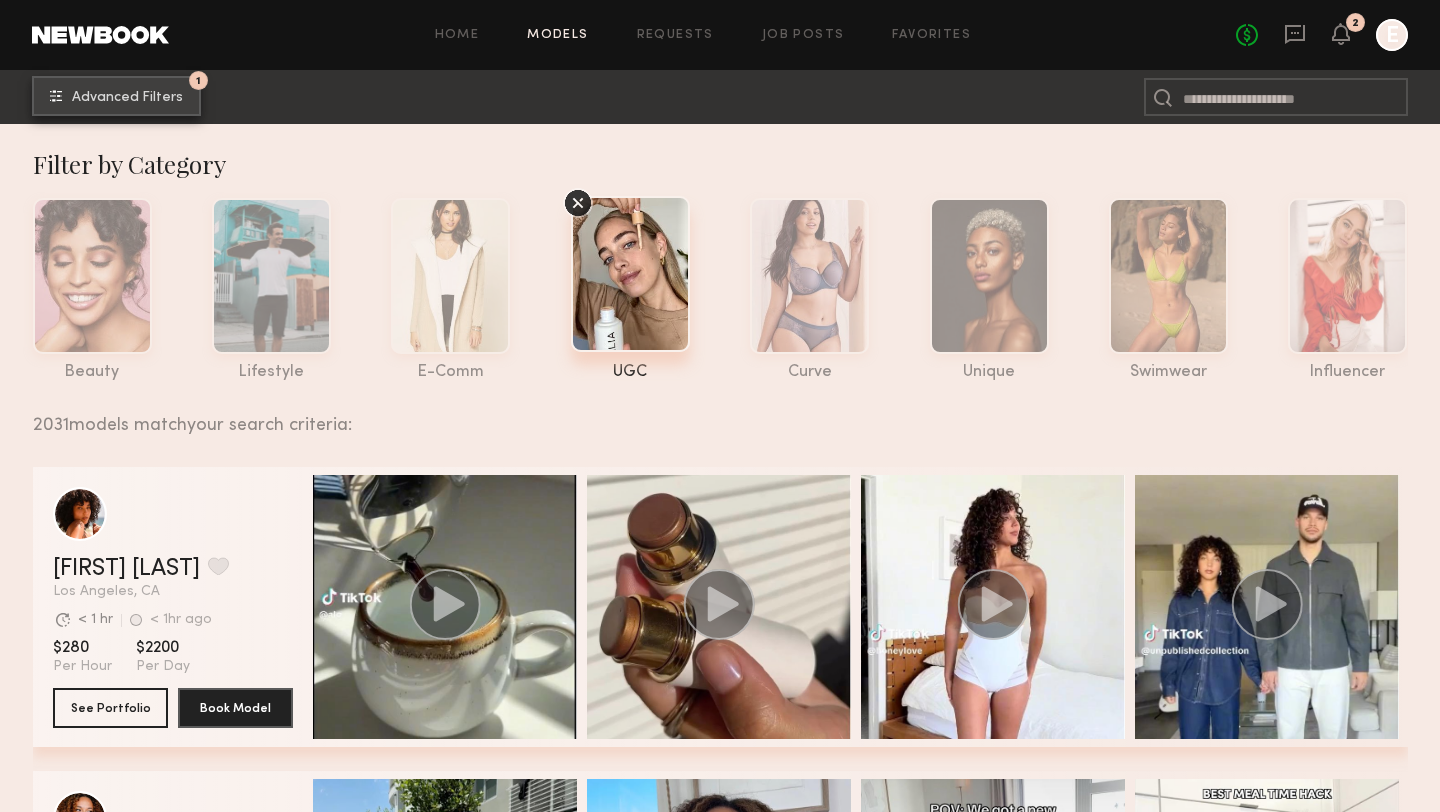 click on "Advanced Filters" 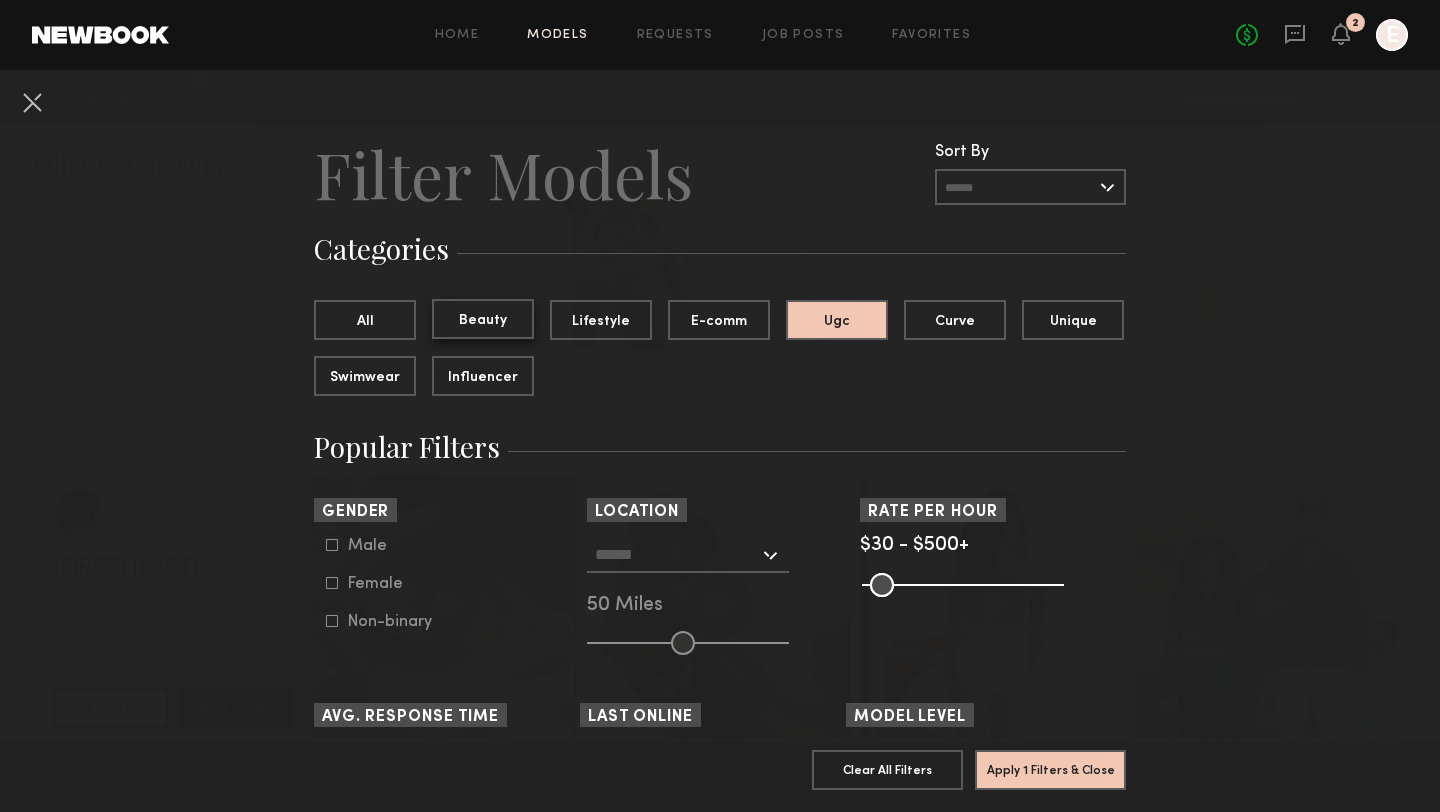 click on "Beauty" 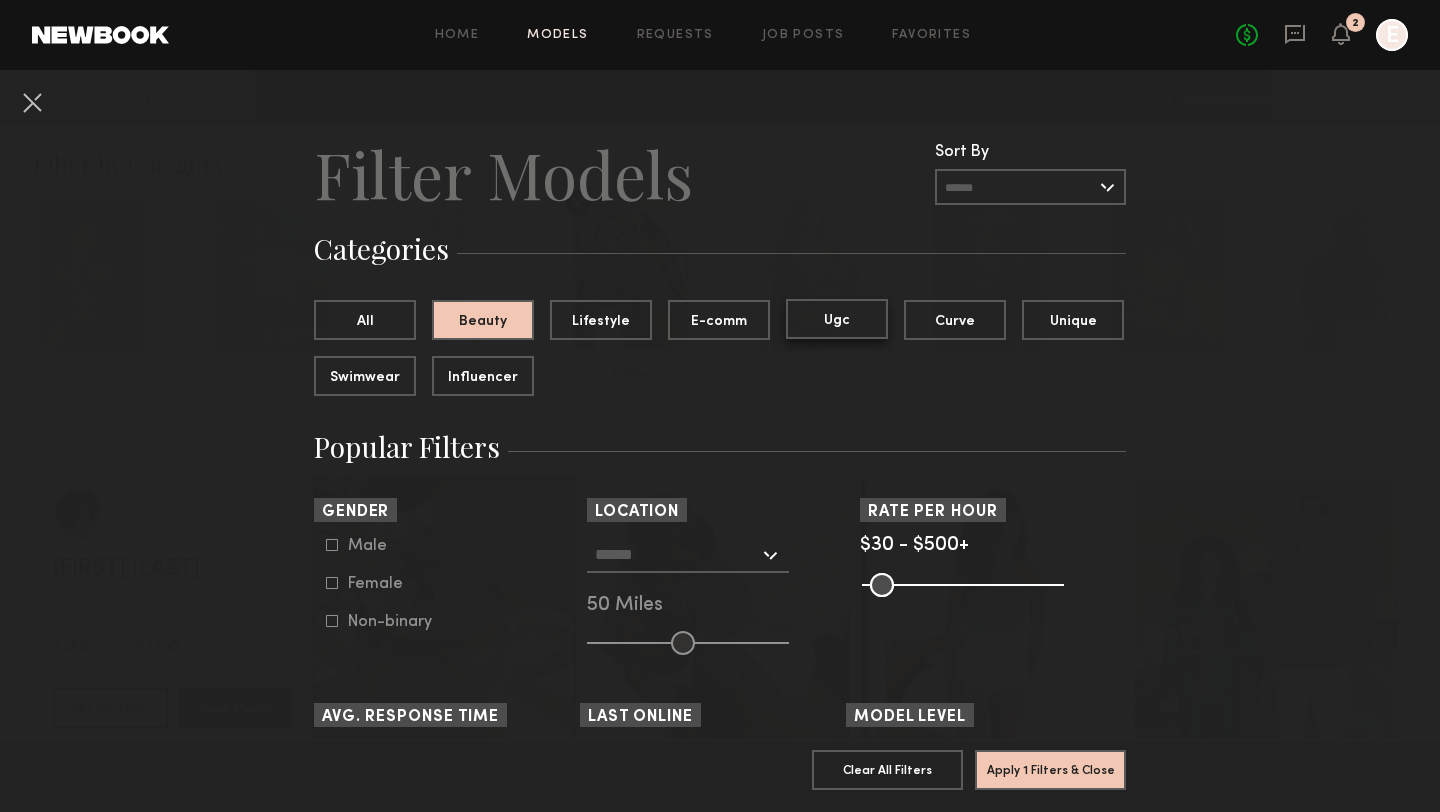 click on "Ugc" 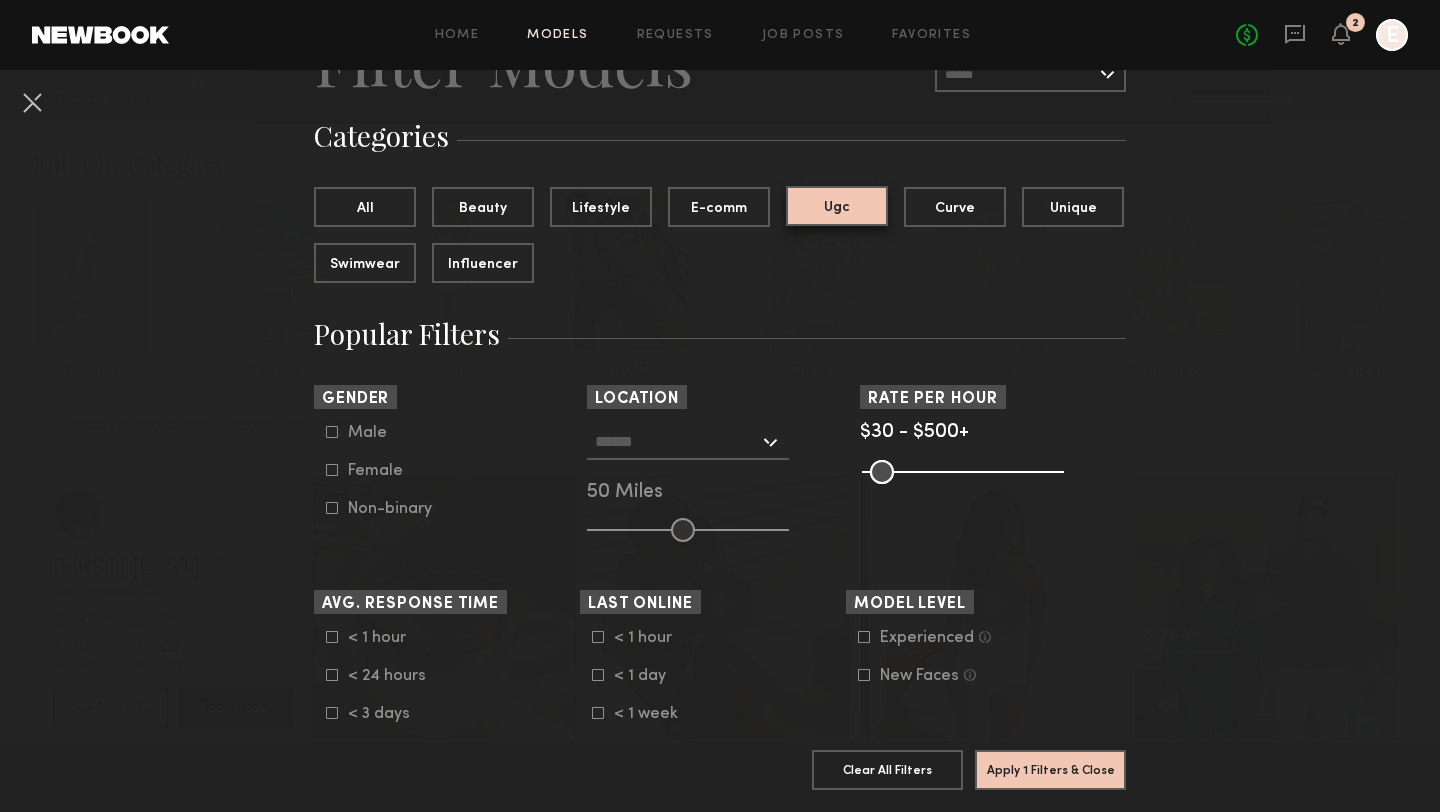 scroll, scrollTop: 116, scrollLeft: 0, axis: vertical 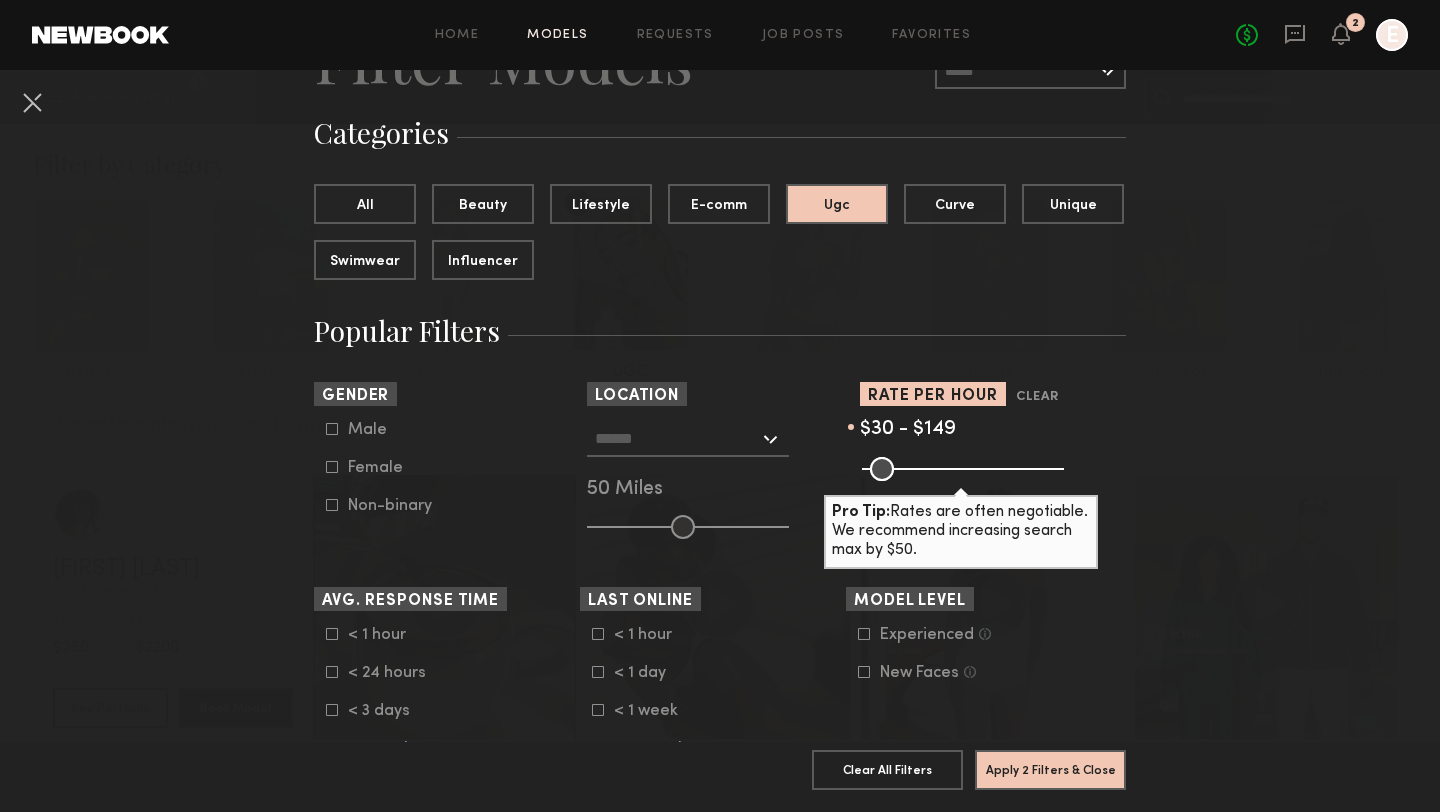 drag, startPoint x: 1052, startPoint y: 472, endPoint x: 919, endPoint y: 472, distance: 133 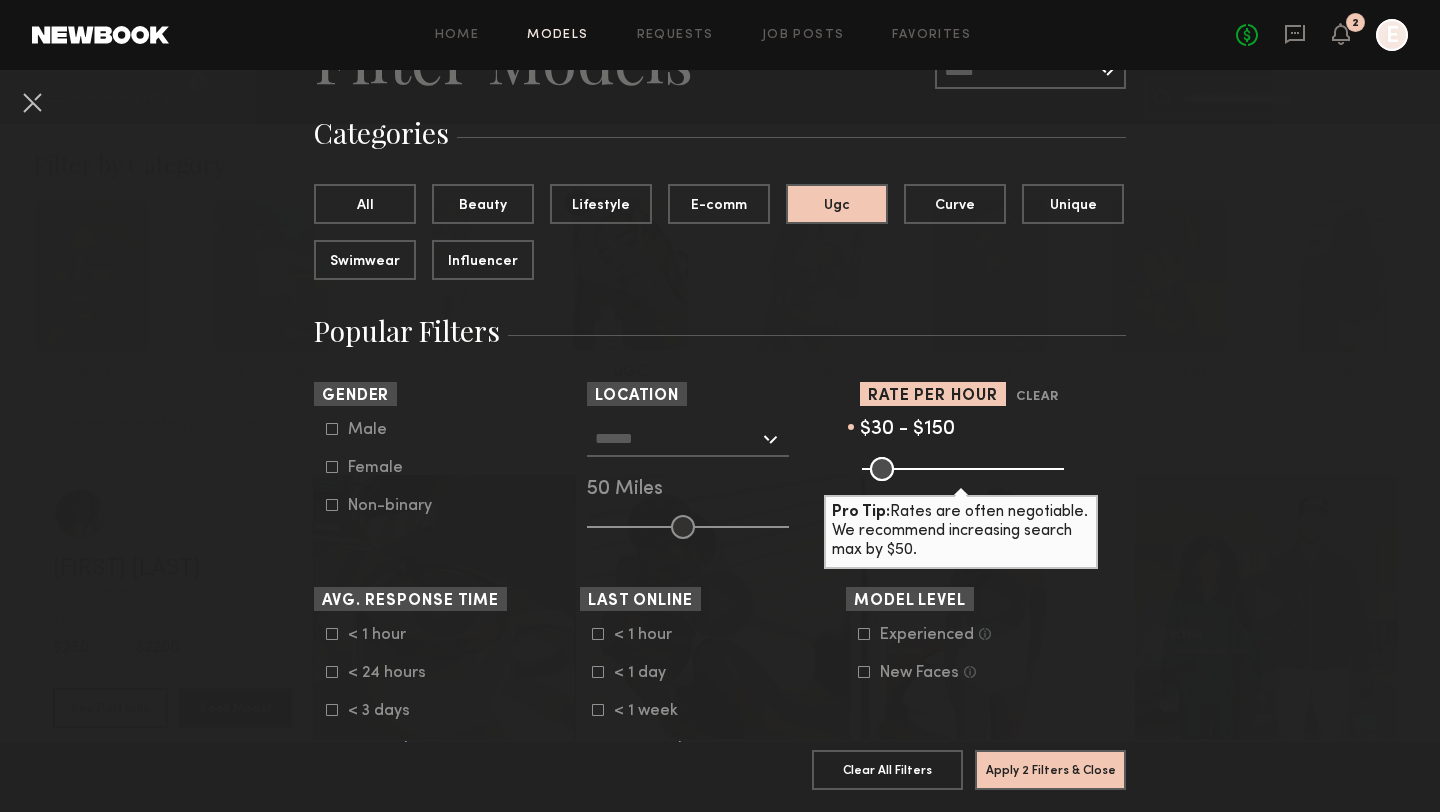 click 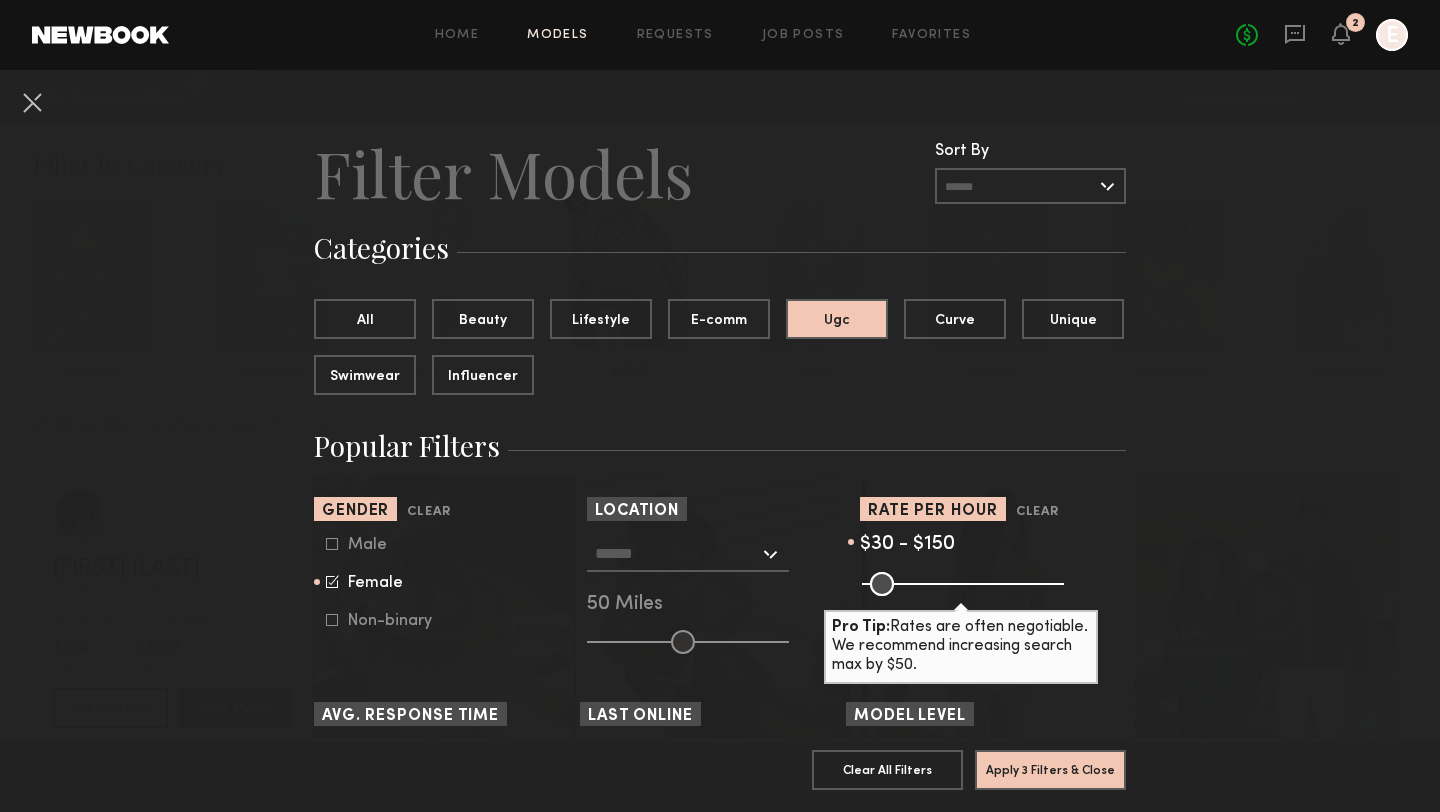 scroll, scrollTop: 0, scrollLeft: 0, axis: both 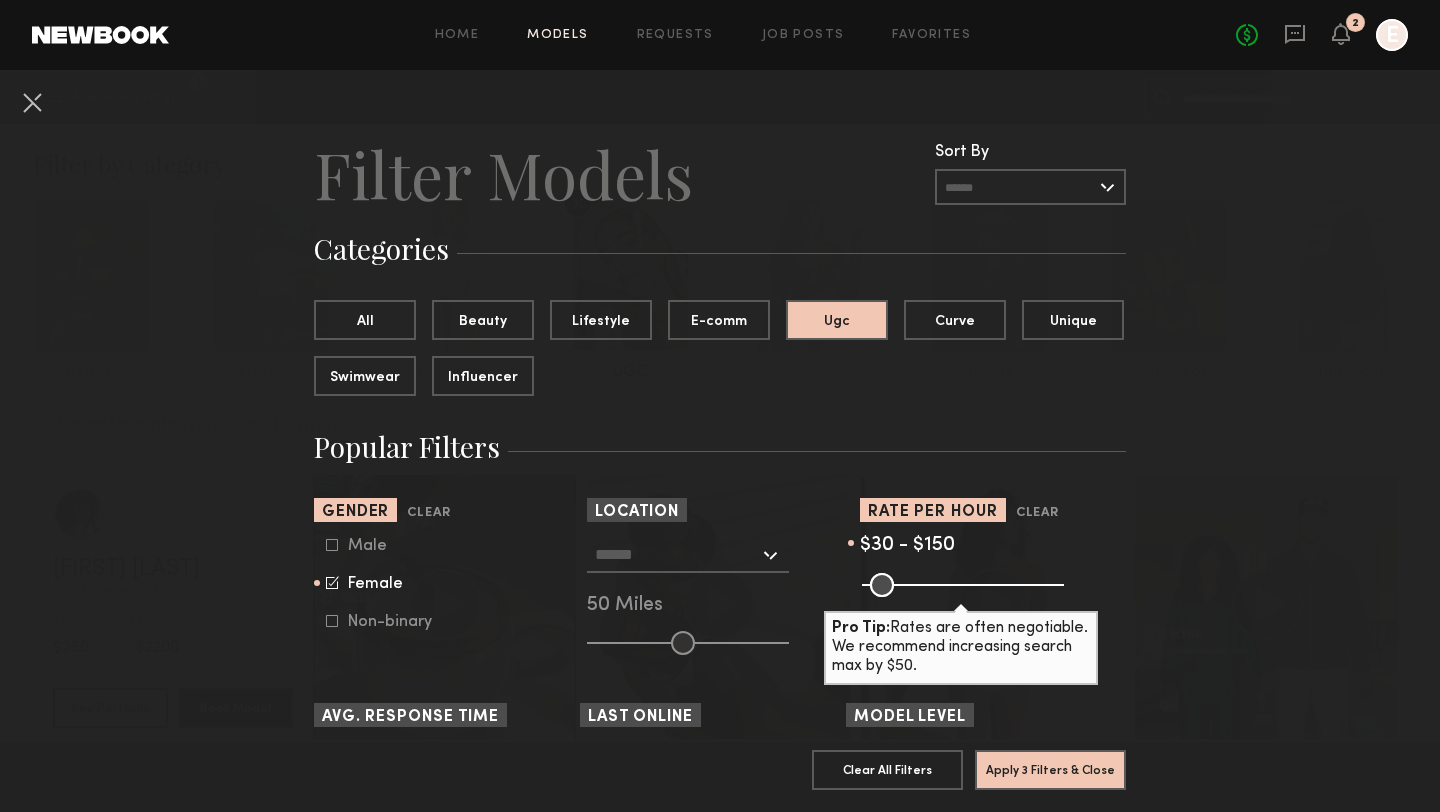 click 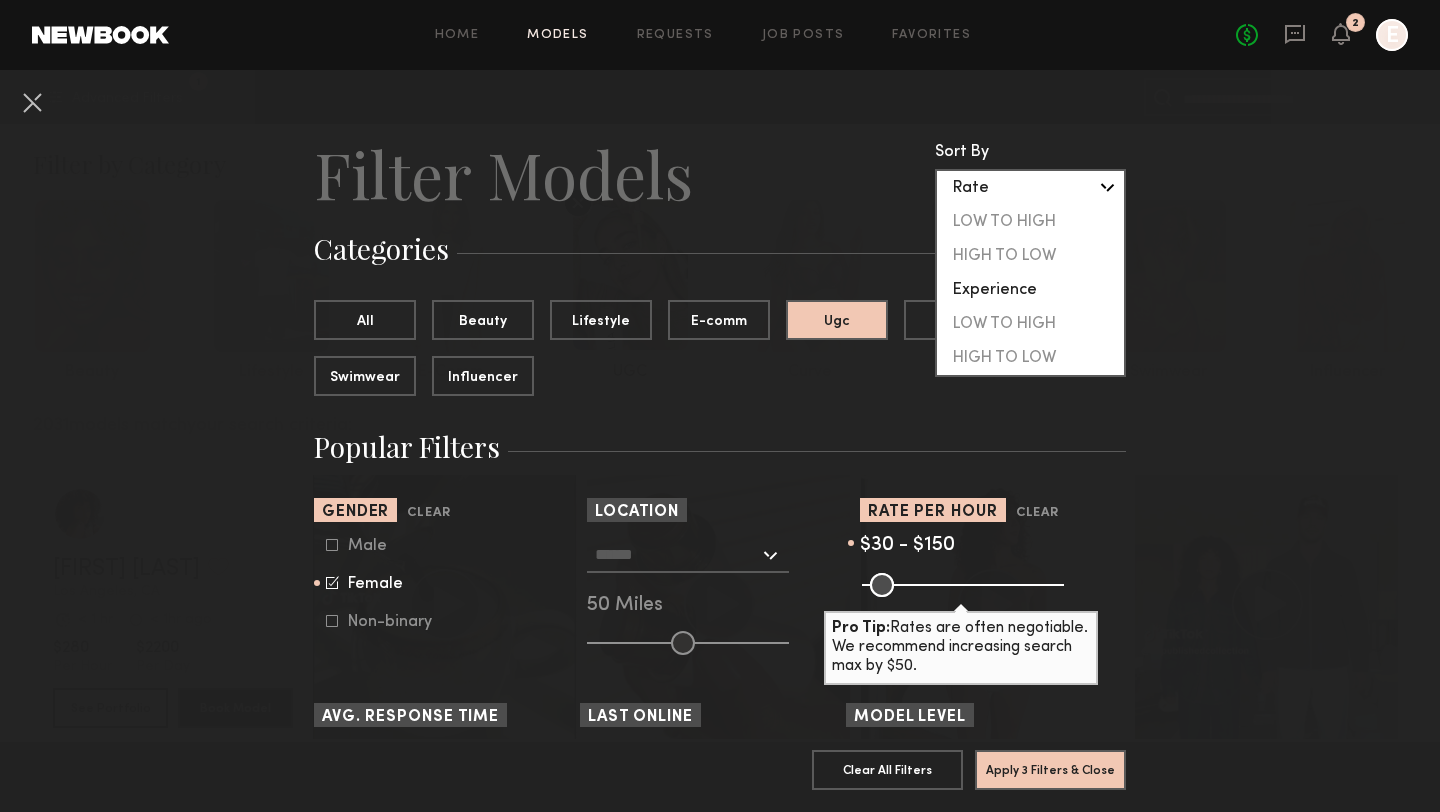 click on "Clear All
Filter Models Filter Models  Sort By   Clear   Rate   LOW TO HIGH   HIGH TO LOW   Experience   LOW TO HIGH   HIGH TO LOW  Categories  All   Beauty   Lifestyle   E-comm   Ugc   Curve   Unique   Swimwear   Influencer  Popular Filters Sort By  Rate   LOW TO HIGH   HIGH TO LOW   Experience   LOW TO HIGH   HIGH TO LOW  Gender  Clear   Male   Female   Non-binary  Location  Los Angeles, CA   New York City, NY   Brooklyn, NY   Chicago, IL   50 Miles  Rate per Hour  Clear   $30 - $150  Pro Tip:  Rates are often negotiable. We recommend increasing search max by $50.  Avg. Response Time  < 1 hour   < 24 hours   < 3 days   < 1 week  Last Online  < 1 hour   < 1 day   < 1 week   < 1 month  Model Level  Experienced  Talent we’ve deemed to have ample paid, professional modeling experience  New Faces  Talent we’ve deemed to be in the early stages of their professional careers Measurements Height  4’0” - 7’0”  Waist  22” - 44”  Dress  0 - 24  Hips  20” - 60”  Shoes  4 - 12  Bust Min **  24   25" 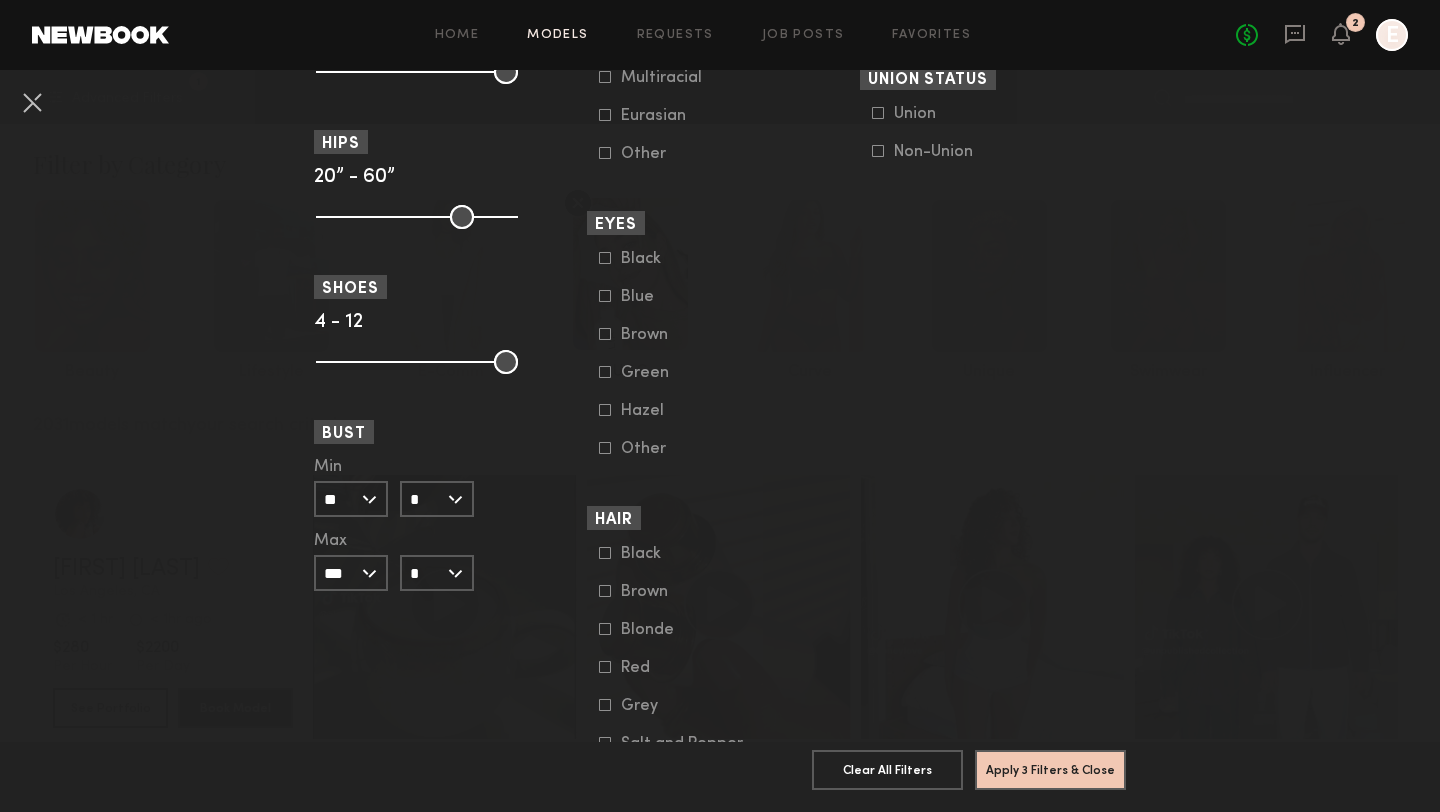 scroll, scrollTop: 1463, scrollLeft: 0, axis: vertical 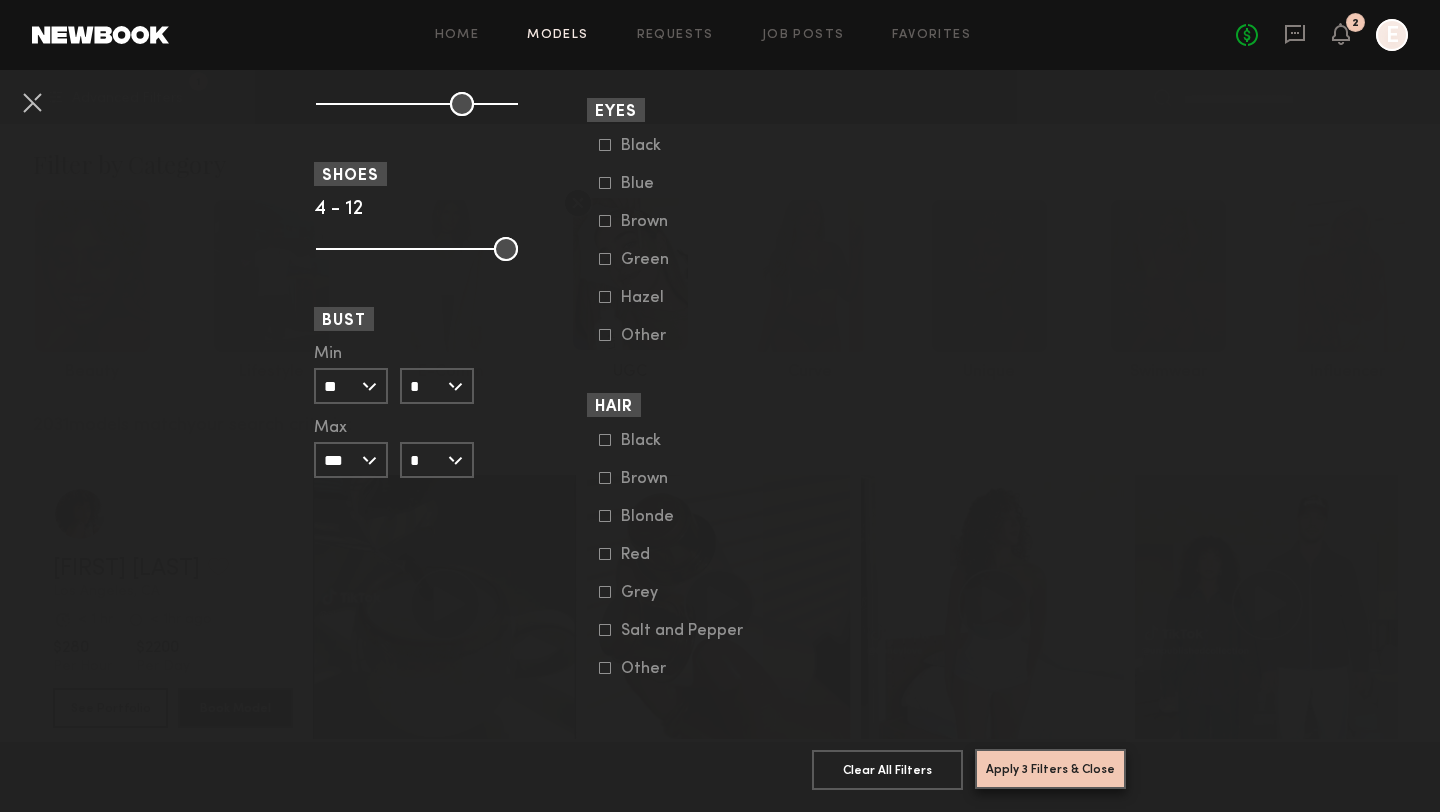 click on "Apply 3 Filters & Close" 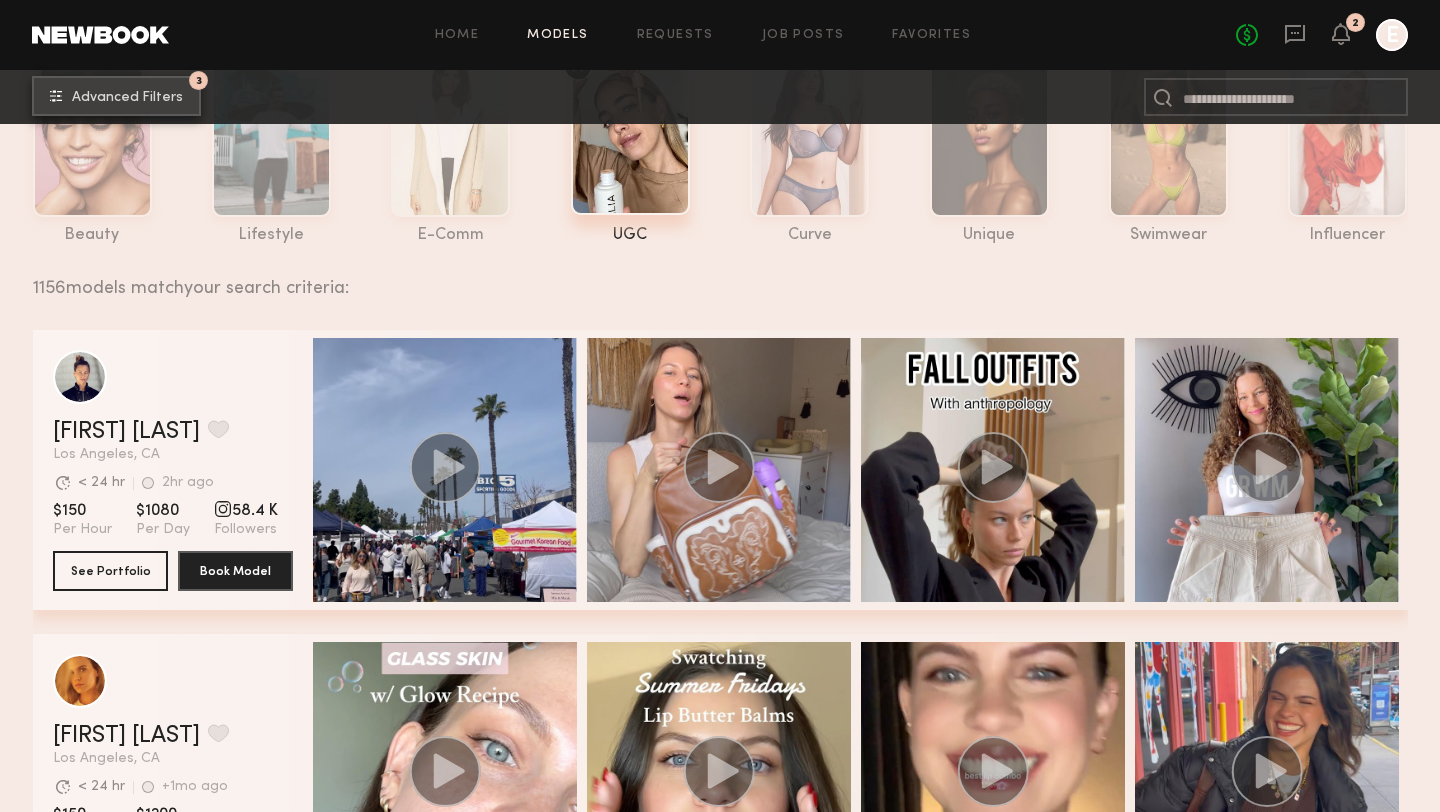 scroll, scrollTop: 144, scrollLeft: 0, axis: vertical 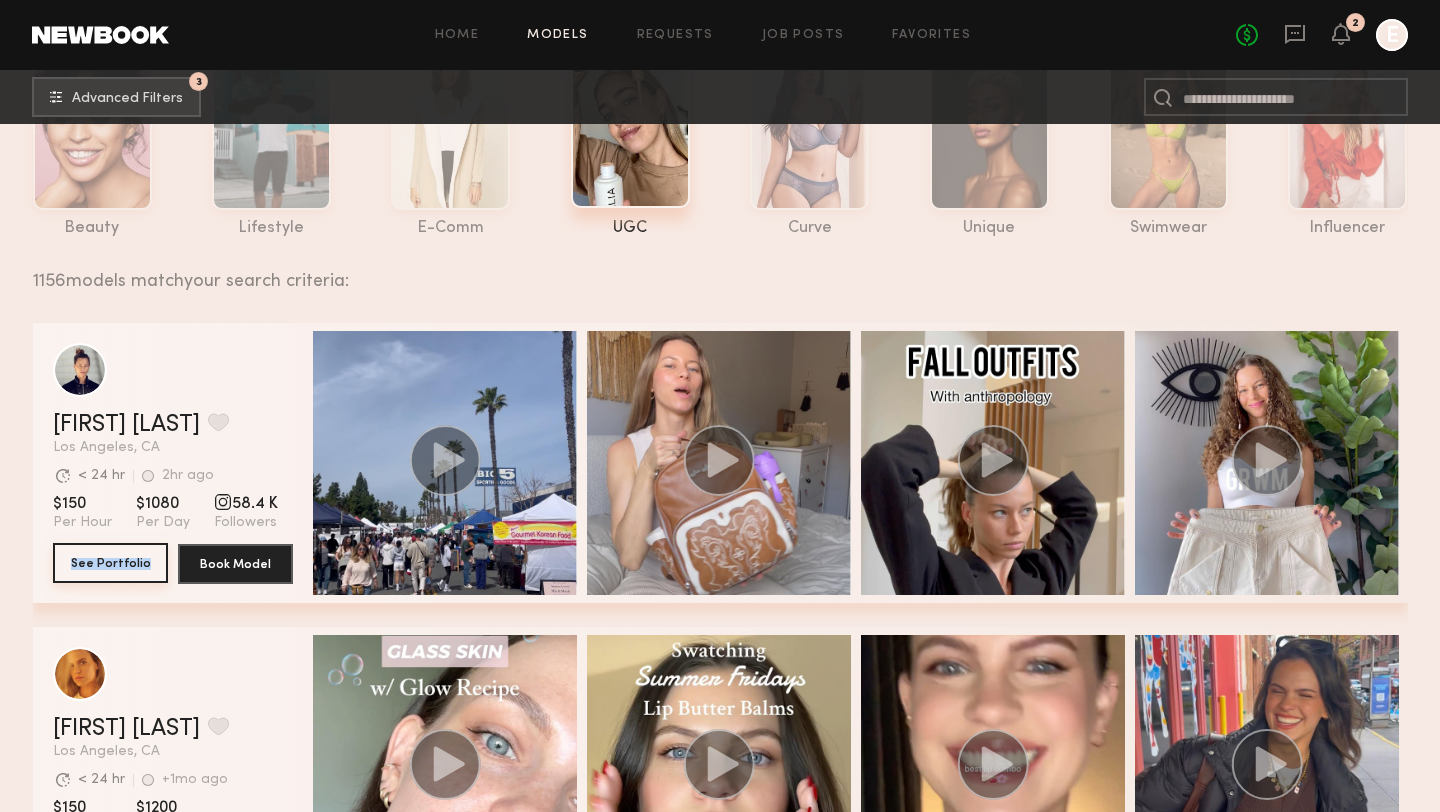 click on "See Portfolio" 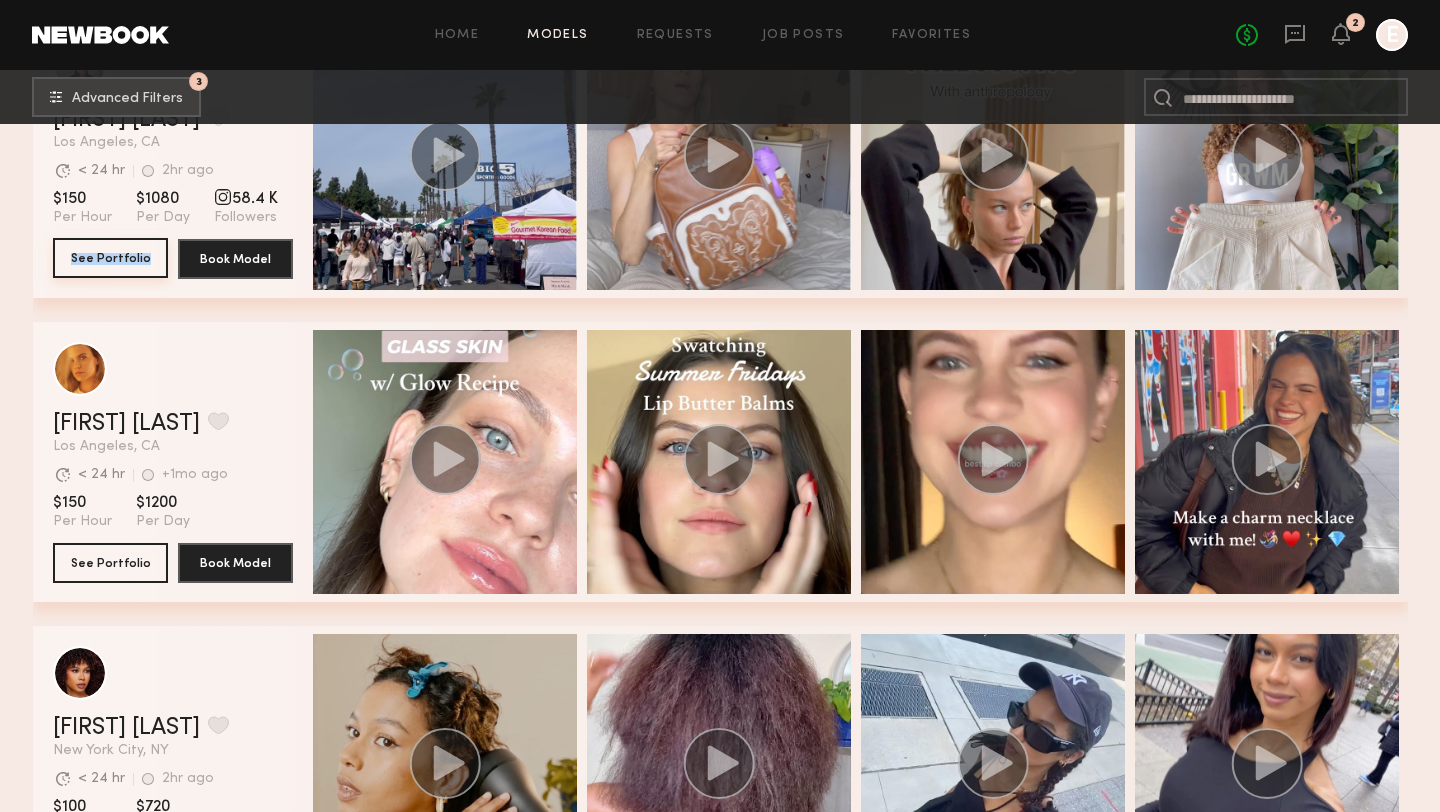 scroll, scrollTop: 469, scrollLeft: 0, axis: vertical 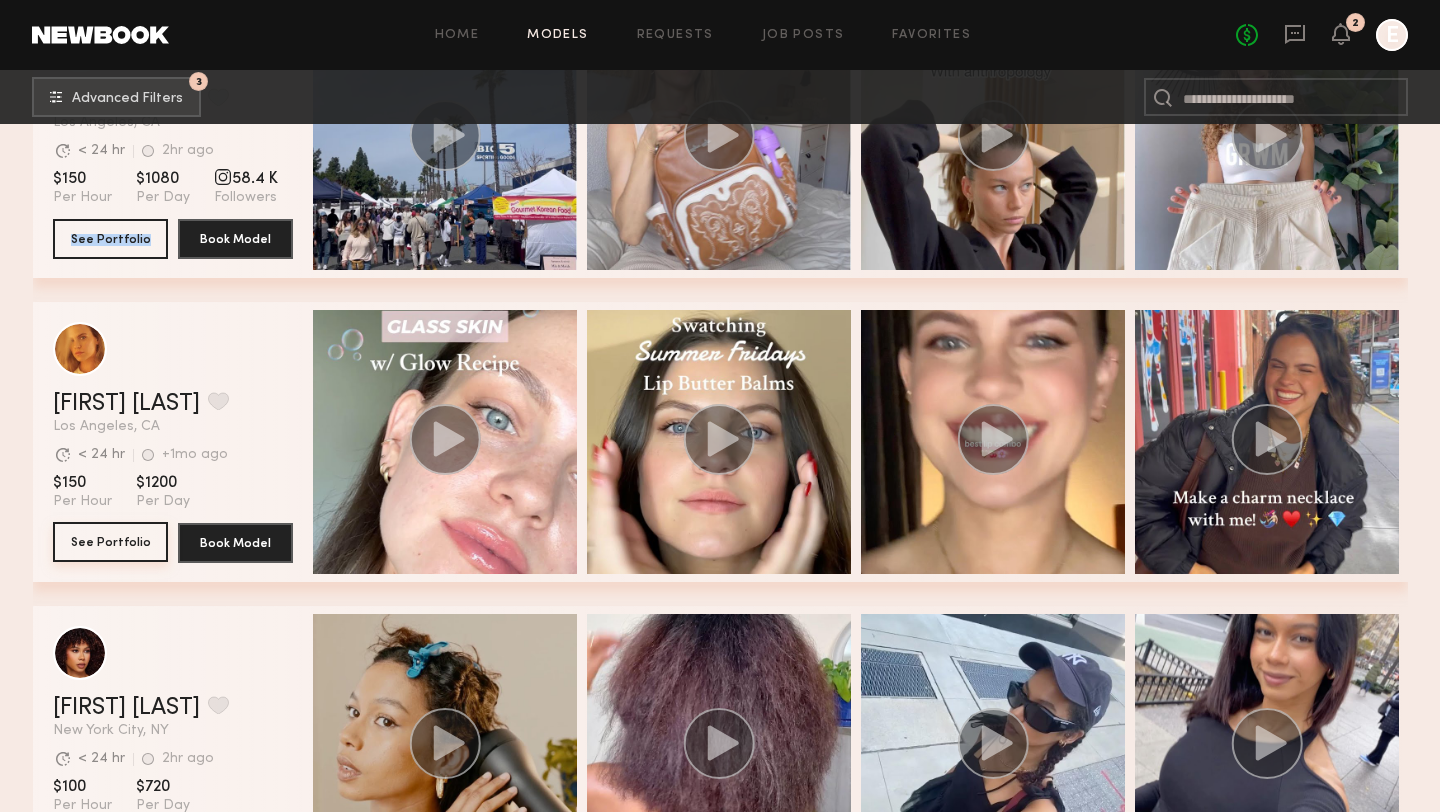 click on "See Portfolio" 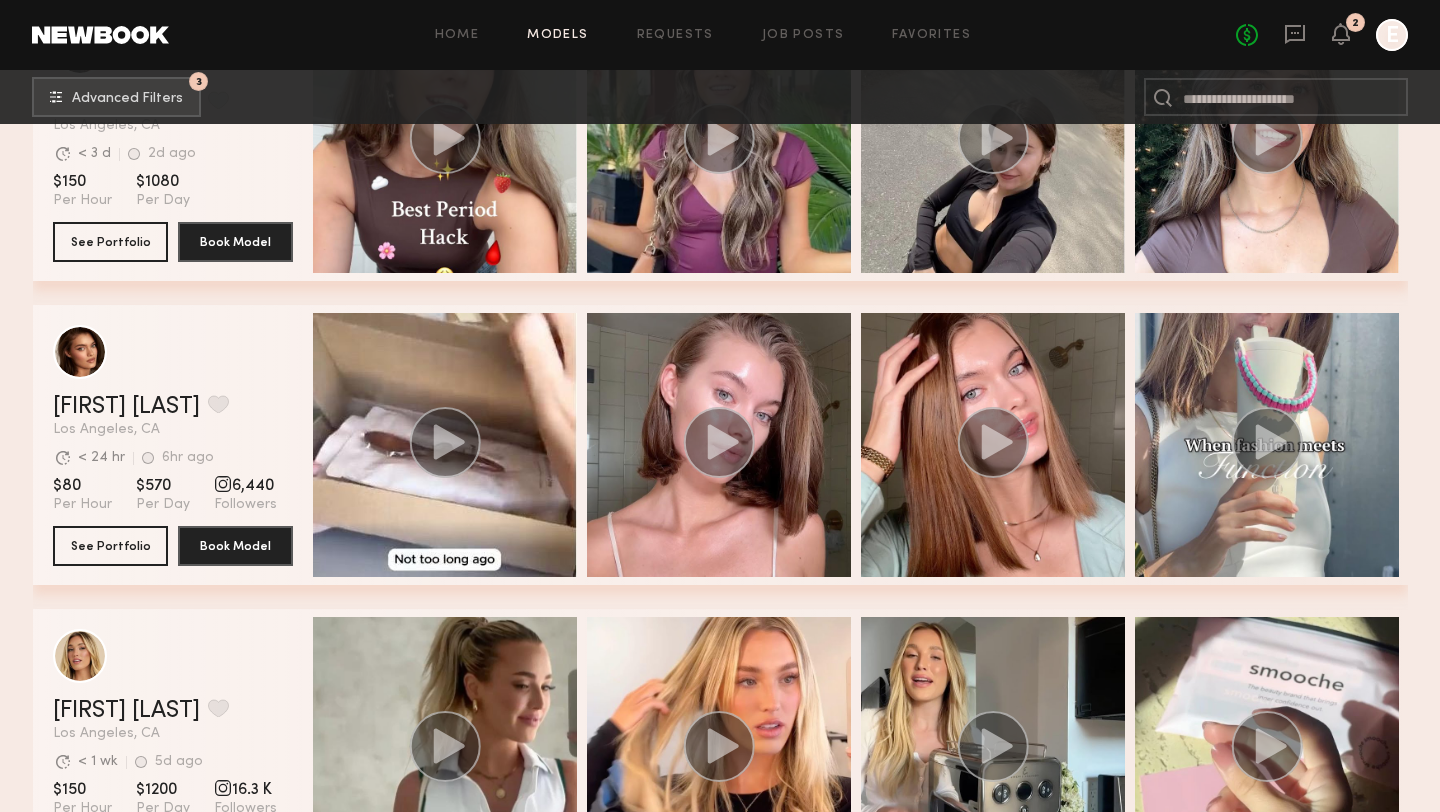 scroll, scrollTop: 1688, scrollLeft: 0, axis: vertical 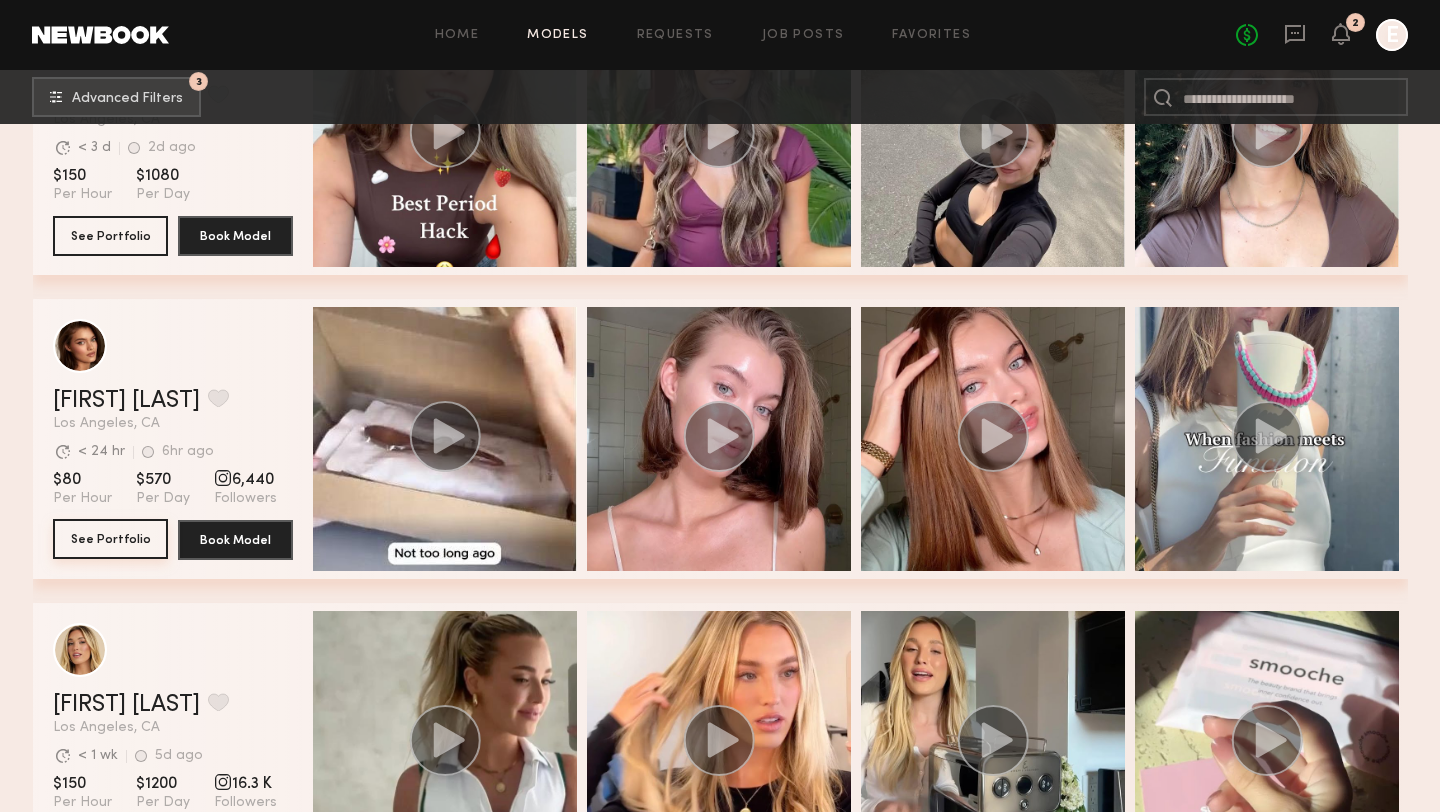 click on "See Portfolio" 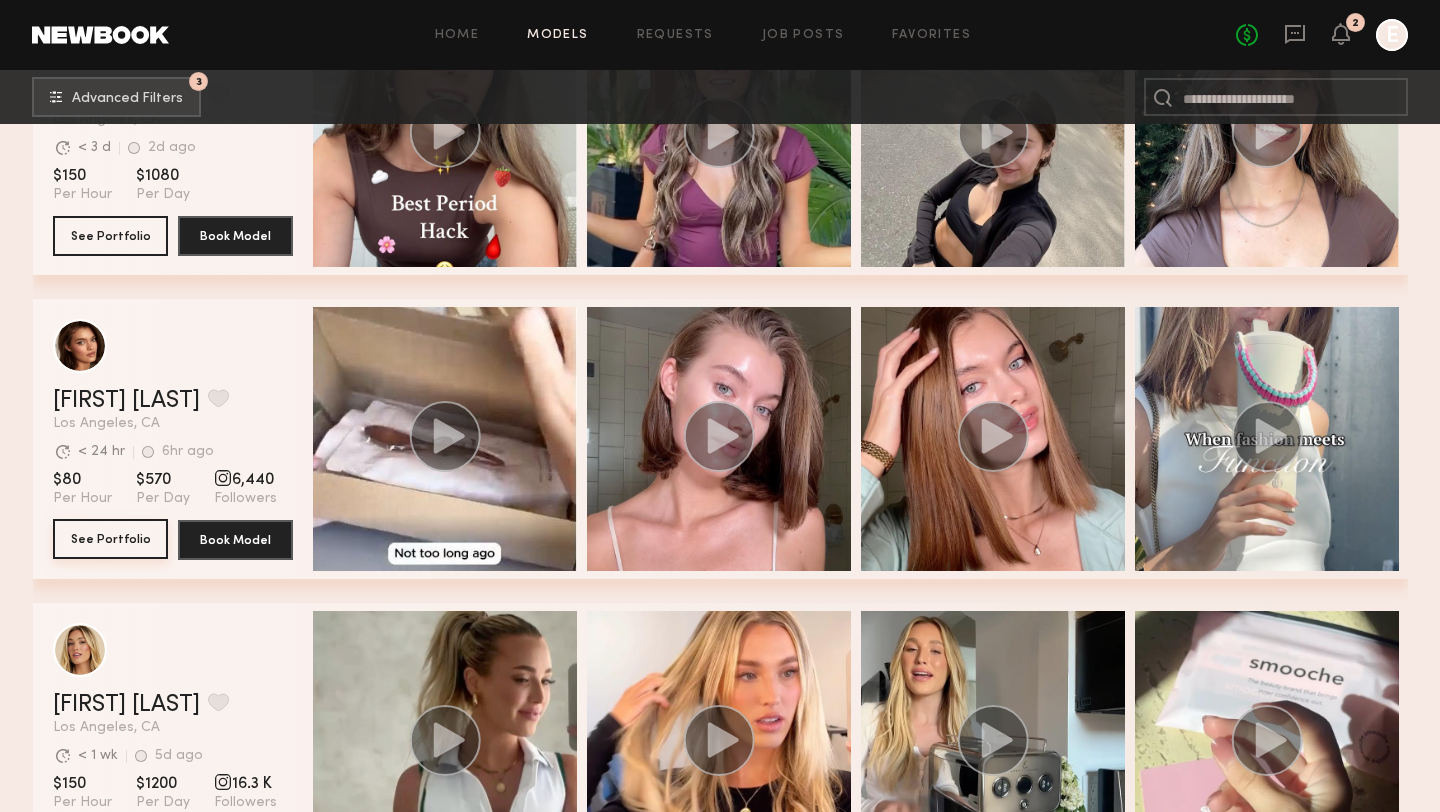 scroll, scrollTop: 2072, scrollLeft: 0, axis: vertical 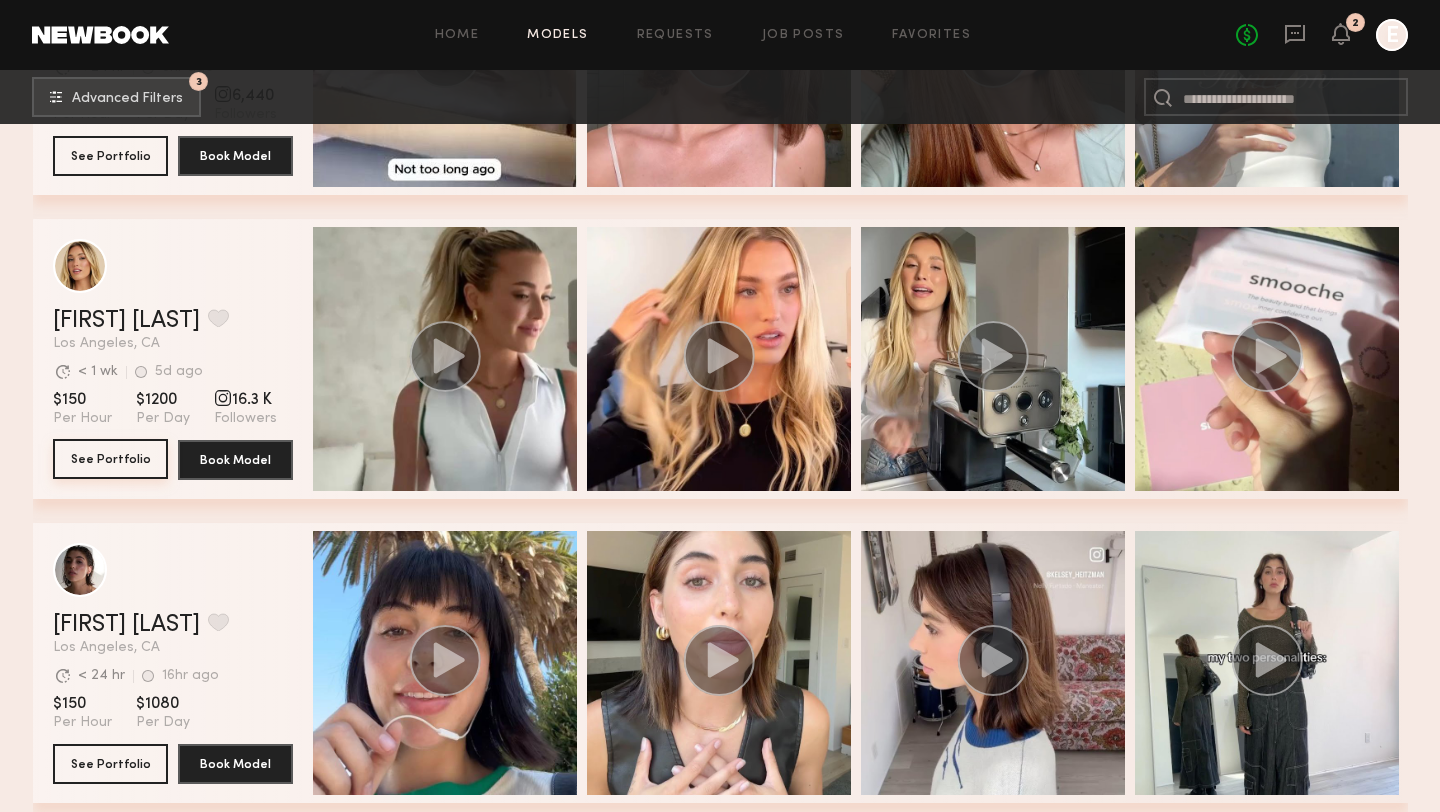 click on "See Portfolio" 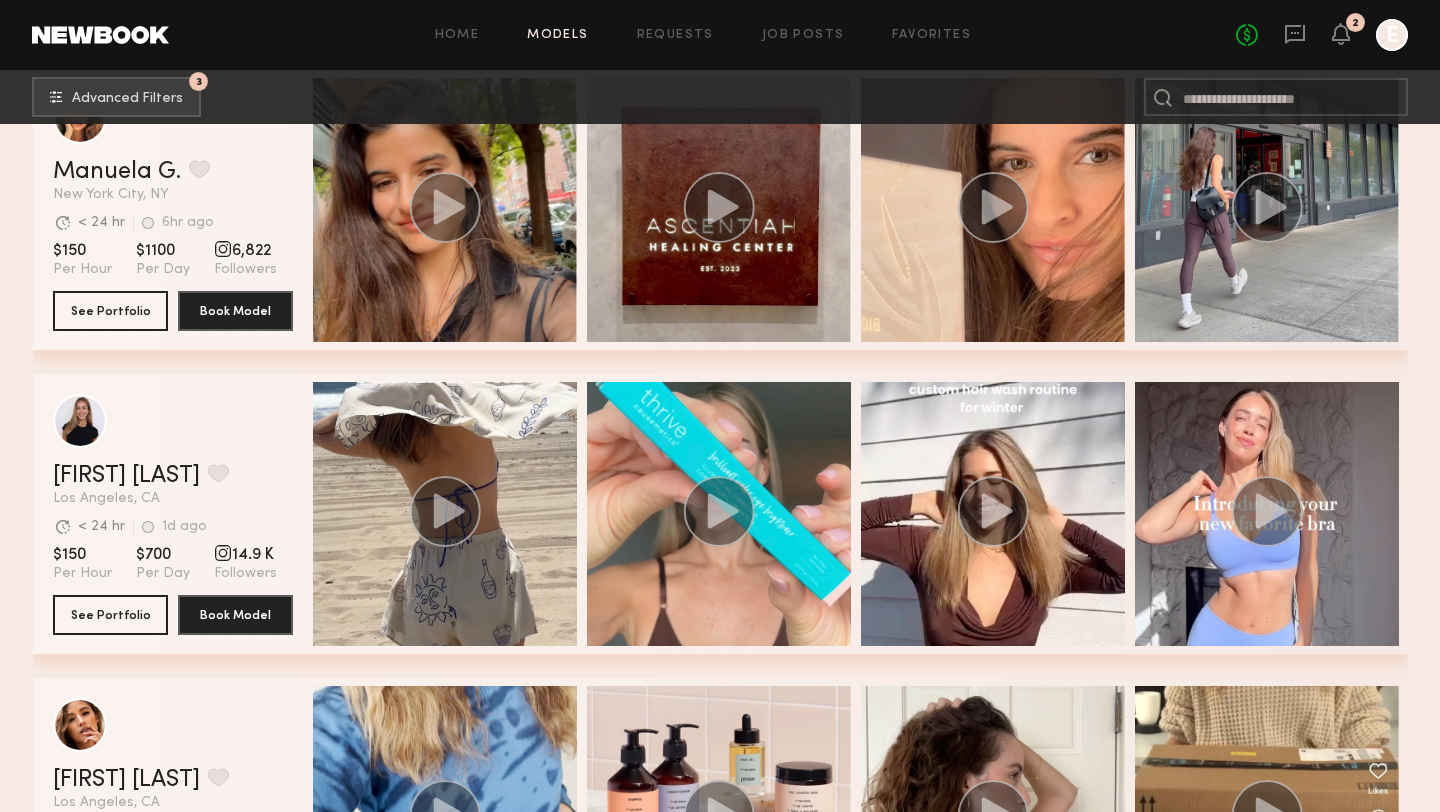 scroll, scrollTop: 3117, scrollLeft: 0, axis: vertical 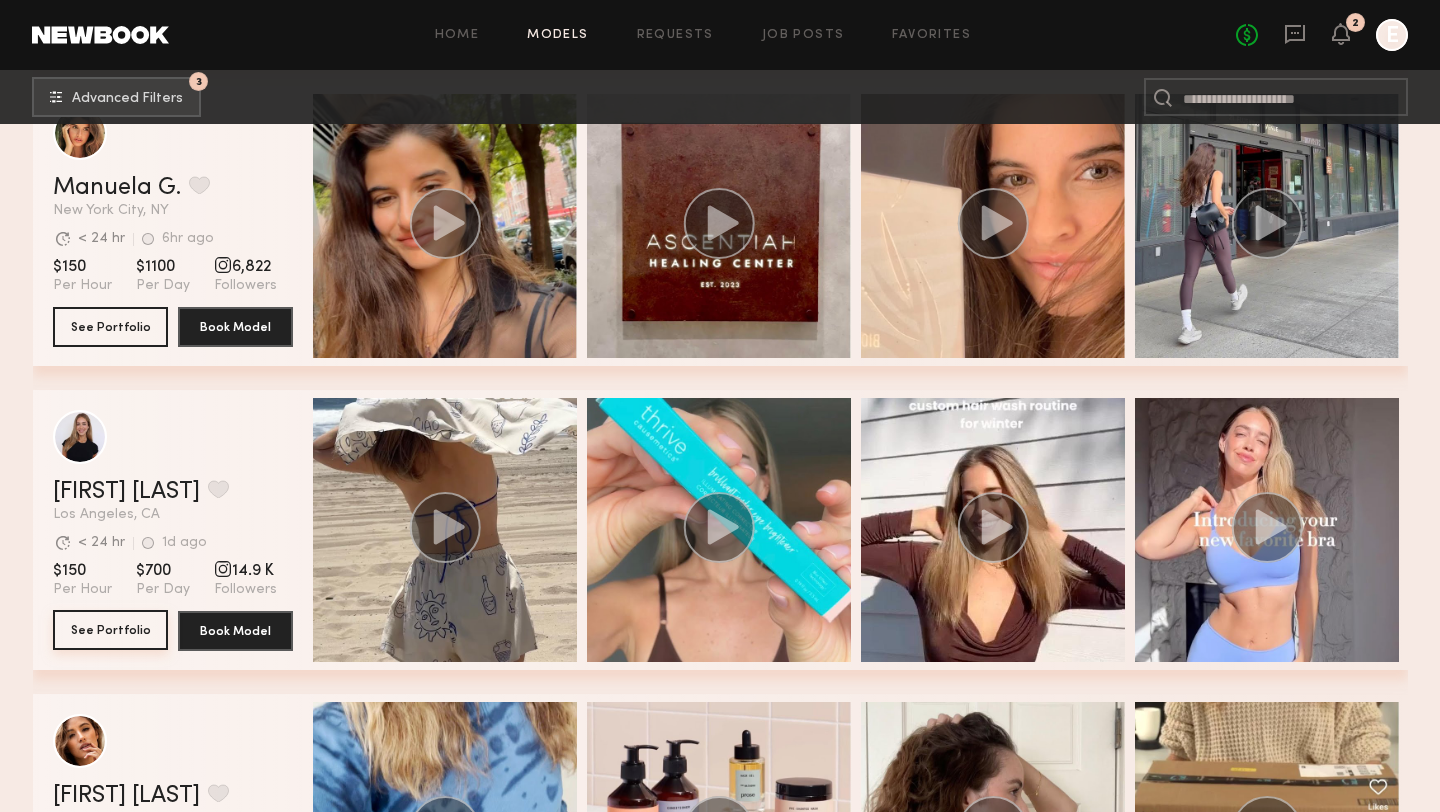 click on "See Portfolio" 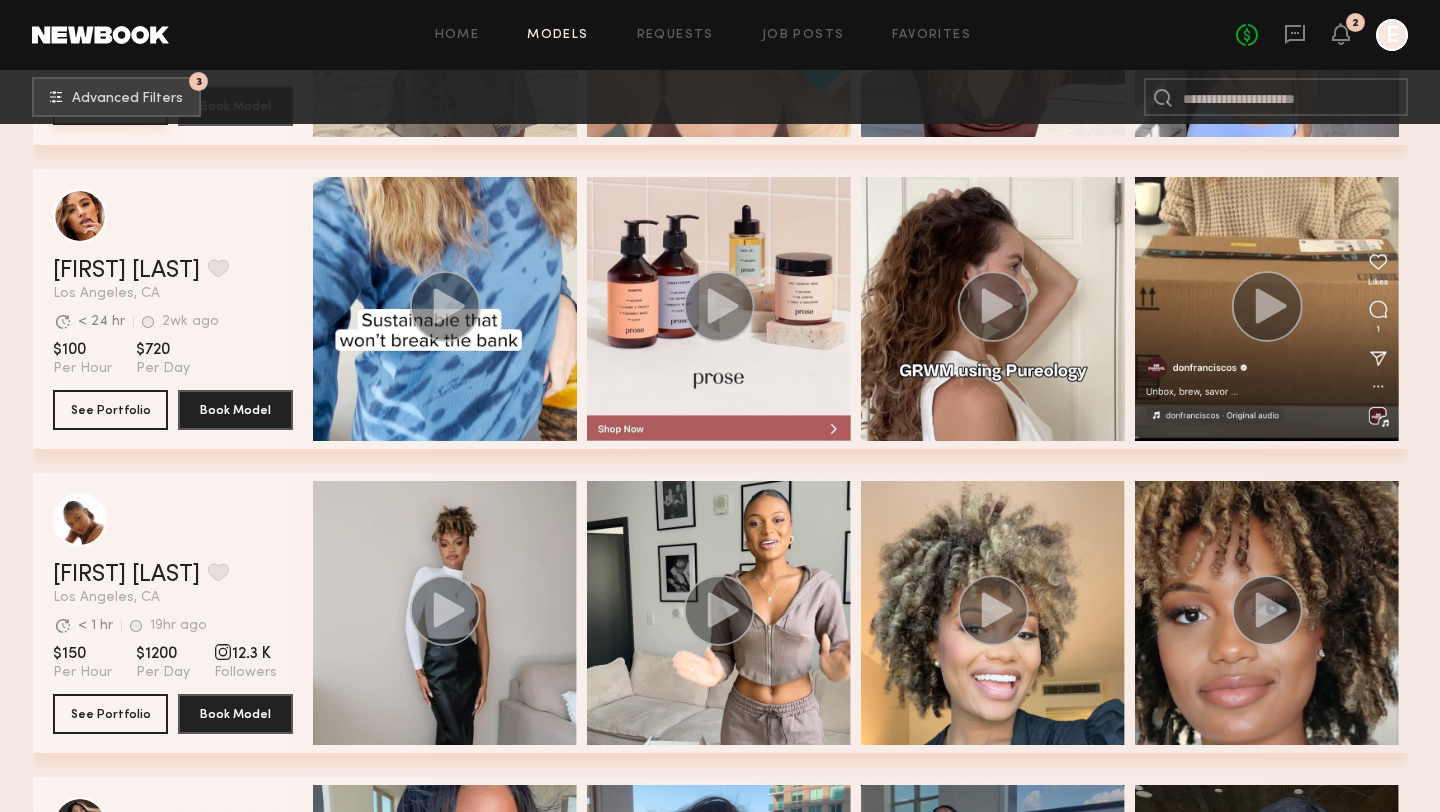 scroll, scrollTop: 3655, scrollLeft: 0, axis: vertical 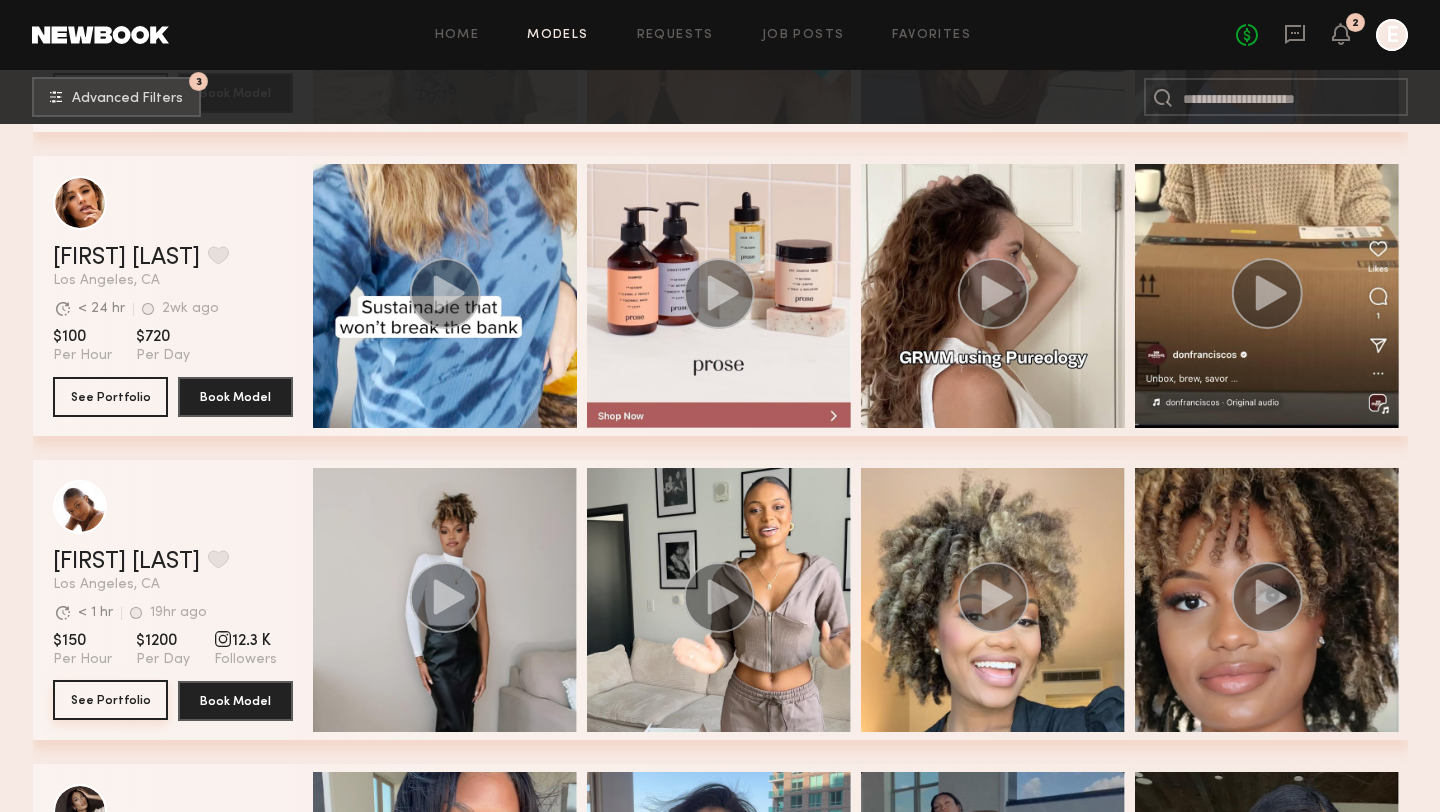 click on "See Portfolio" 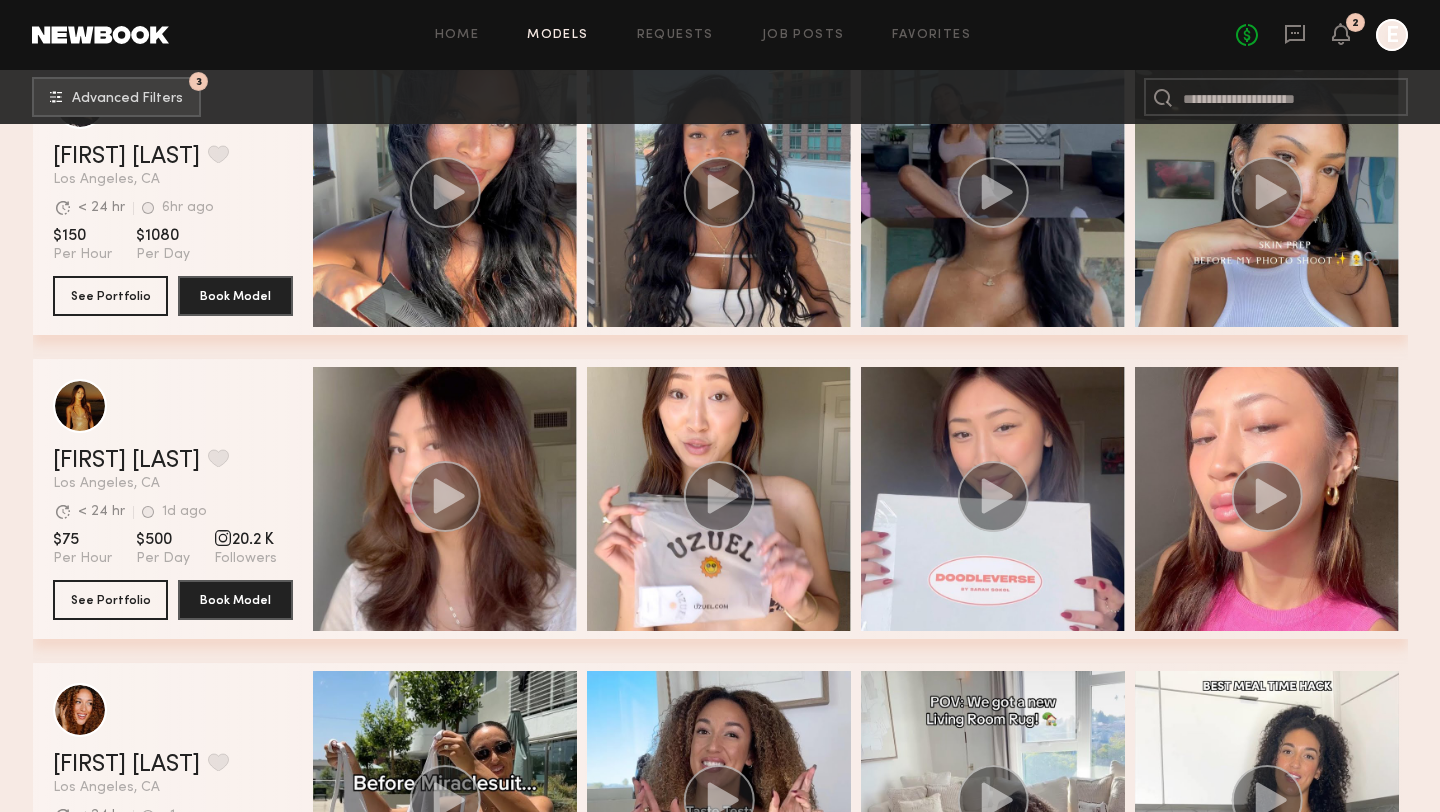 scroll, scrollTop: 4137, scrollLeft: 0, axis: vertical 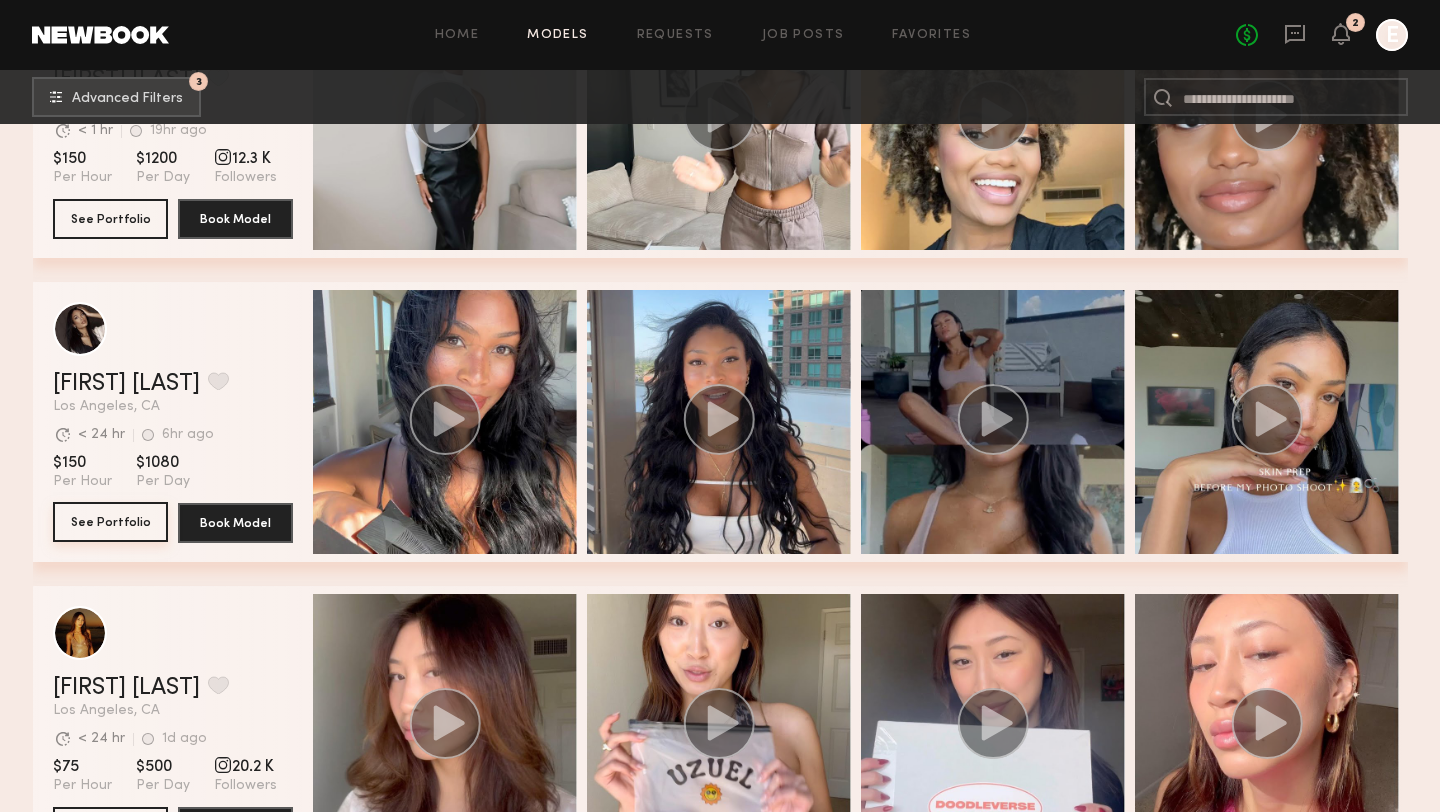 click on "See Portfolio" 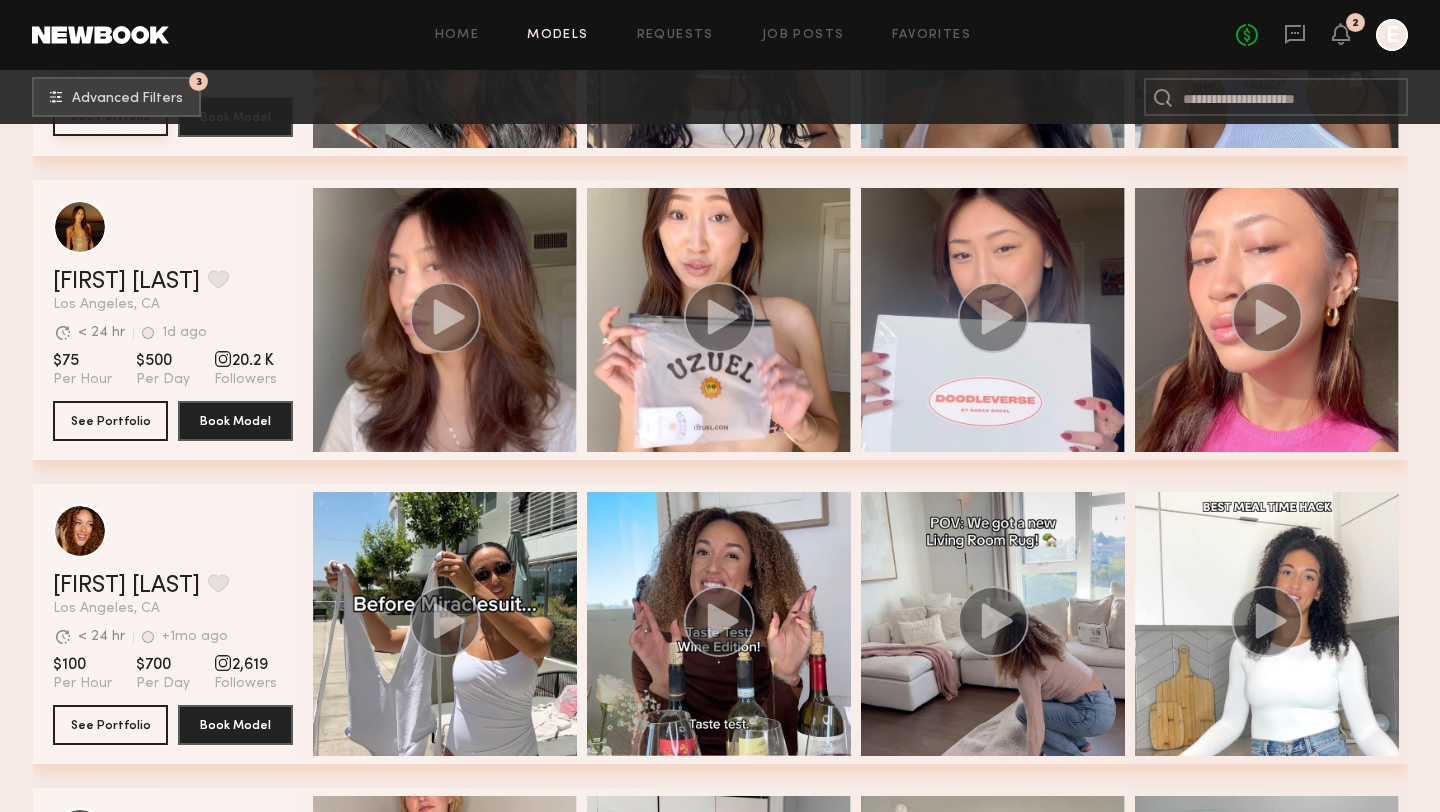 scroll, scrollTop: 4544, scrollLeft: 0, axis: vertical 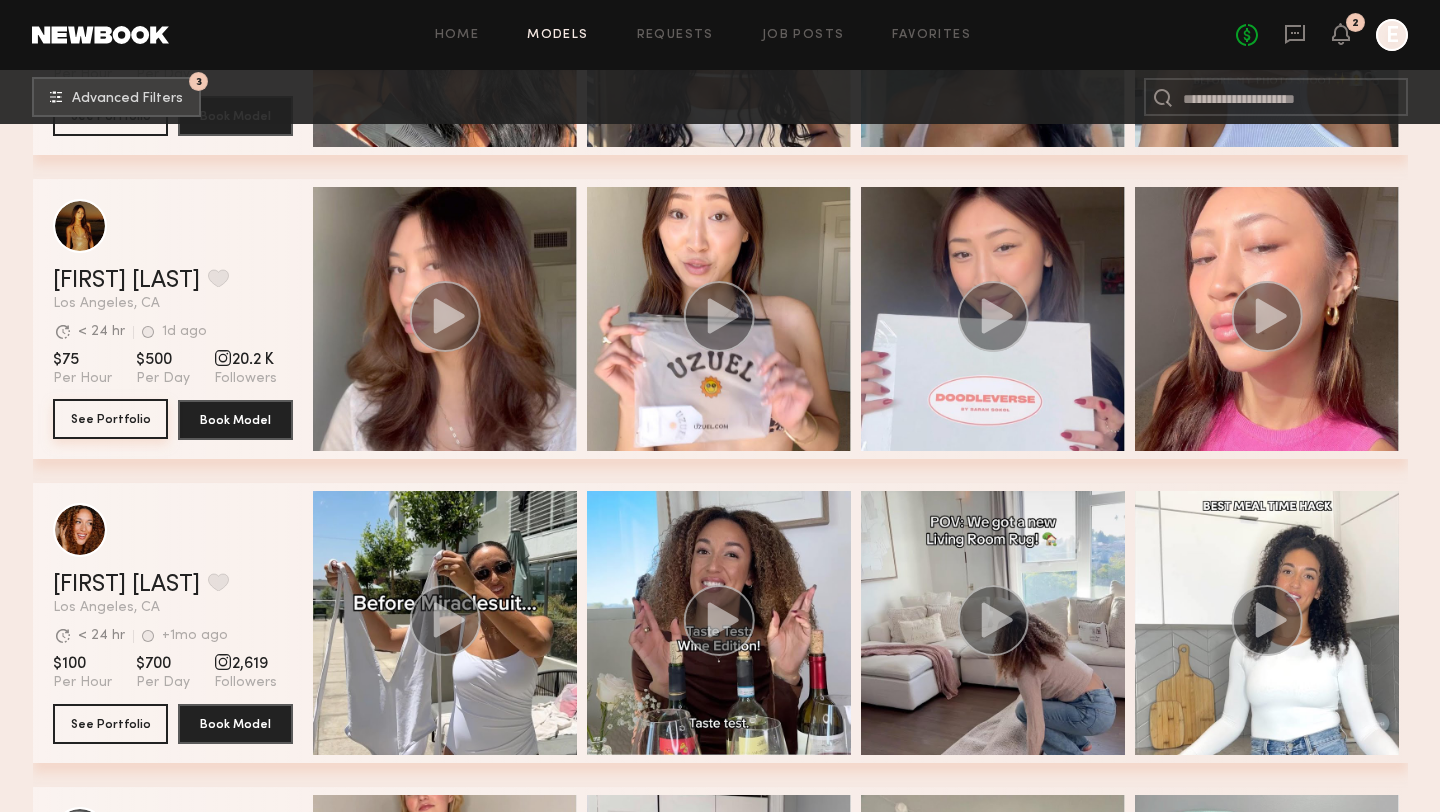 click on "See Portfolio" 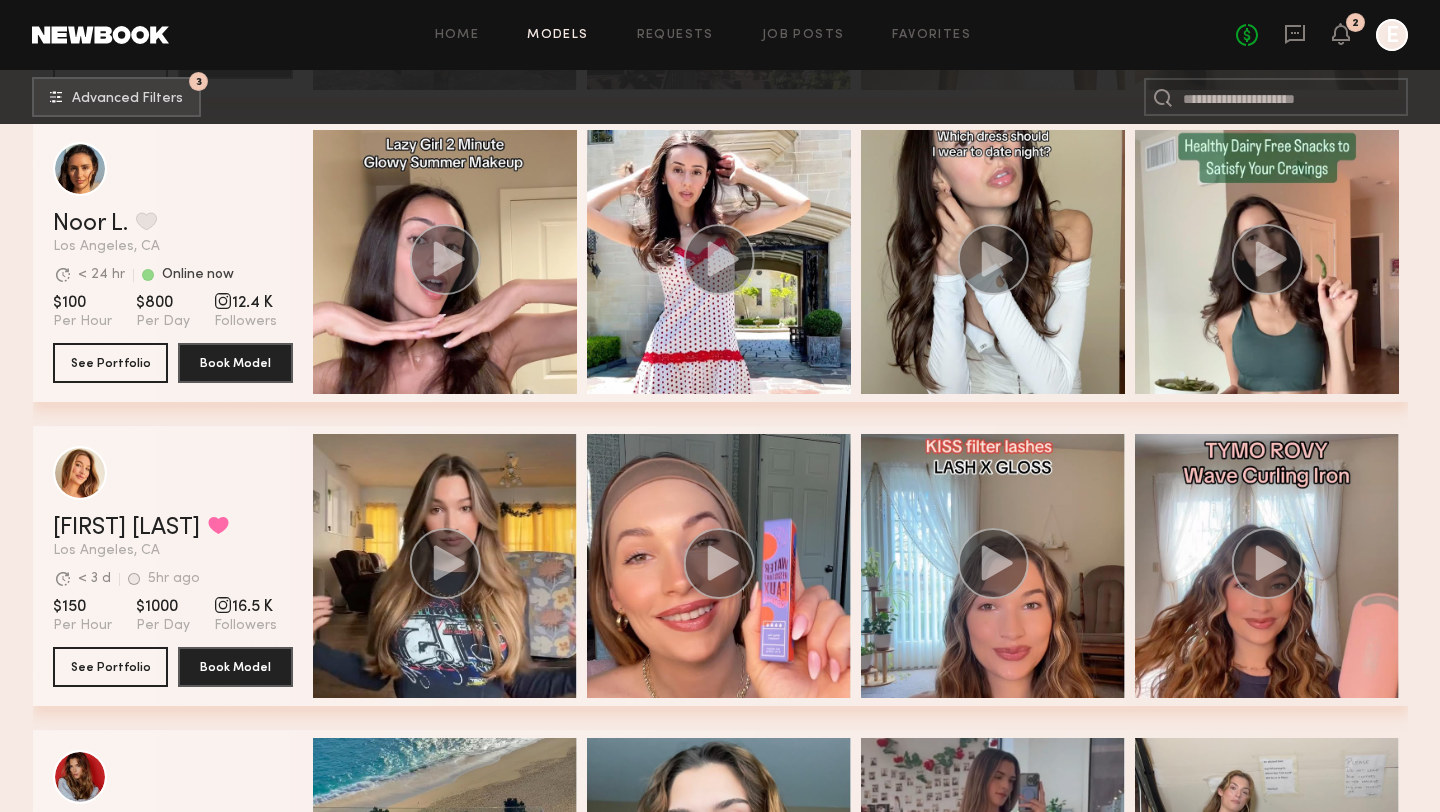 scroll, scrollTop: 7377, scrollLeft: 0, axis: vertical 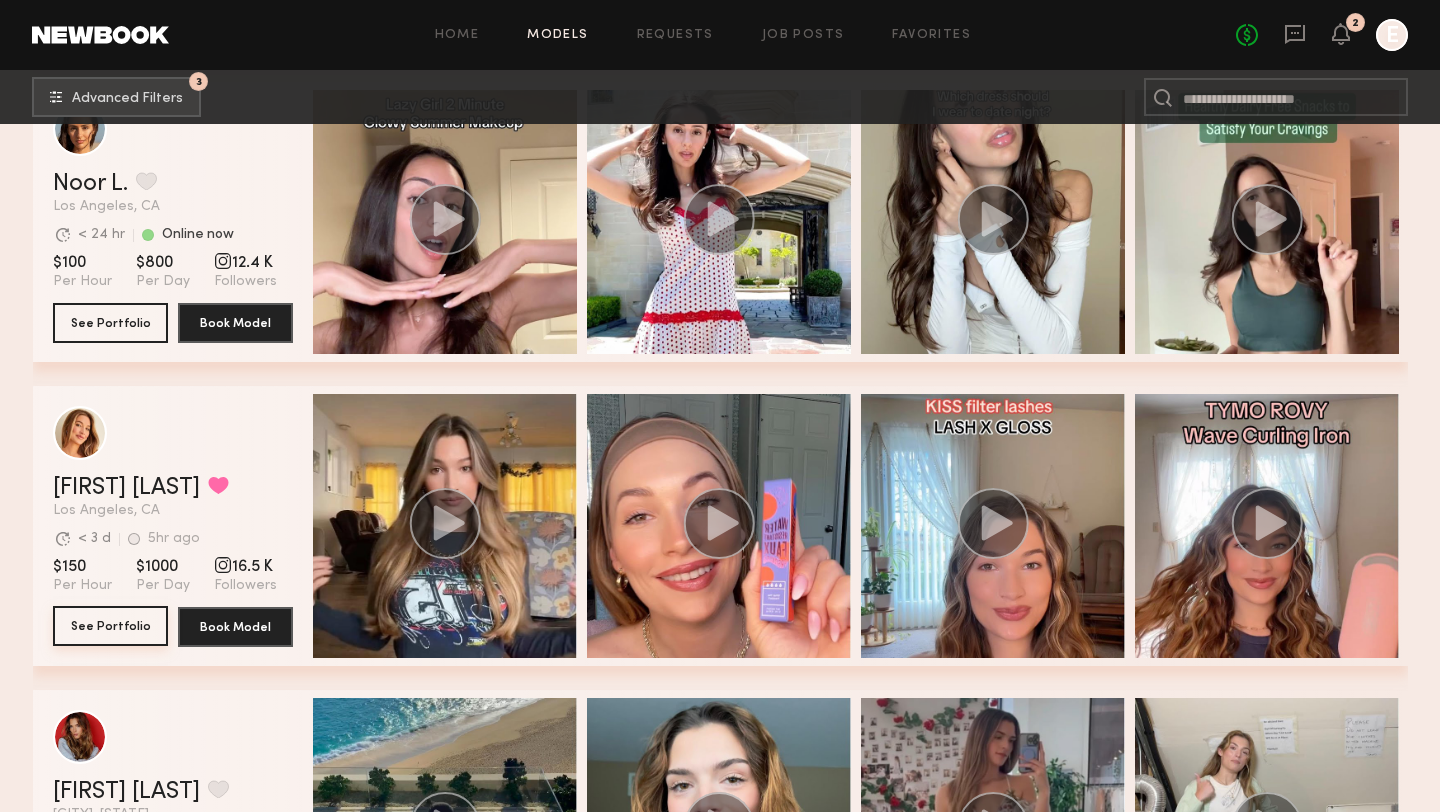 click on "See Portfolio" 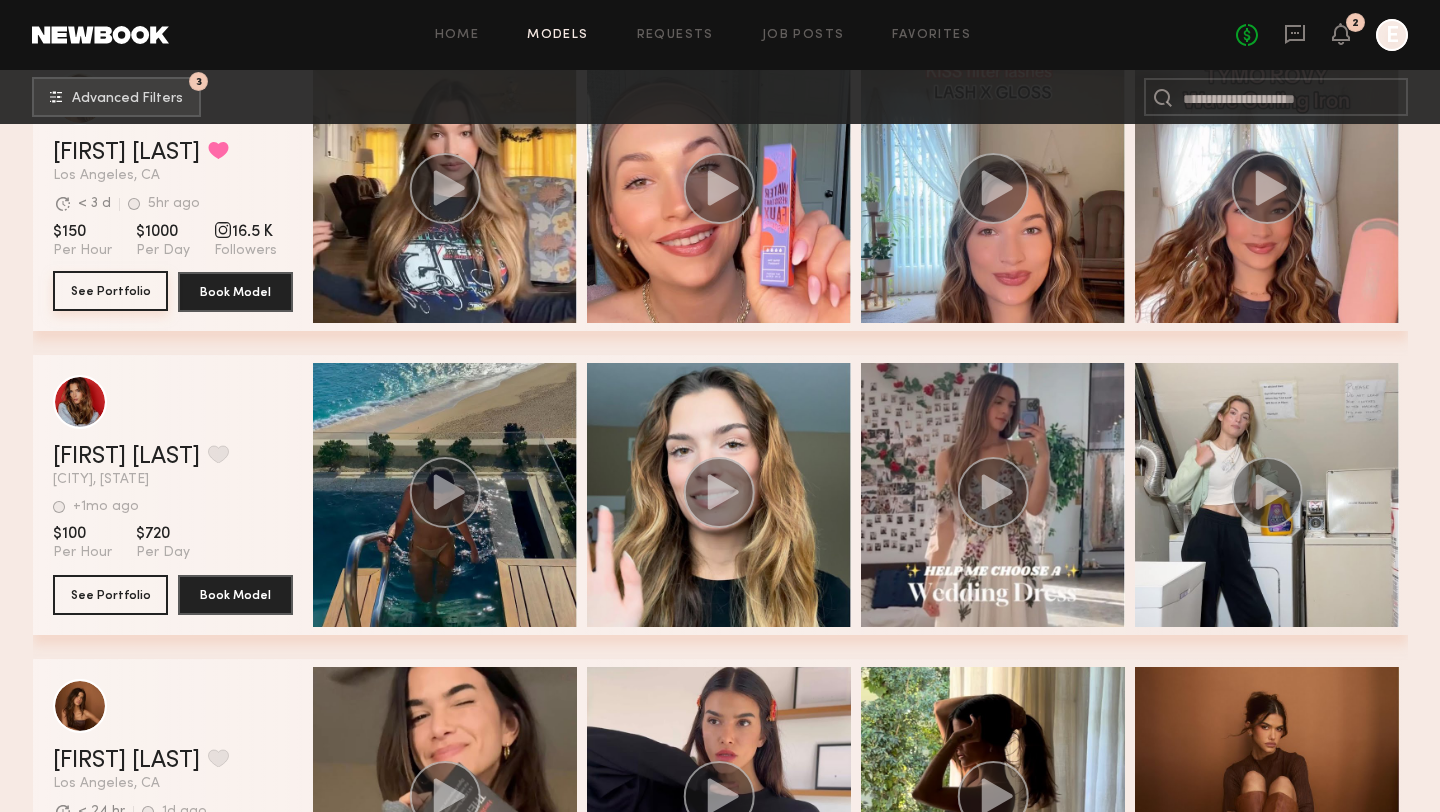 scroll, scrollTop: 7713, scrollLeft: 0, axis: vertical 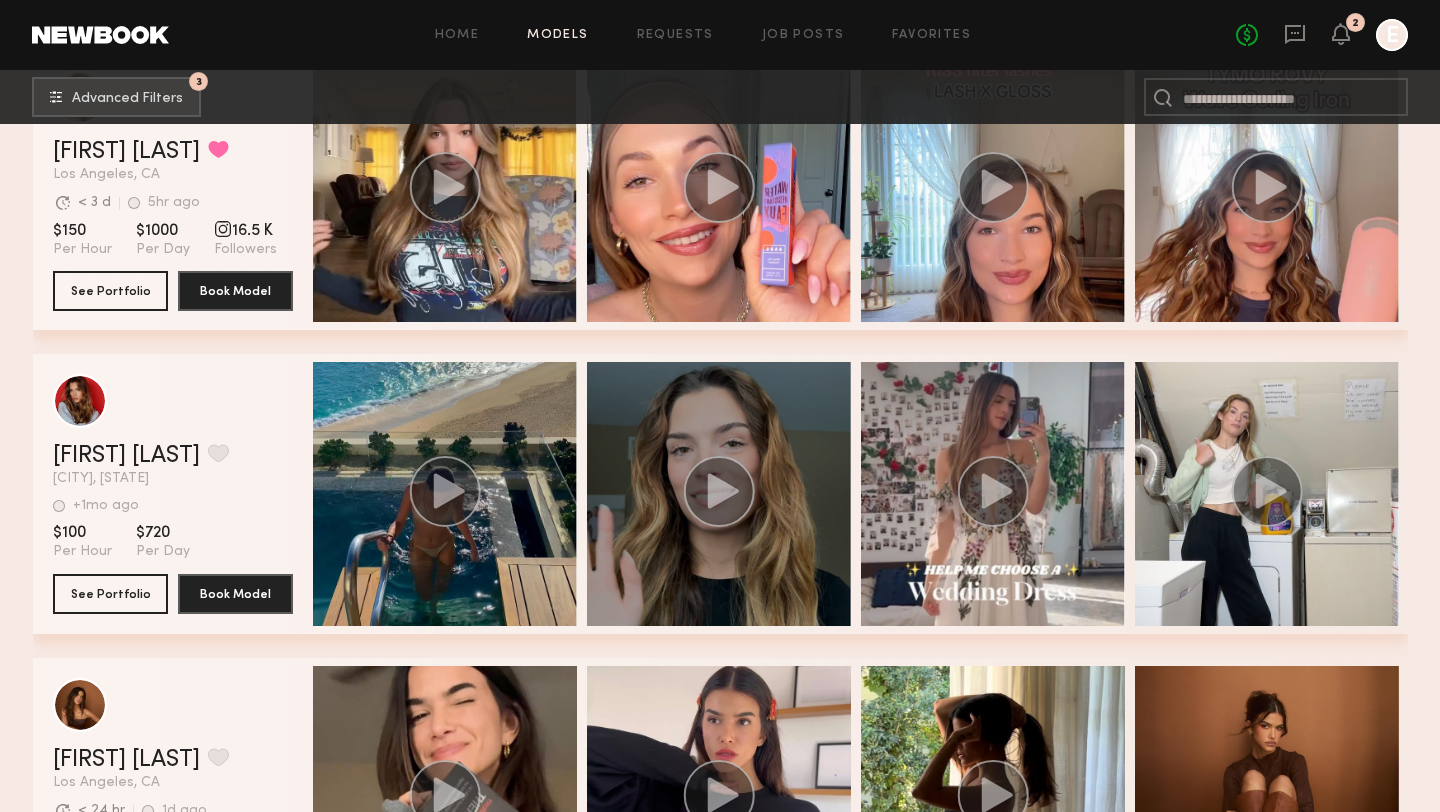 click 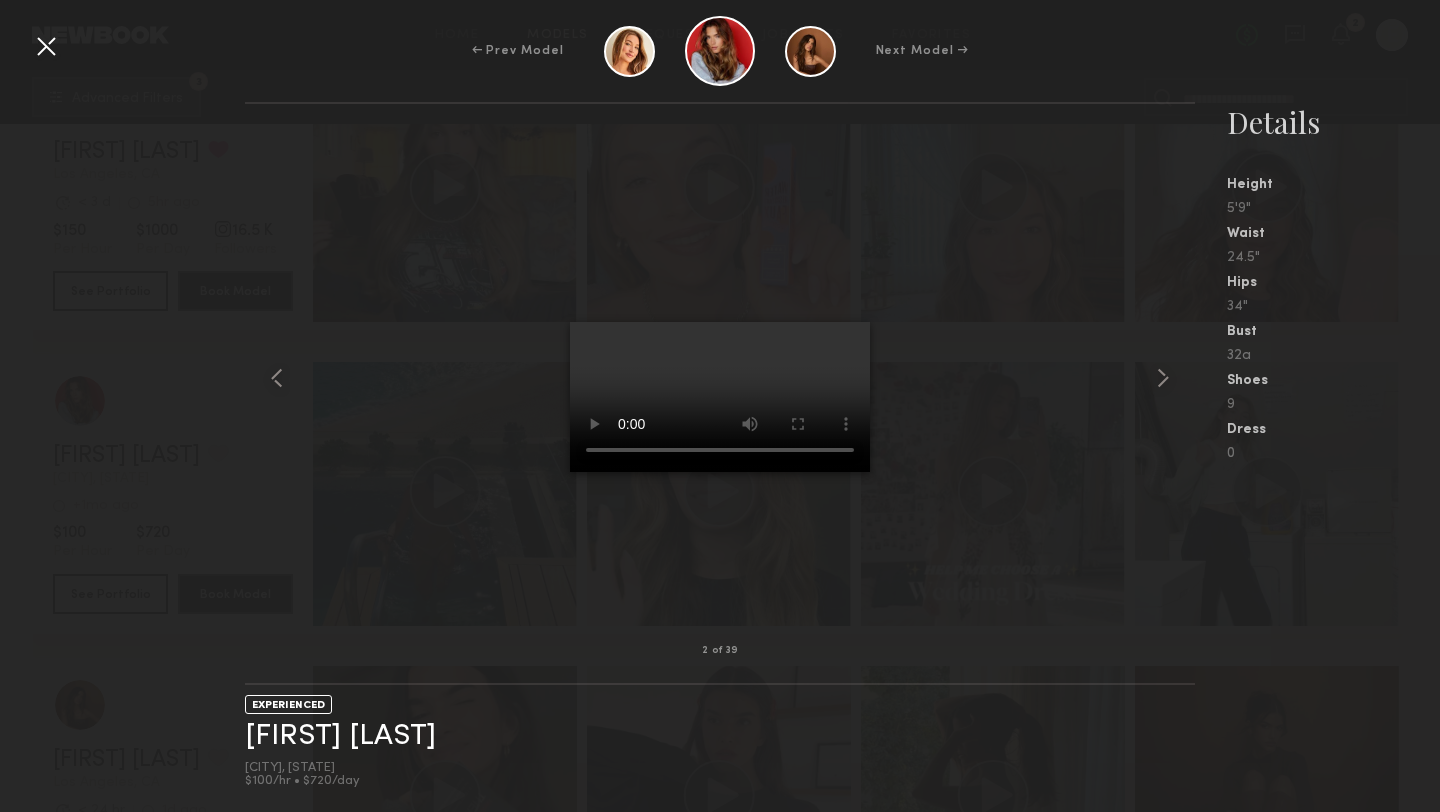 click at bounding box center [46, 46] 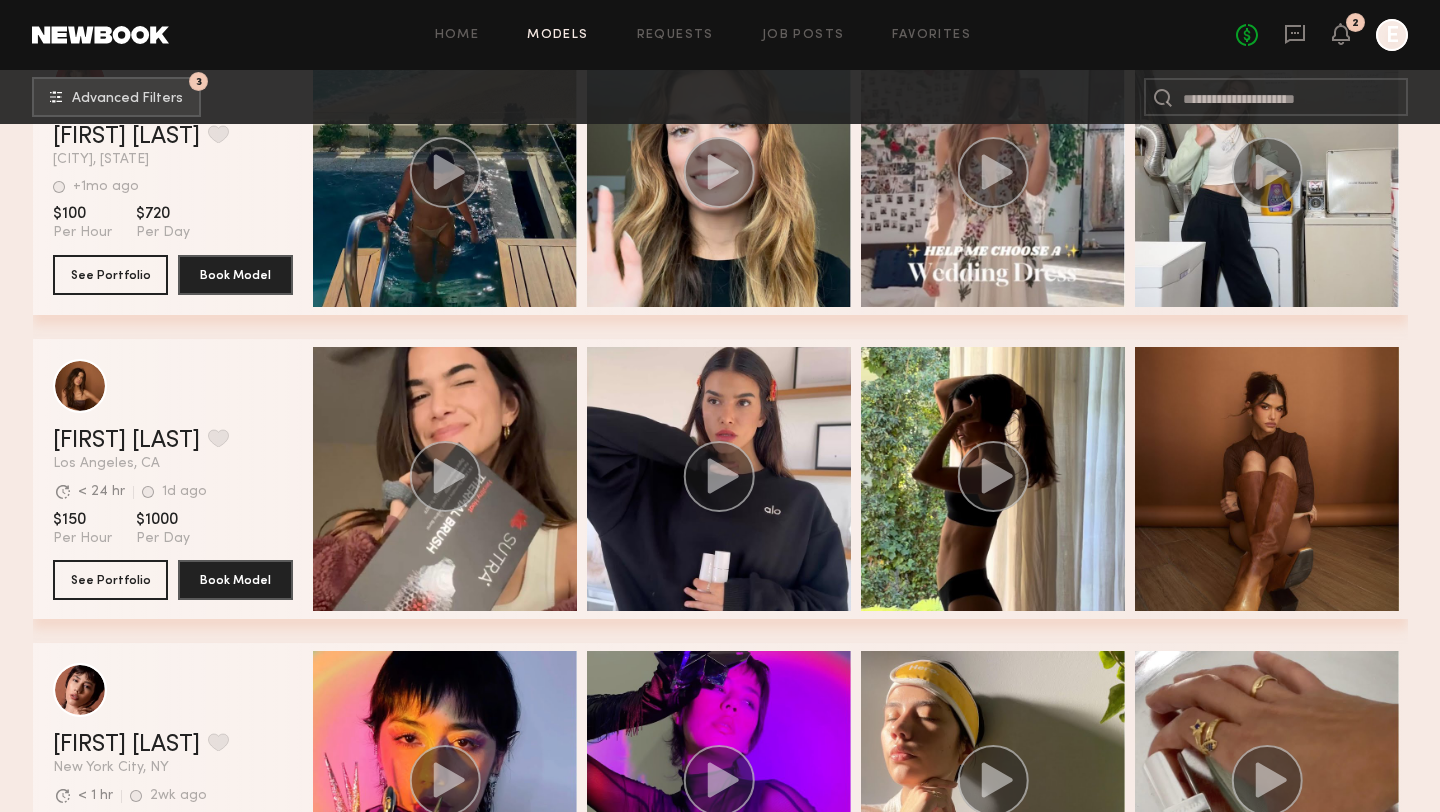 scroll, scrollTop: 8039, scrollLeft: 0, axis: vertical 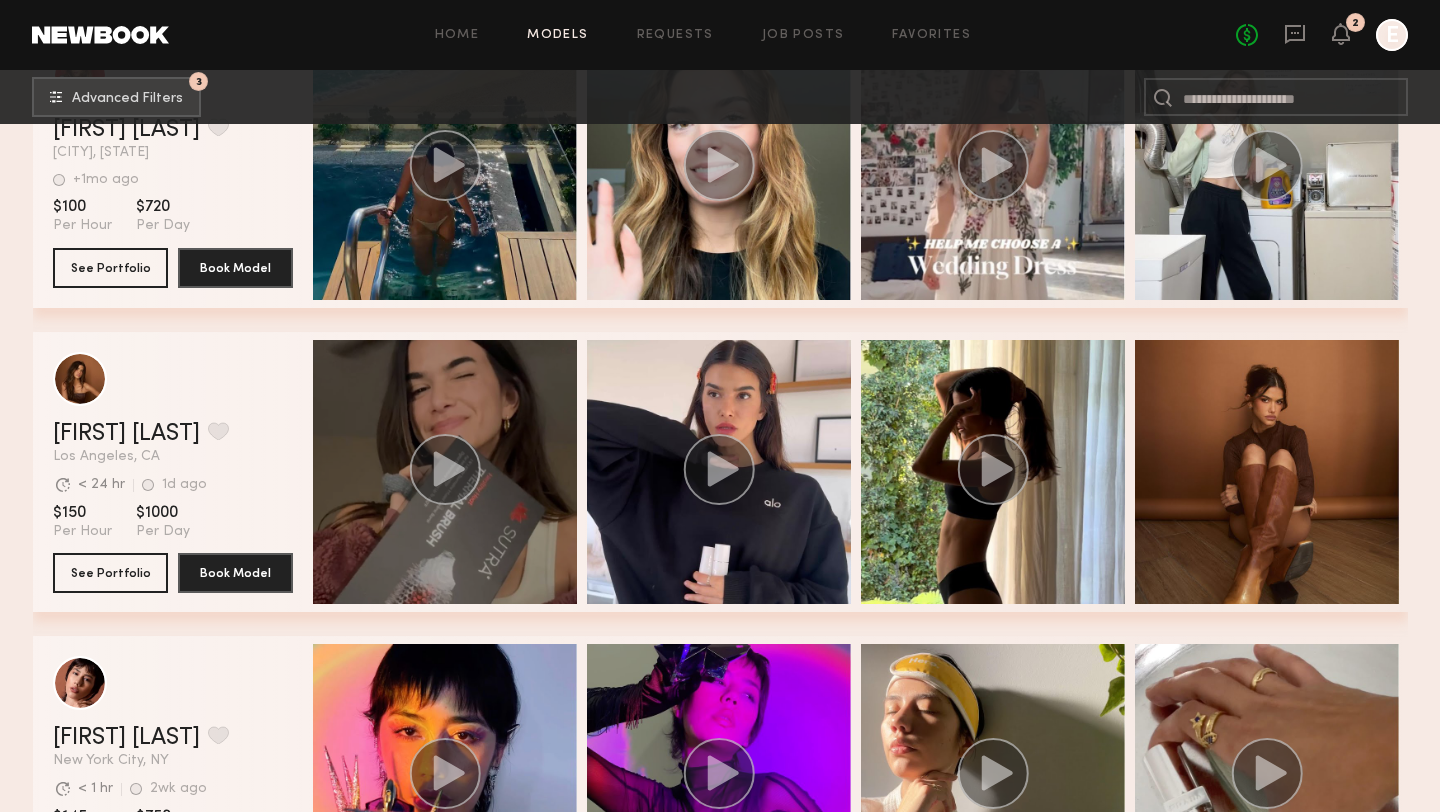 click 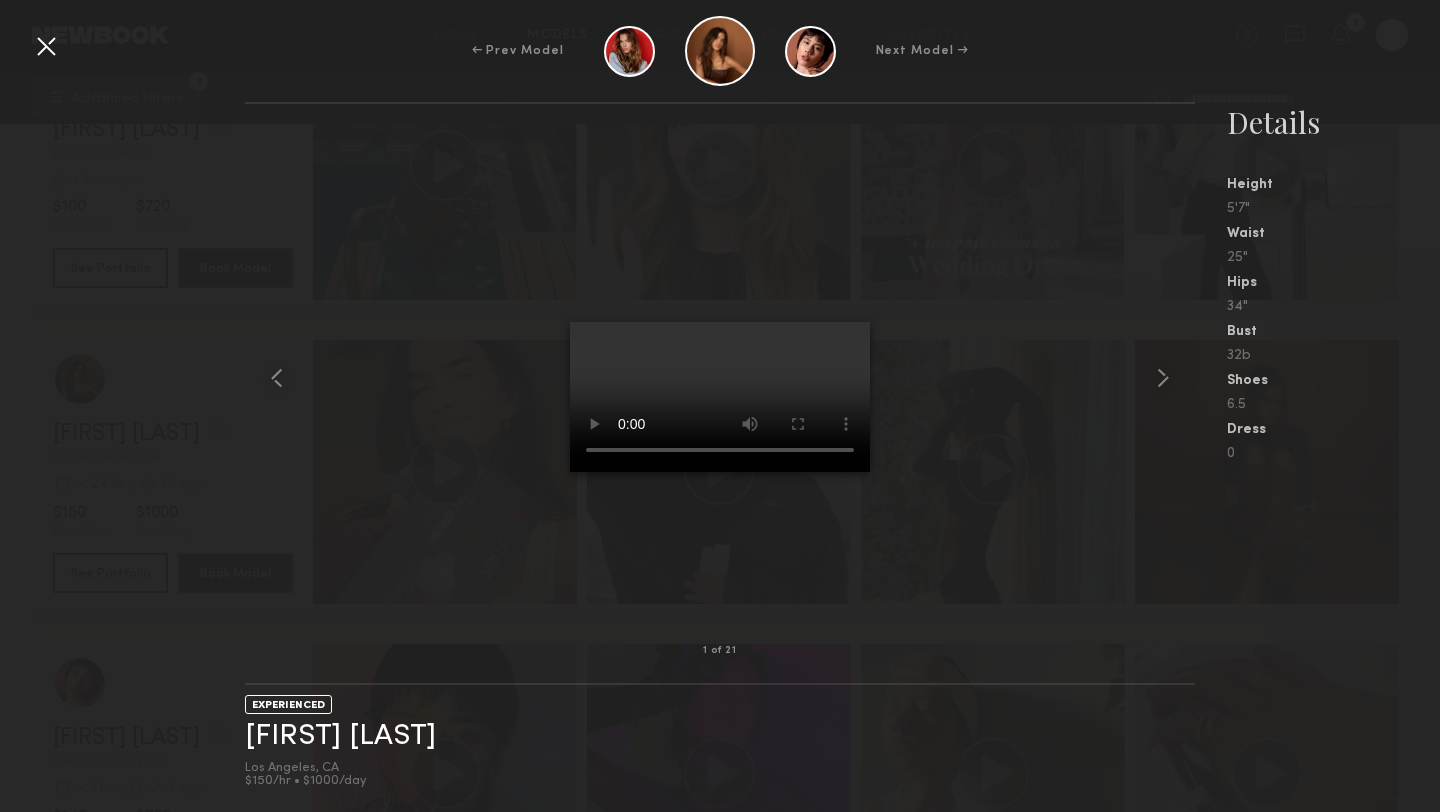 click at bounding box center (46, 46) 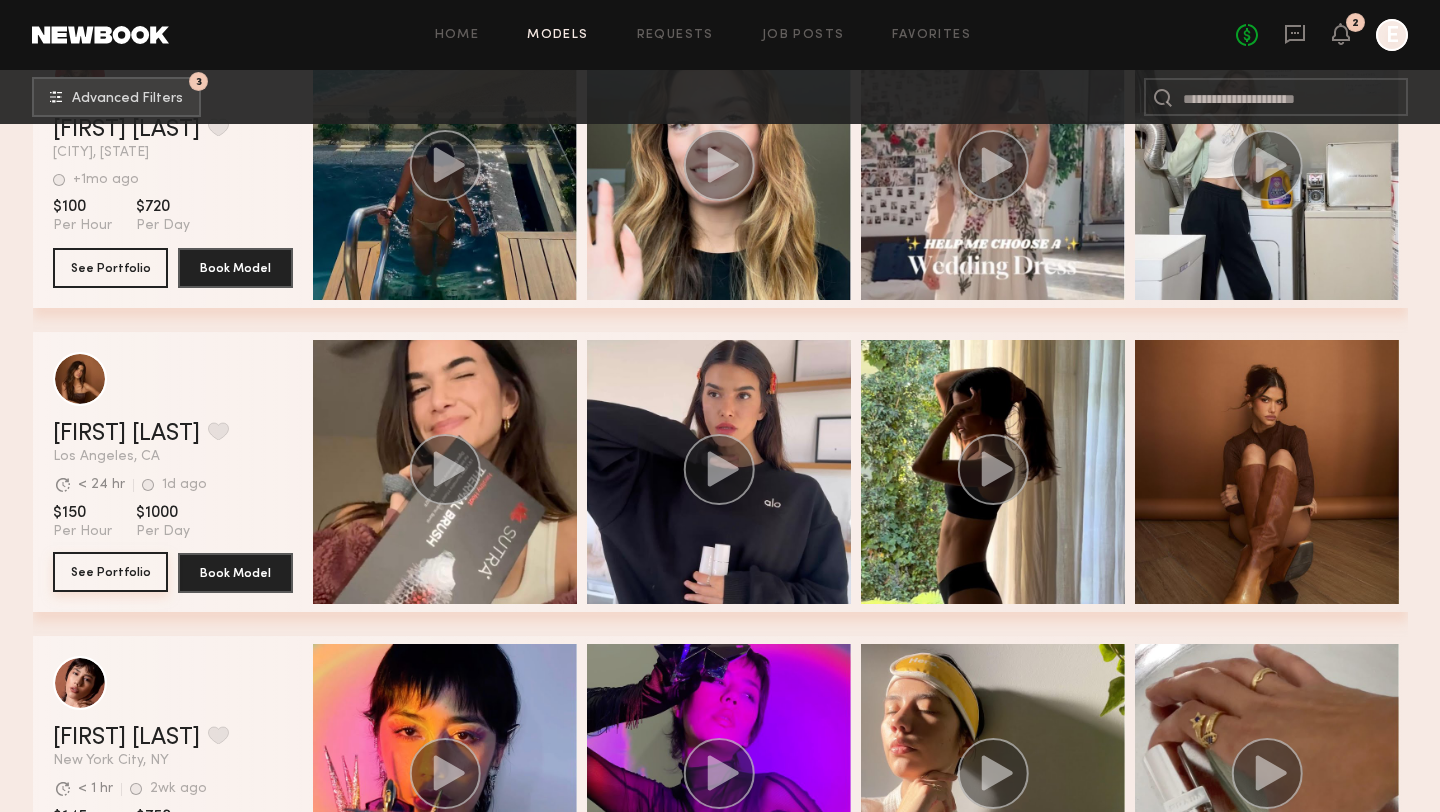 click on "See Portfolio" 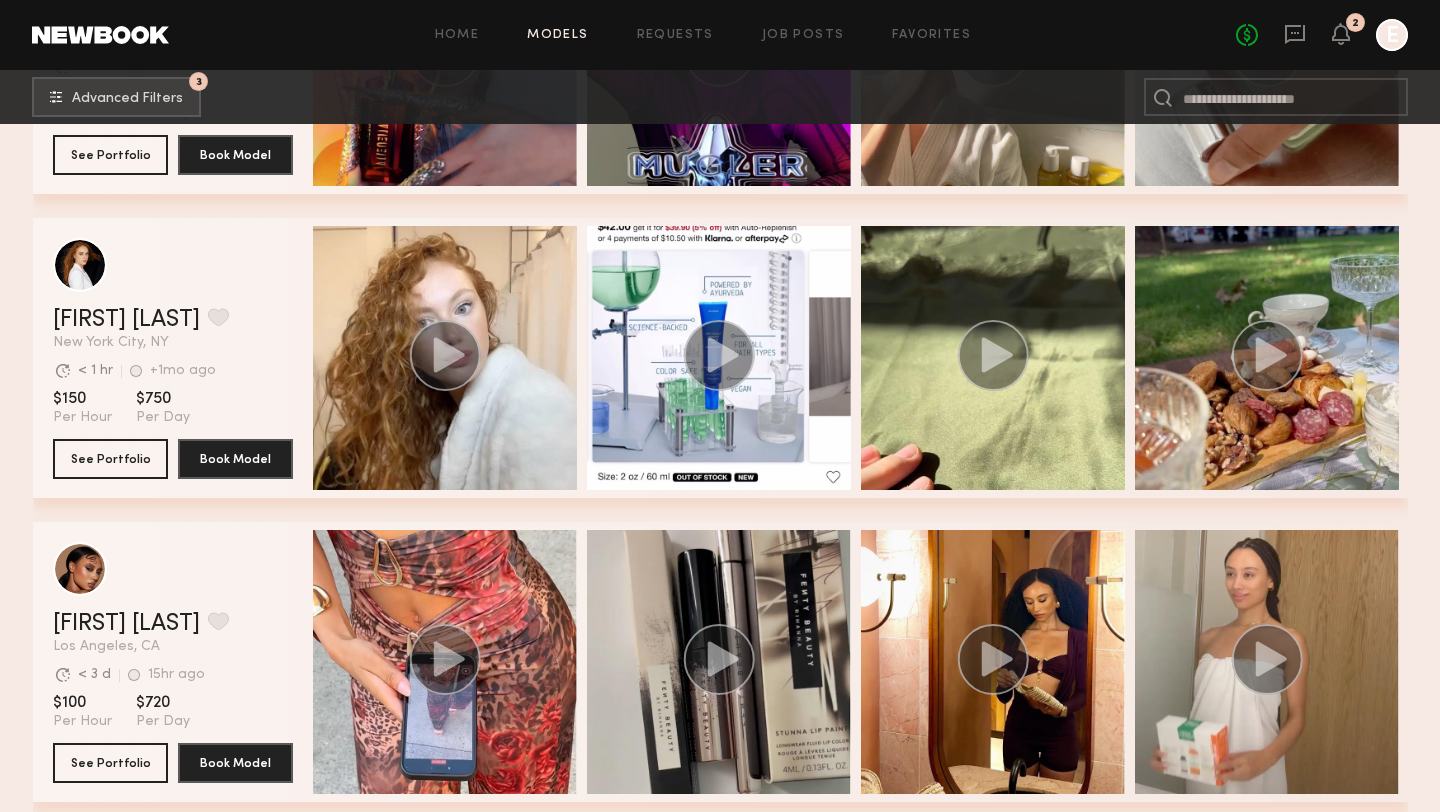 scroll, scrollTop: 9050, scrollLeft: 0, axis: vertical 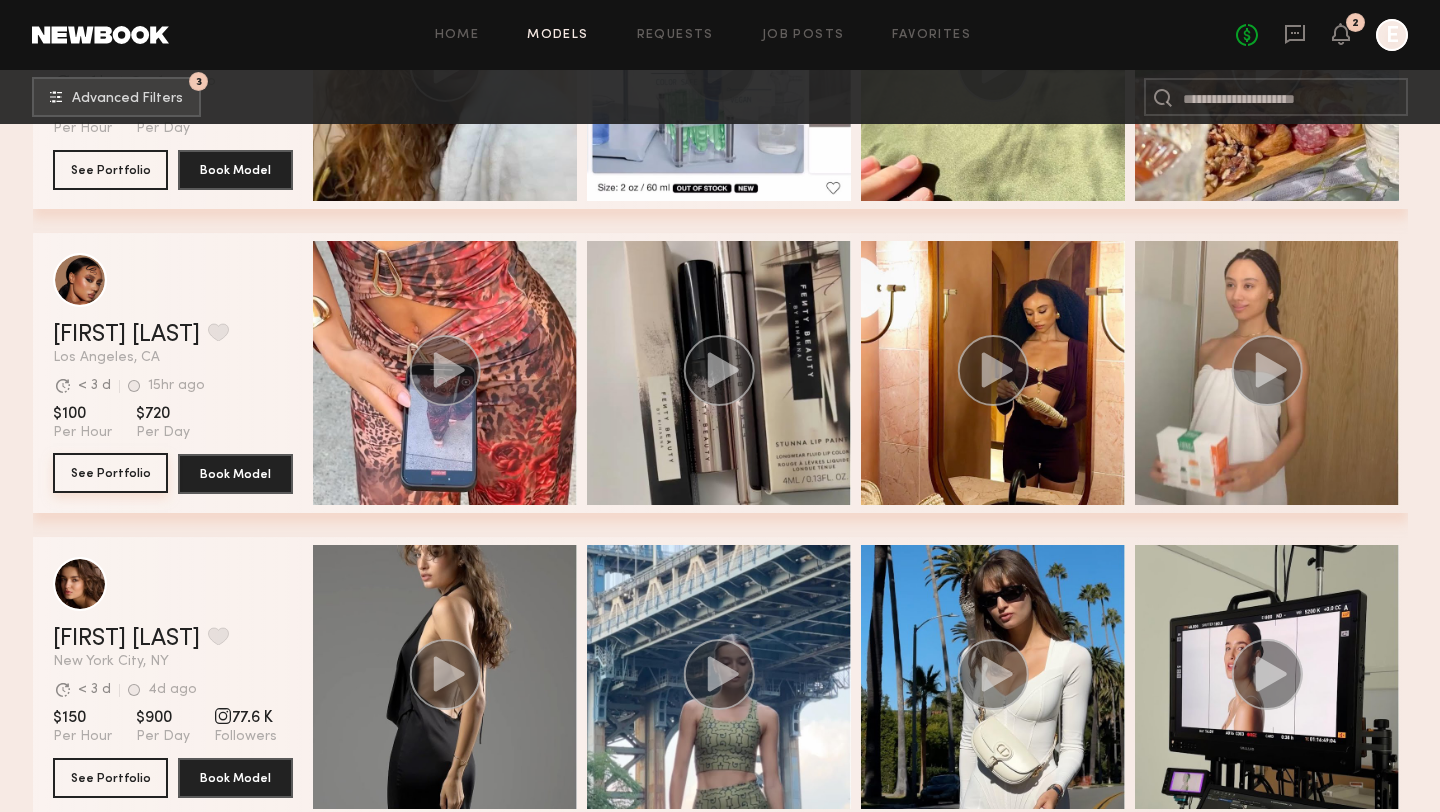 click on "See Portfolio" 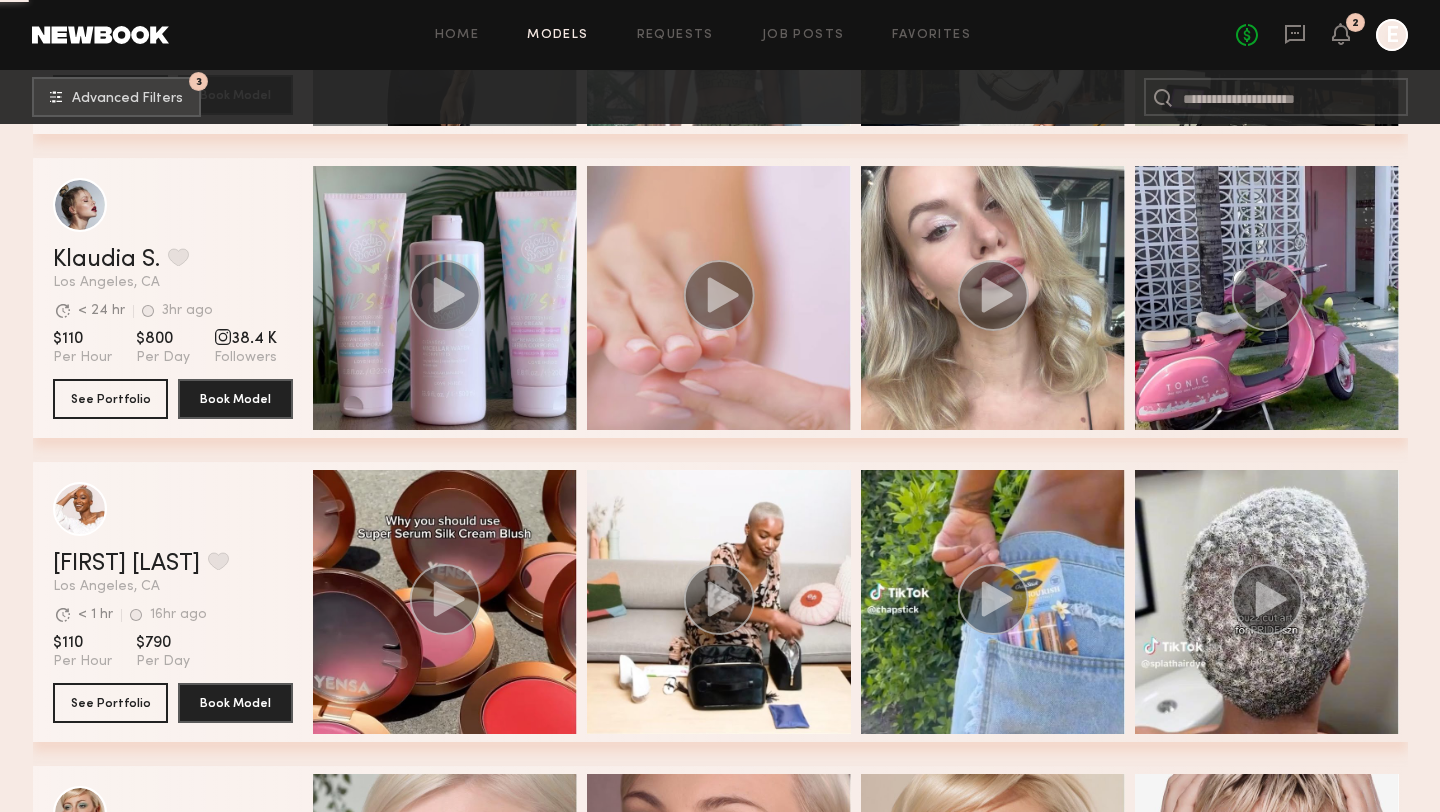 scroll, scrollTop: 9734, scrollLeft: 0, axis: vertical 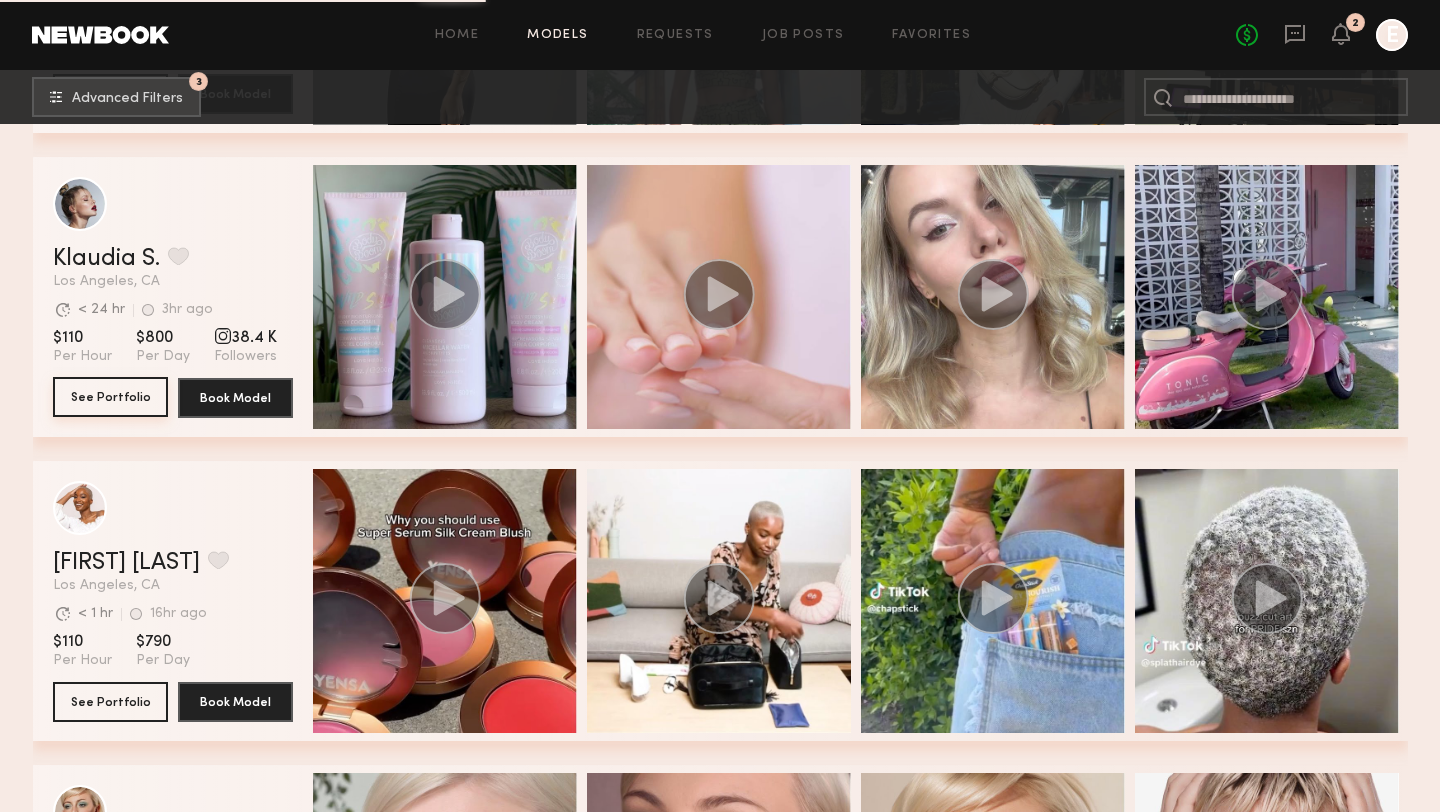 click on "See Portfolio" 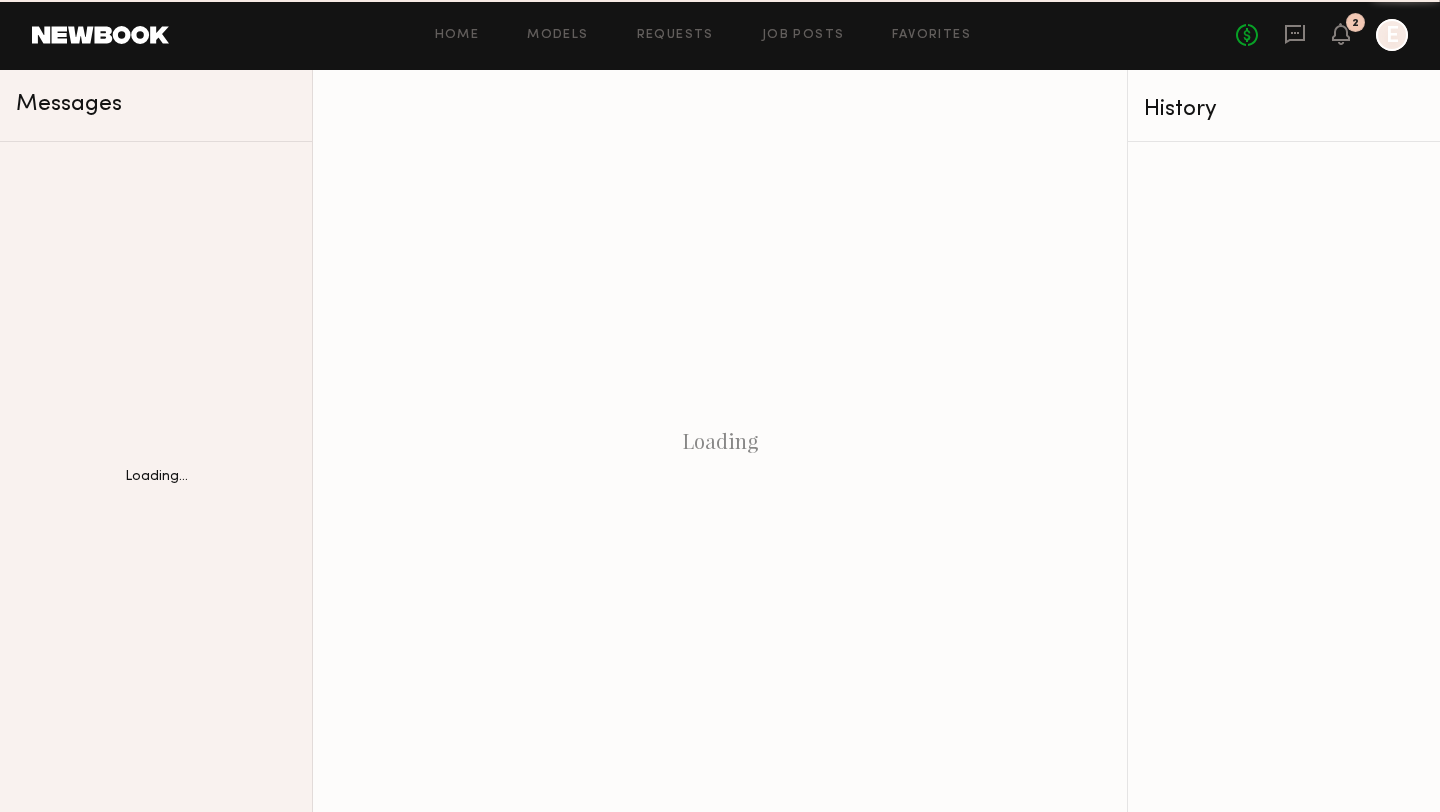 scroll, scrollTop: 0, scrollLeft: 0, axis: both 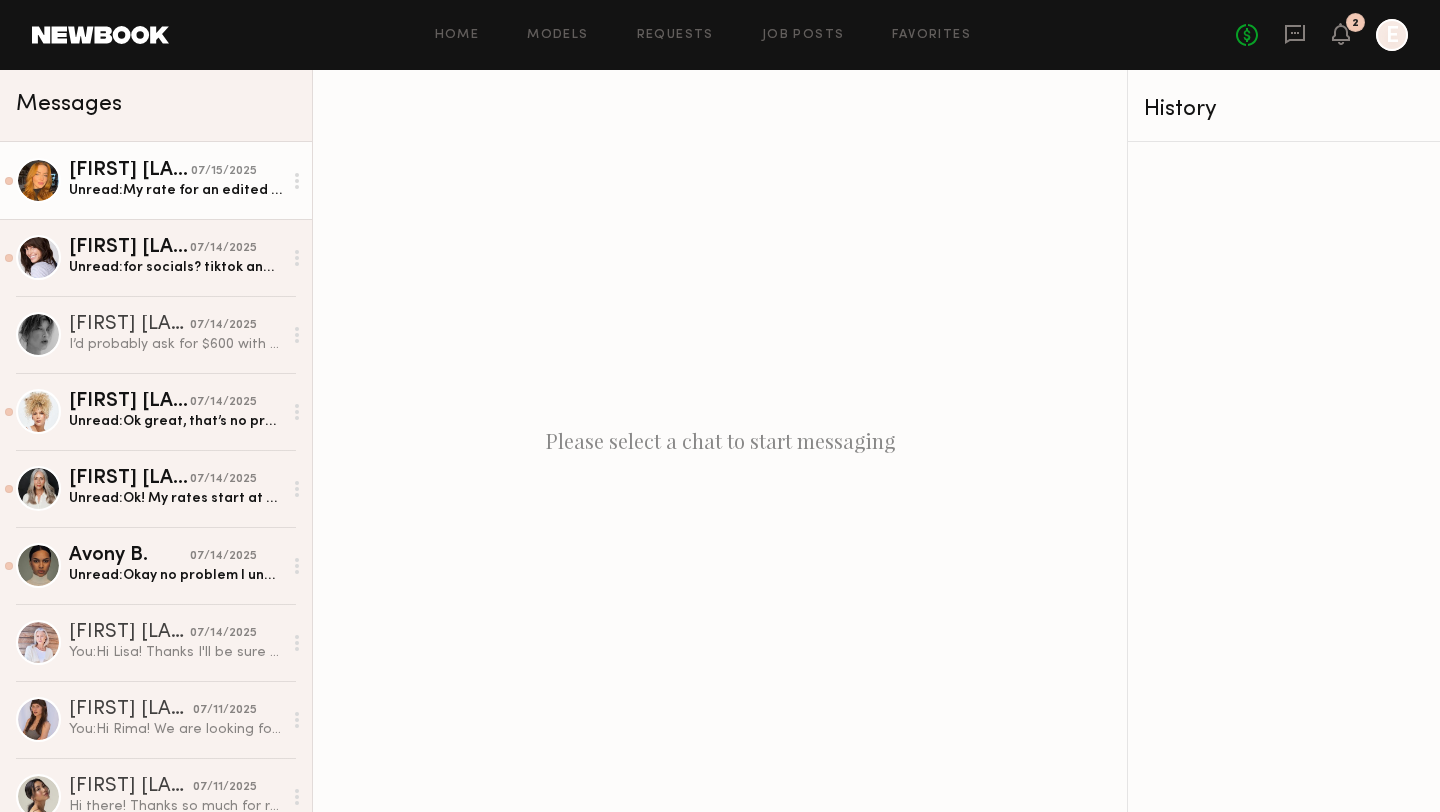 click on "[FIRST] [LAST]" 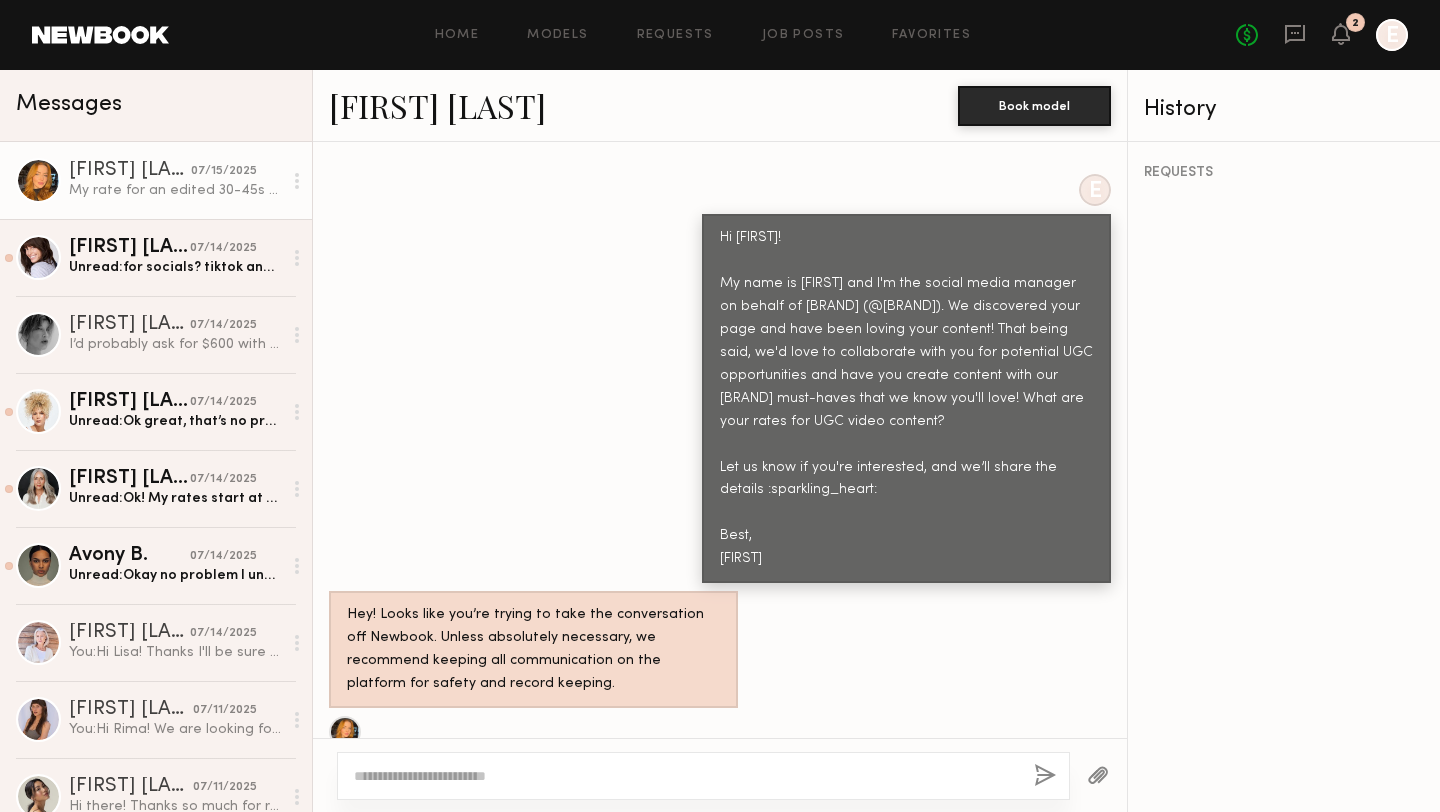 scroll, scrollTop: 739, scrollLeft: 0, axis: vertical 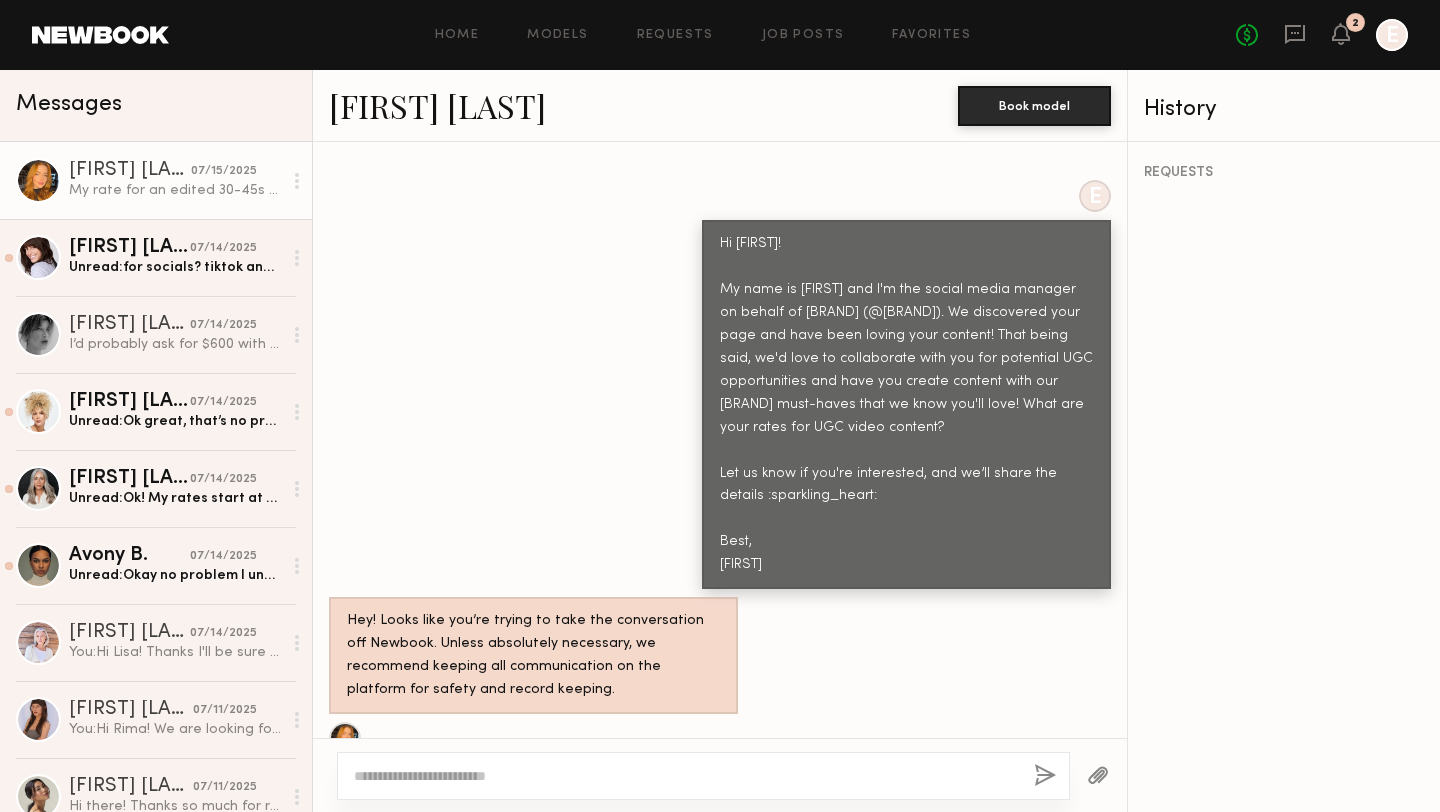 drag, startPoint x: 785, startPoint y: 528, endPoint x: 708, endPoint y: 206, distance: 331.07855 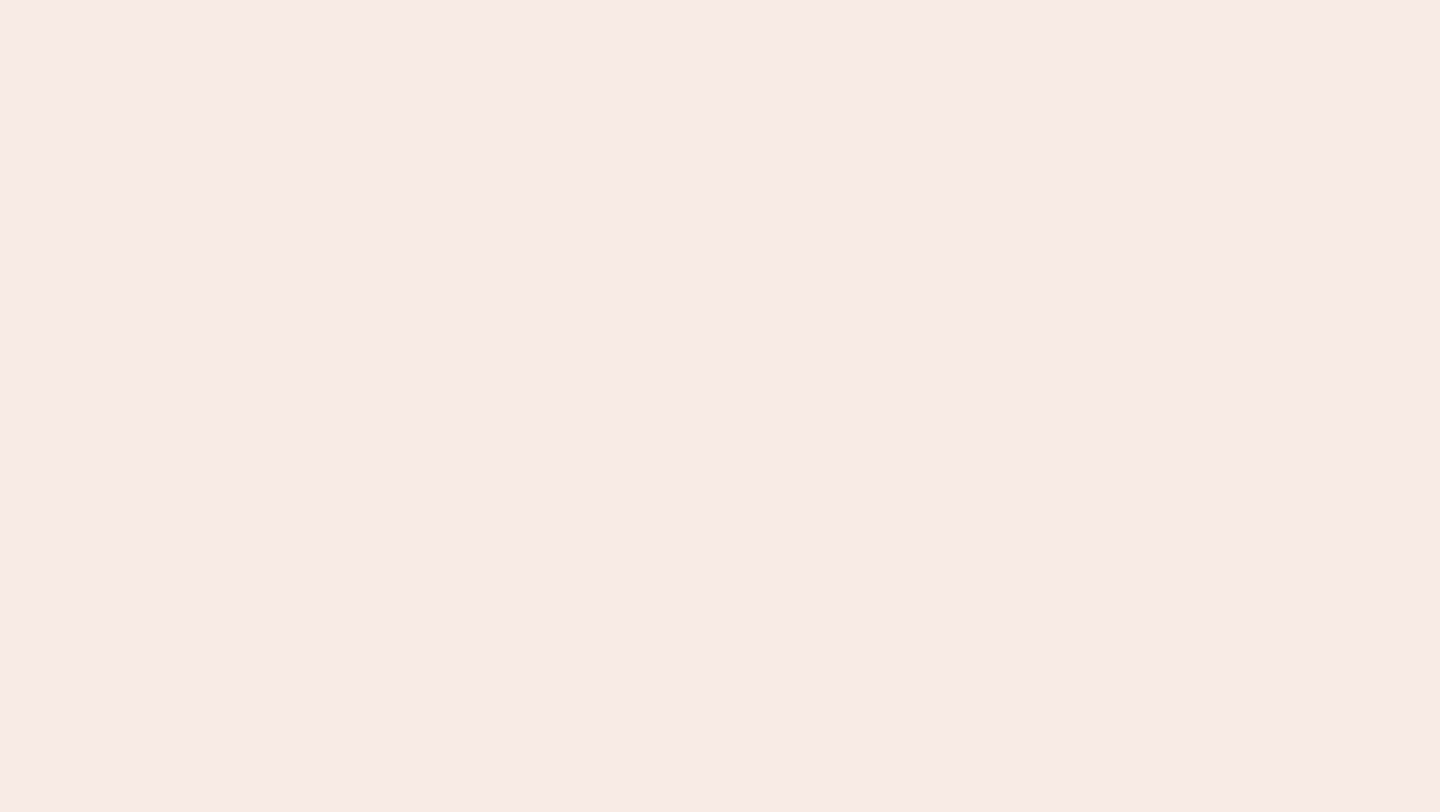 scroll, scrollTop: 0, scrollLeft: 0, axis: both 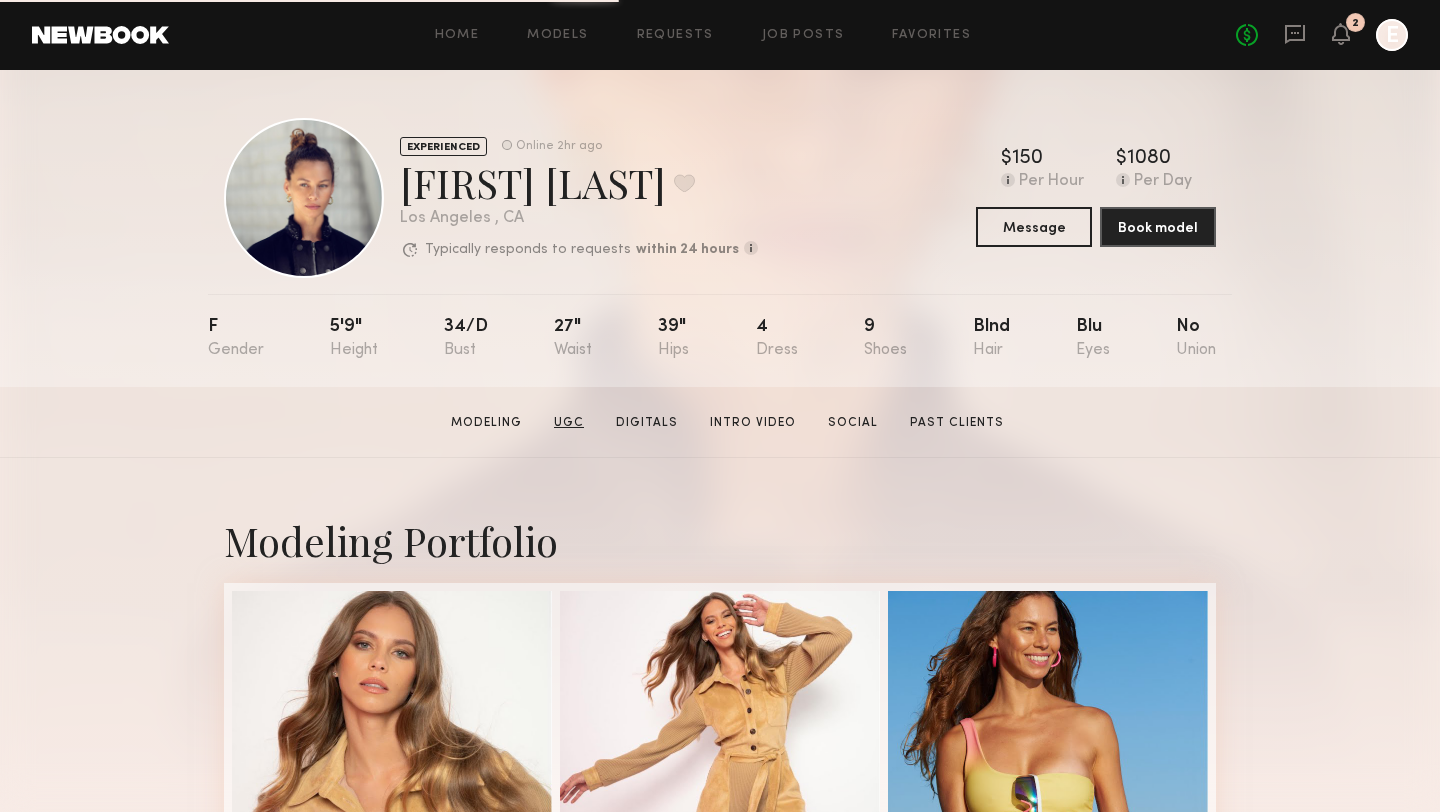 click on "UGC" 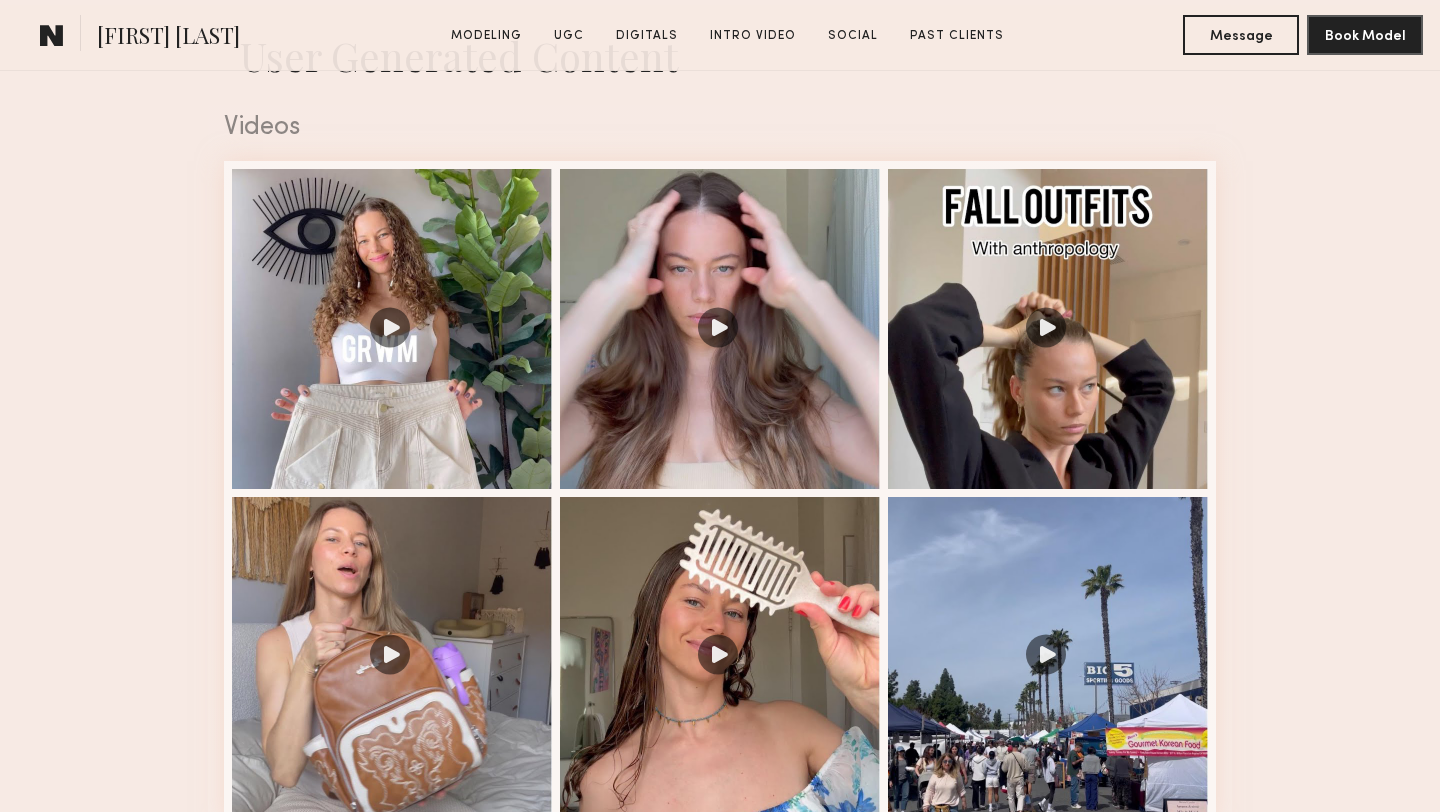 scroll, scrollTop: 2343, scrollLeft: 0, axis: vertical 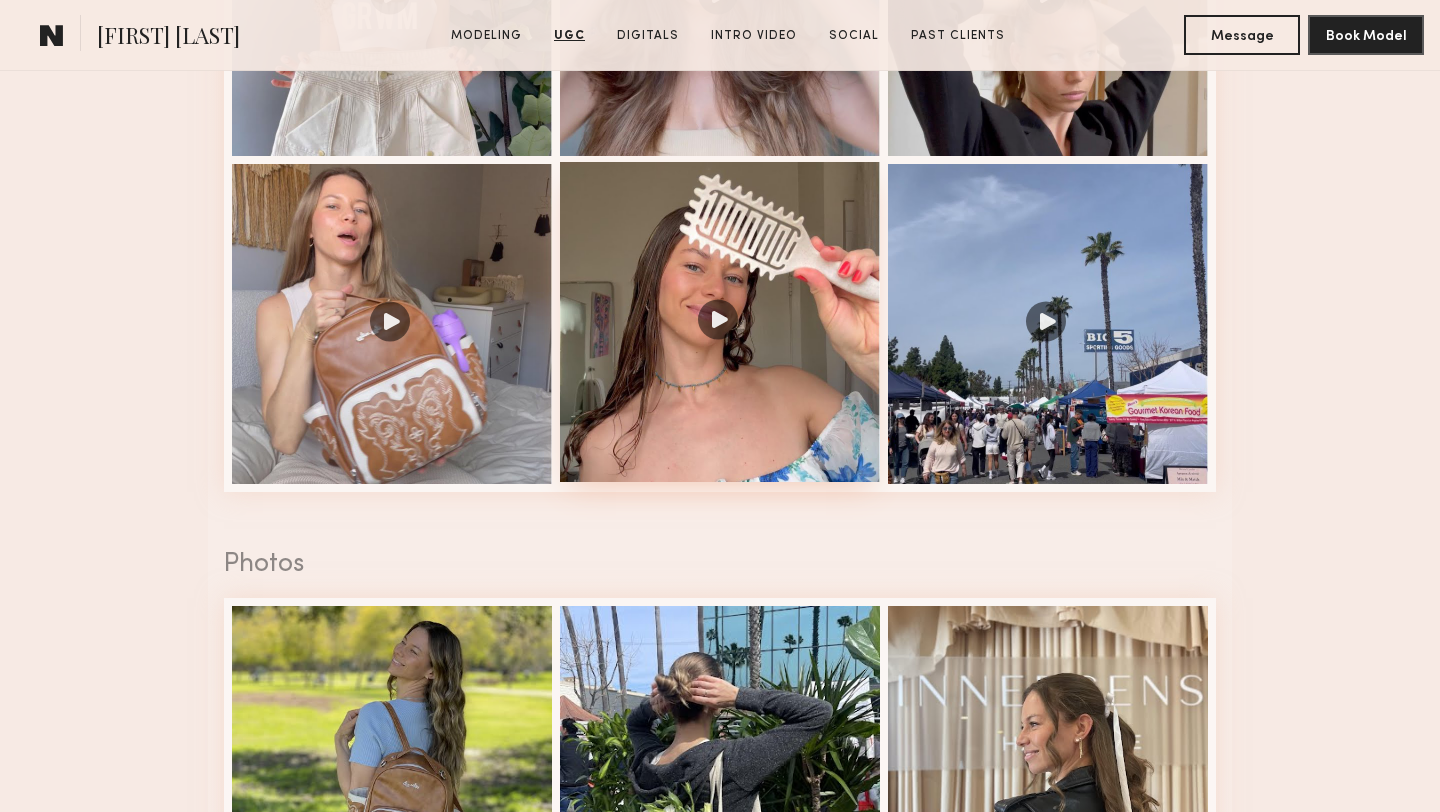 click at bounding box center (720, 322) 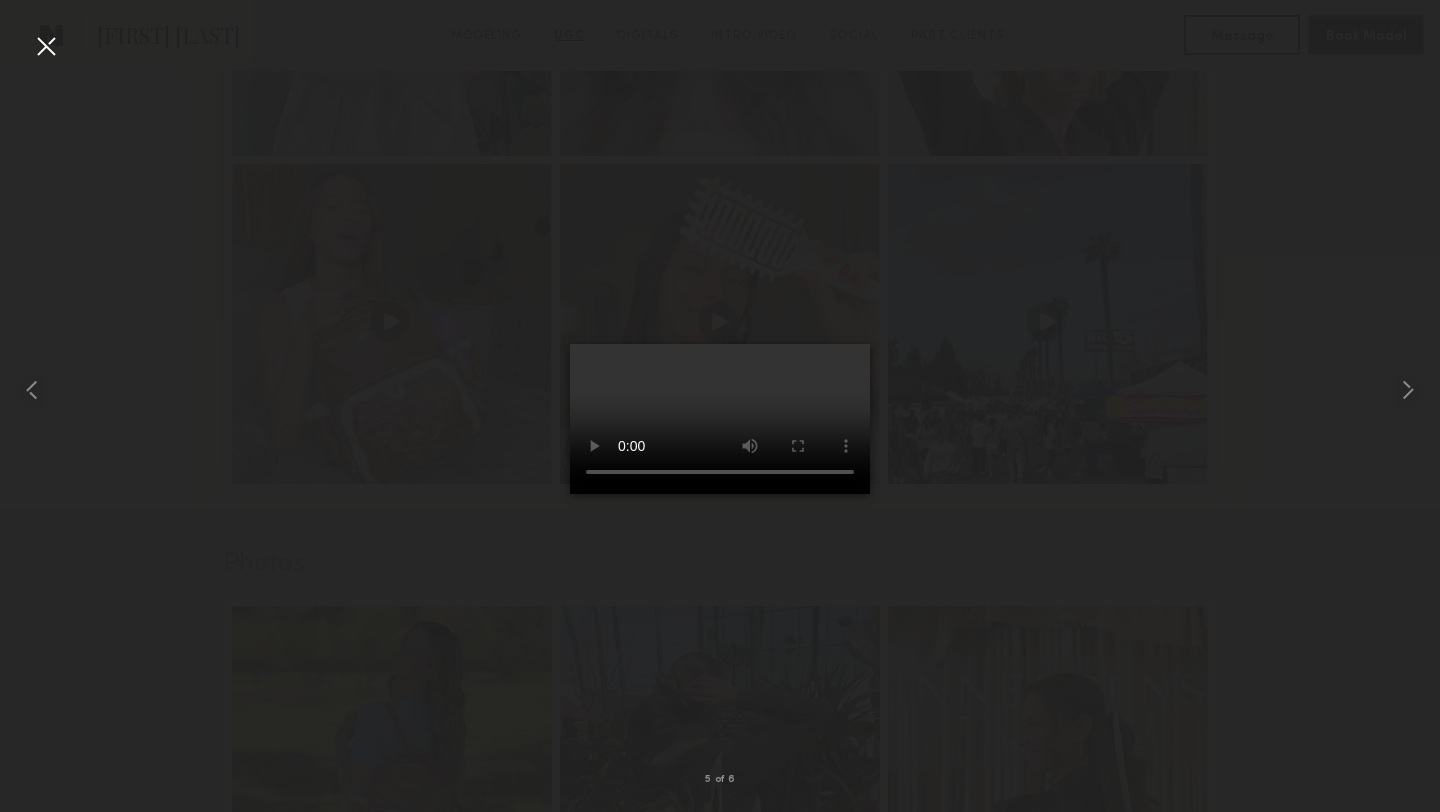 click at bounding box center (46, 46) 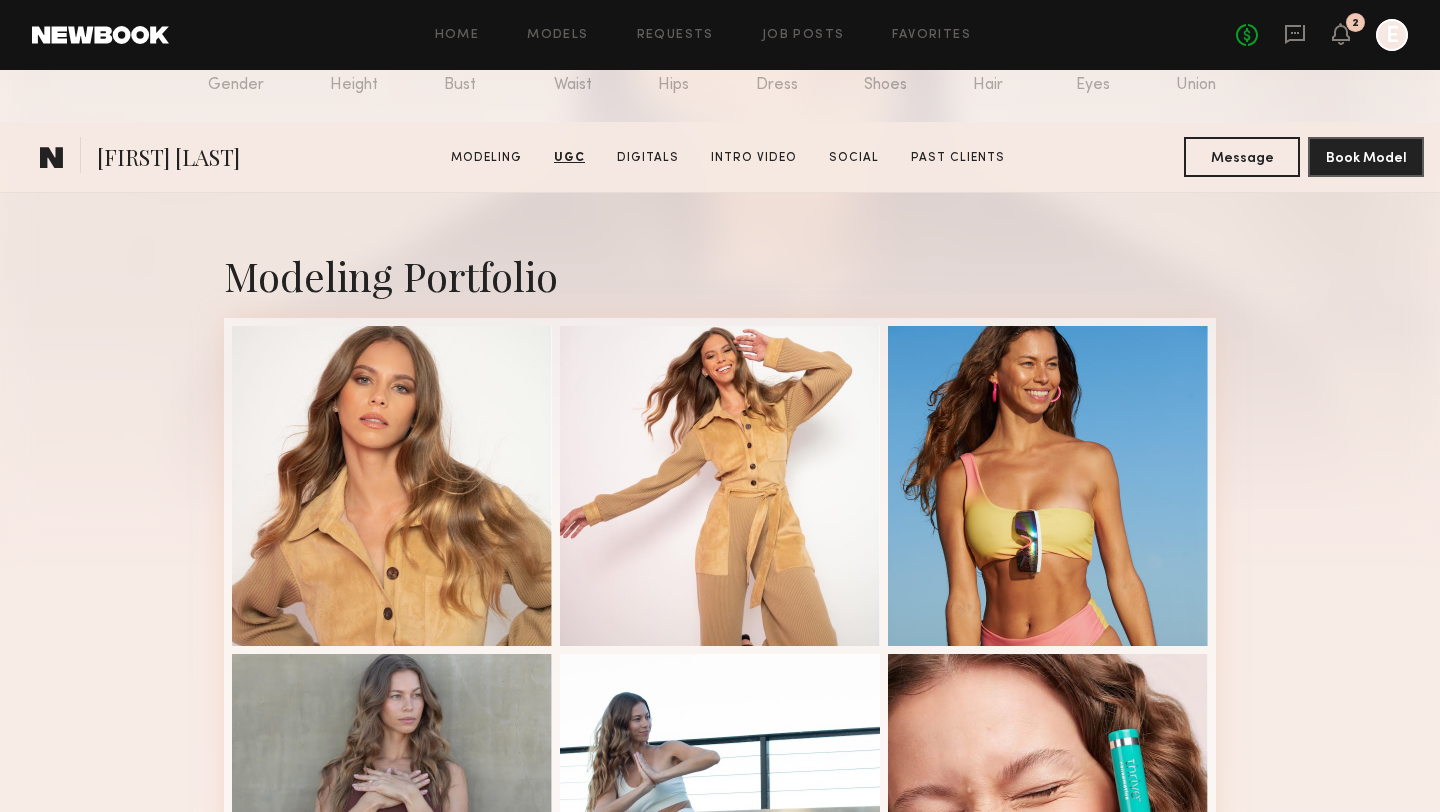 scroll, scrollTop: 0, scrollLeft: 0, axis: both 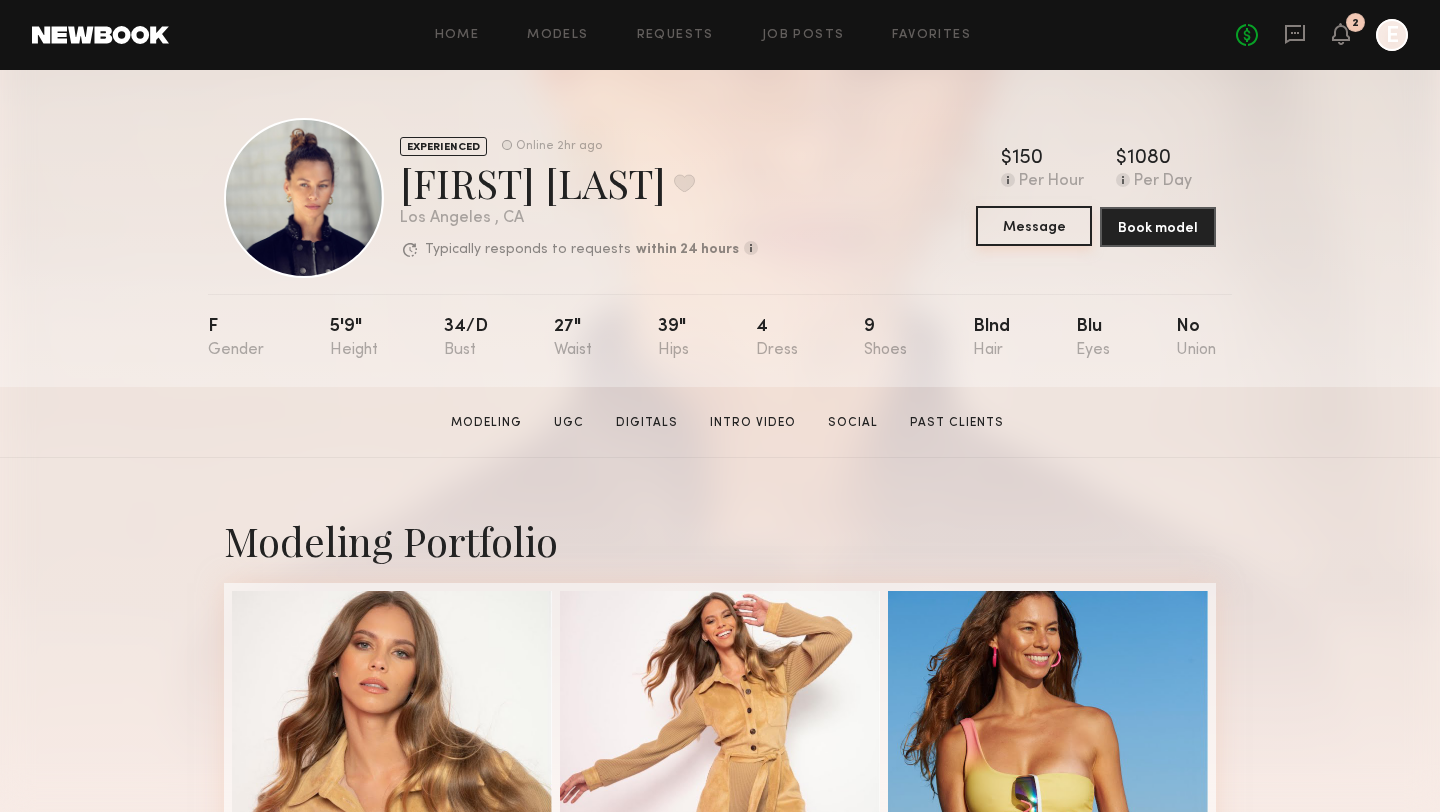 click on "Message" 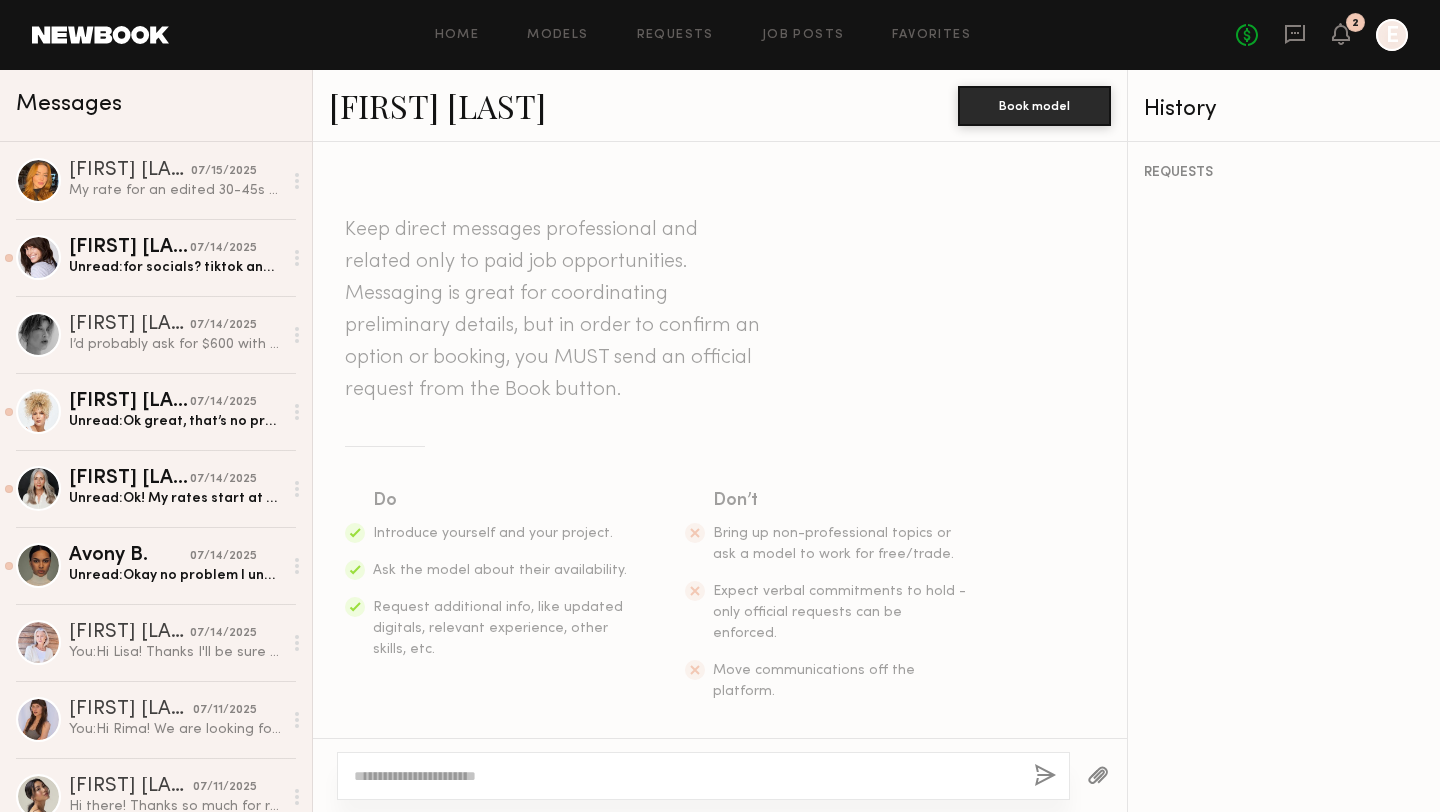 click 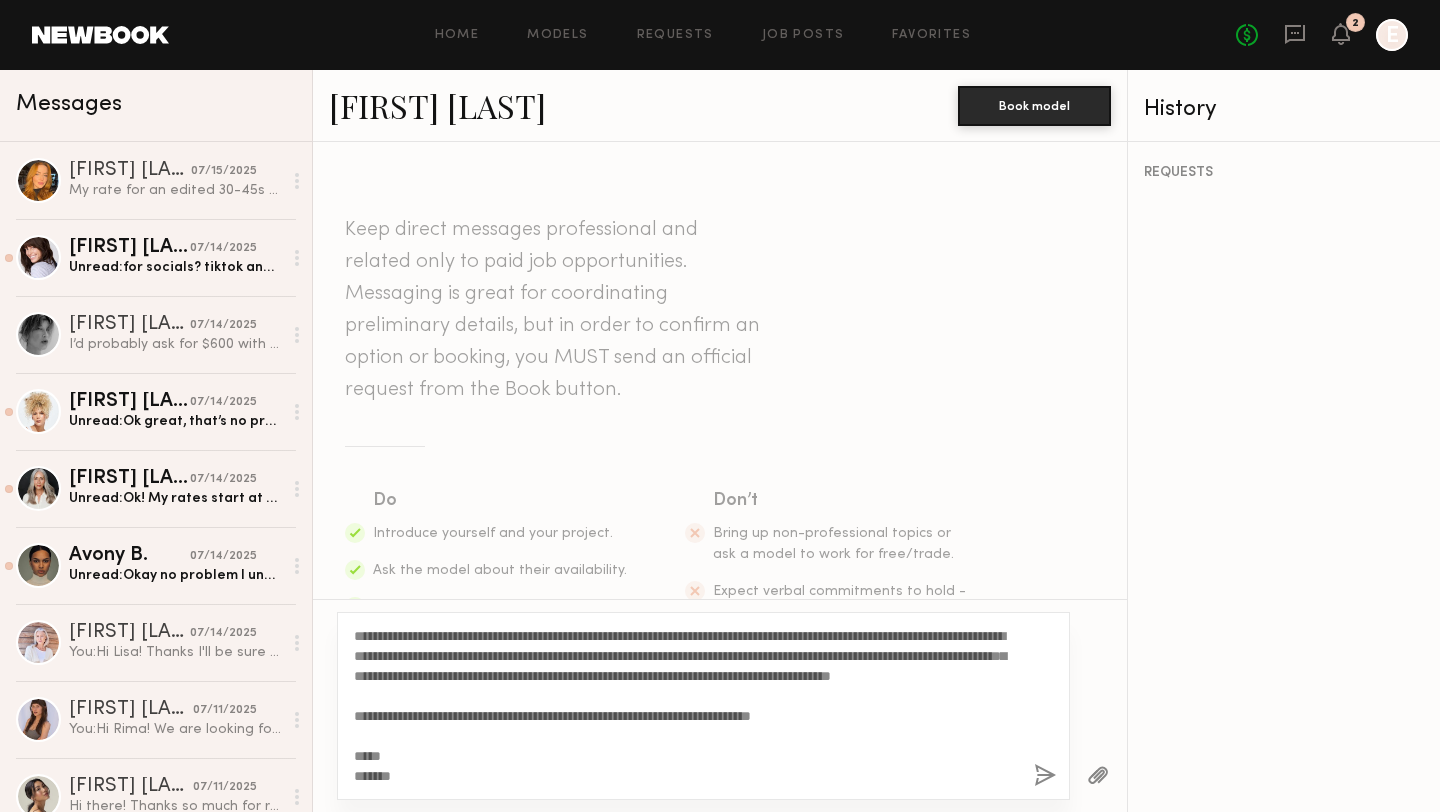 scroll, scrollTop: 0, scrollLeft: 0, axis: both 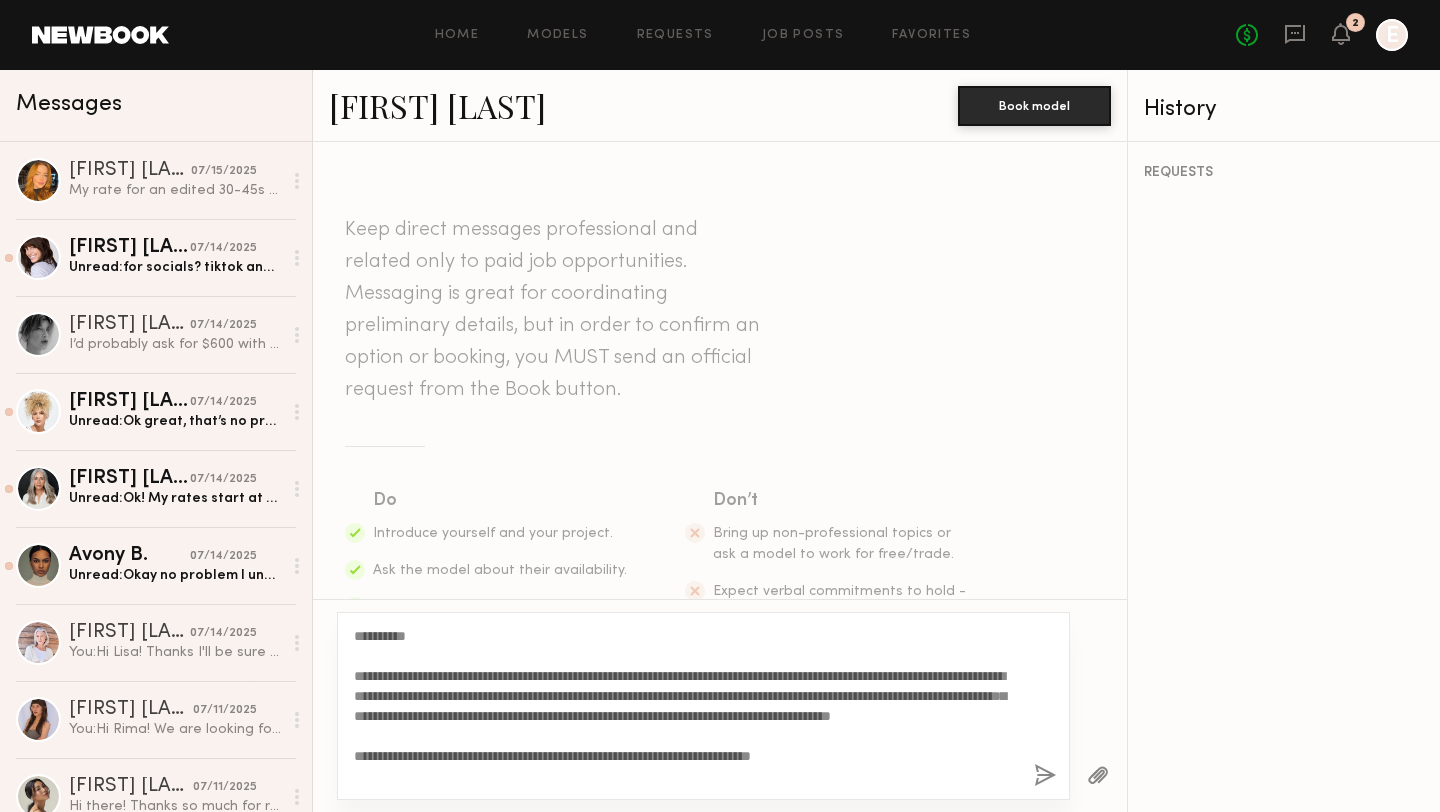 drag, startPoint x: 435, startPoint y: 634, endPoint x: 369, endPoint y: 629, distance: 66.189125 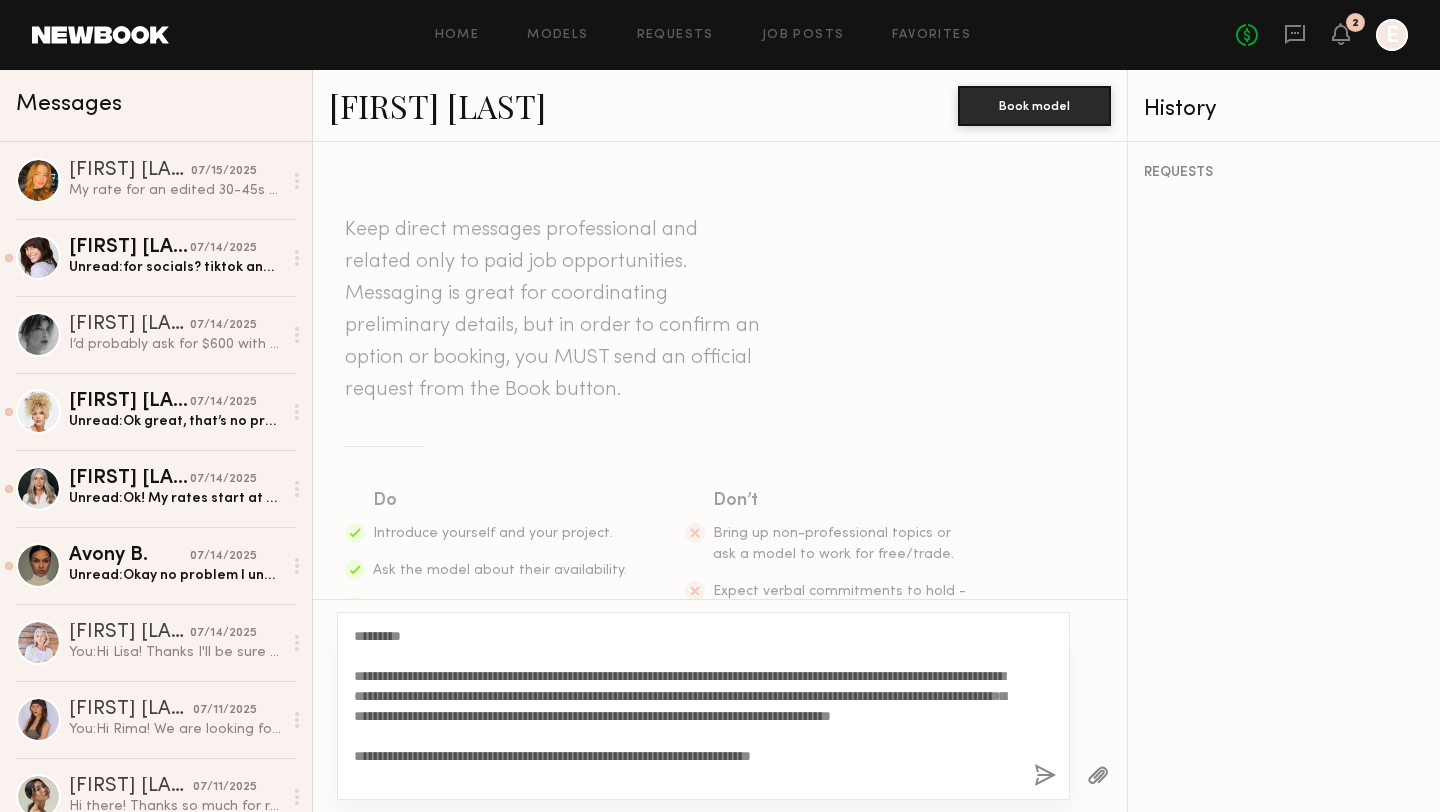 scroll, scrollTop: 60, scrollLeft: 0, axis: vertical 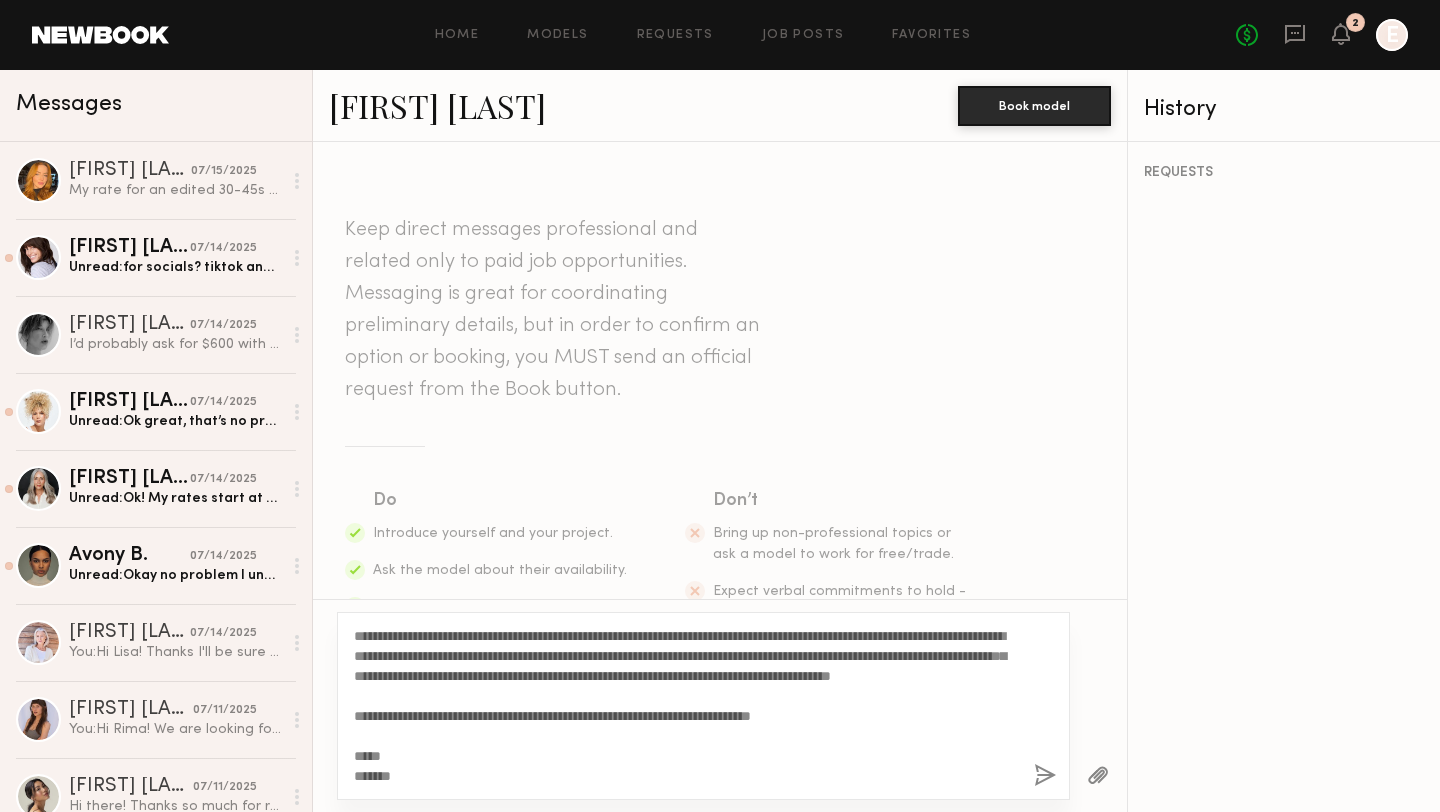drag, startPoint x: 857, startPoint y: 722, endPoint x: 724, endPoint y: 715, distance: 133.18408 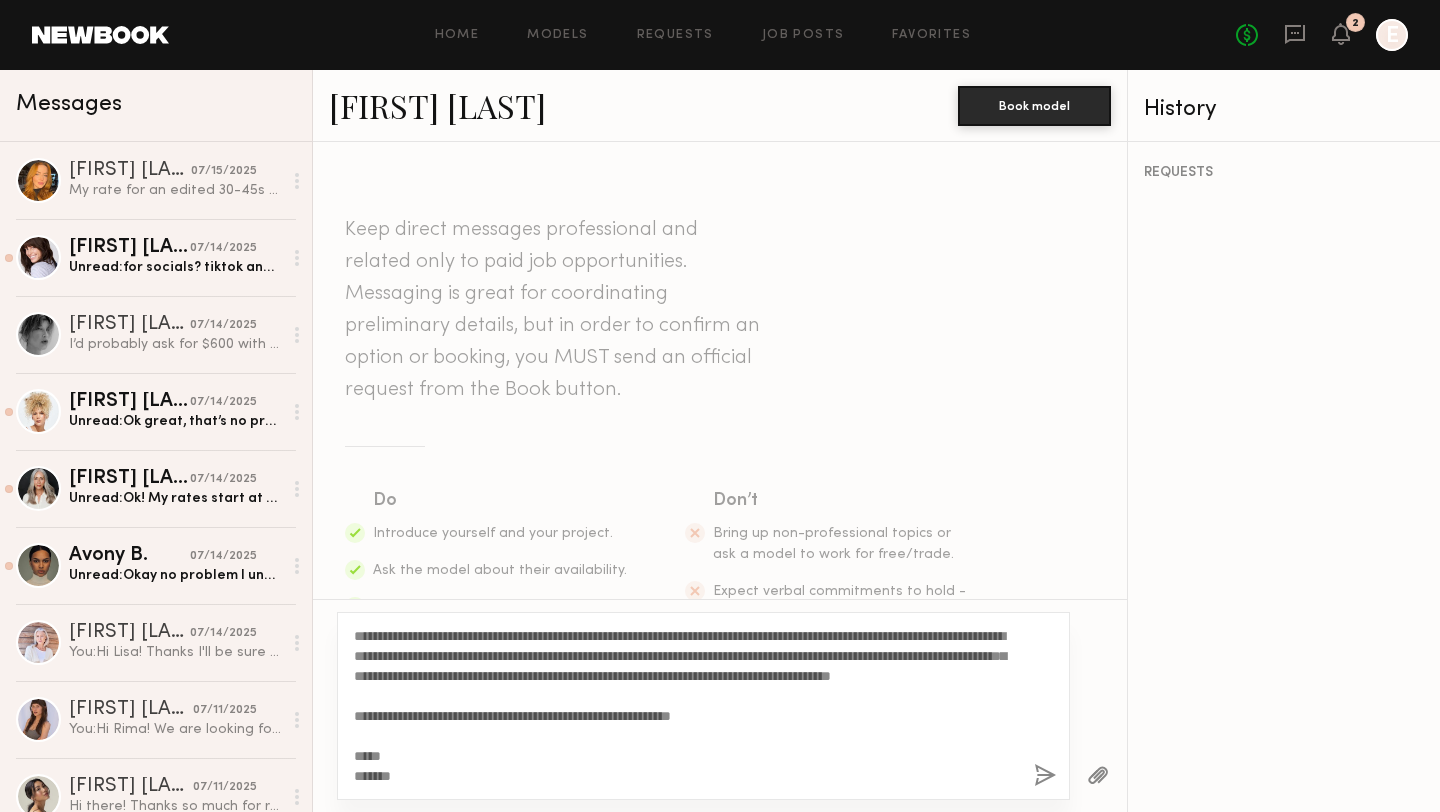 scroll, scrollTop: 0, scrollLeft: 0, axis: both 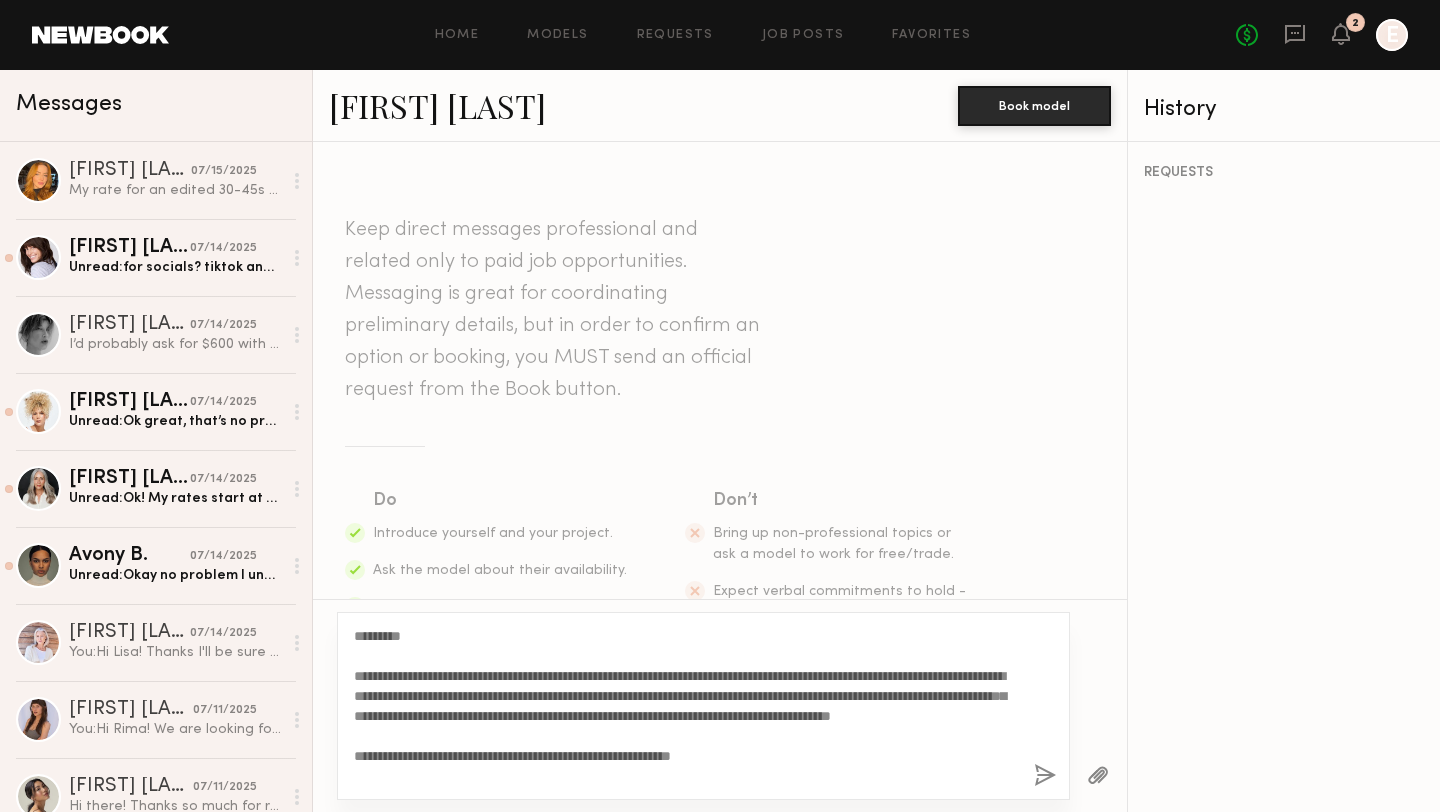 drag, startPoint x: 939, startPoint y: 675, endPoint x: 845, endPoint y: 669, distance: 94.19129 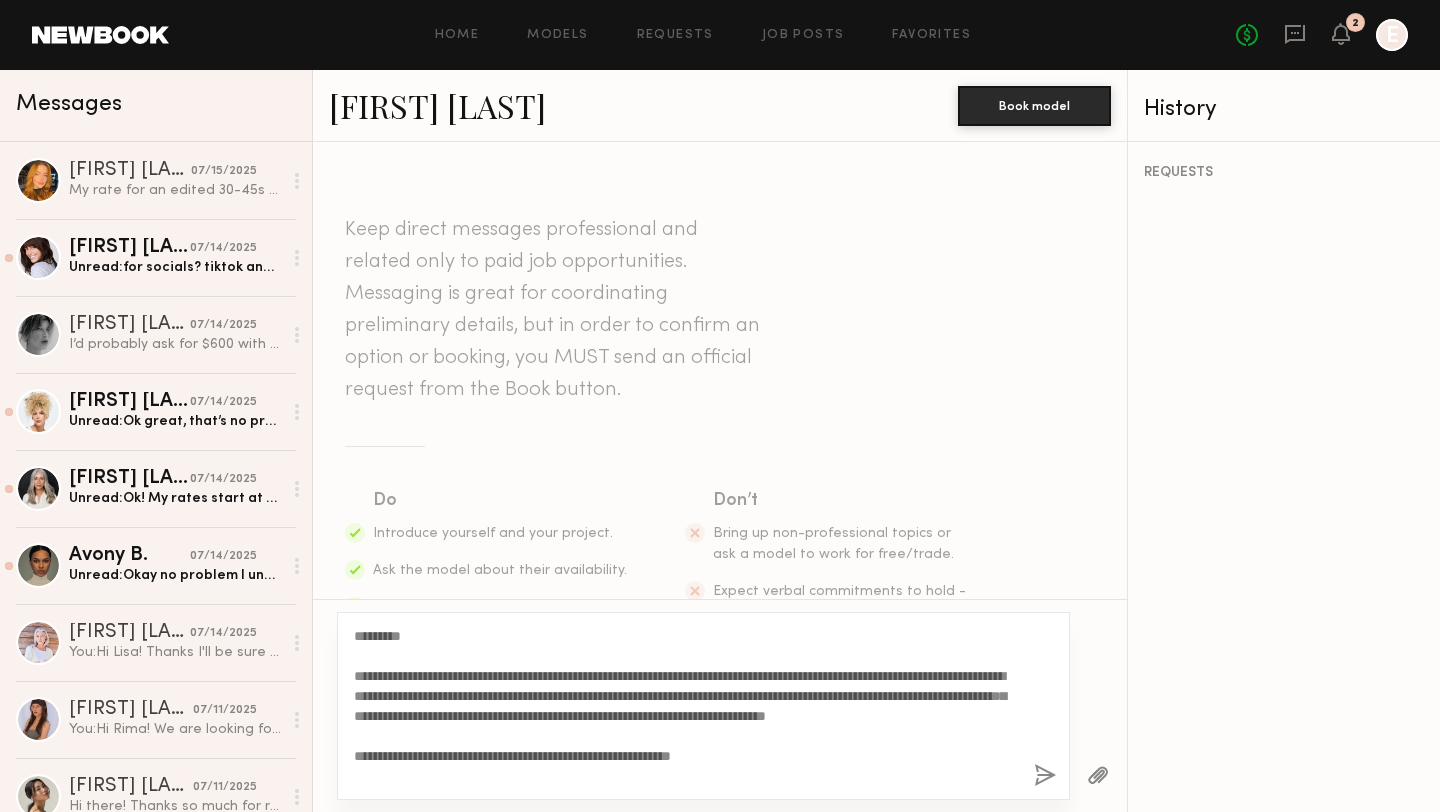 click on "**********" 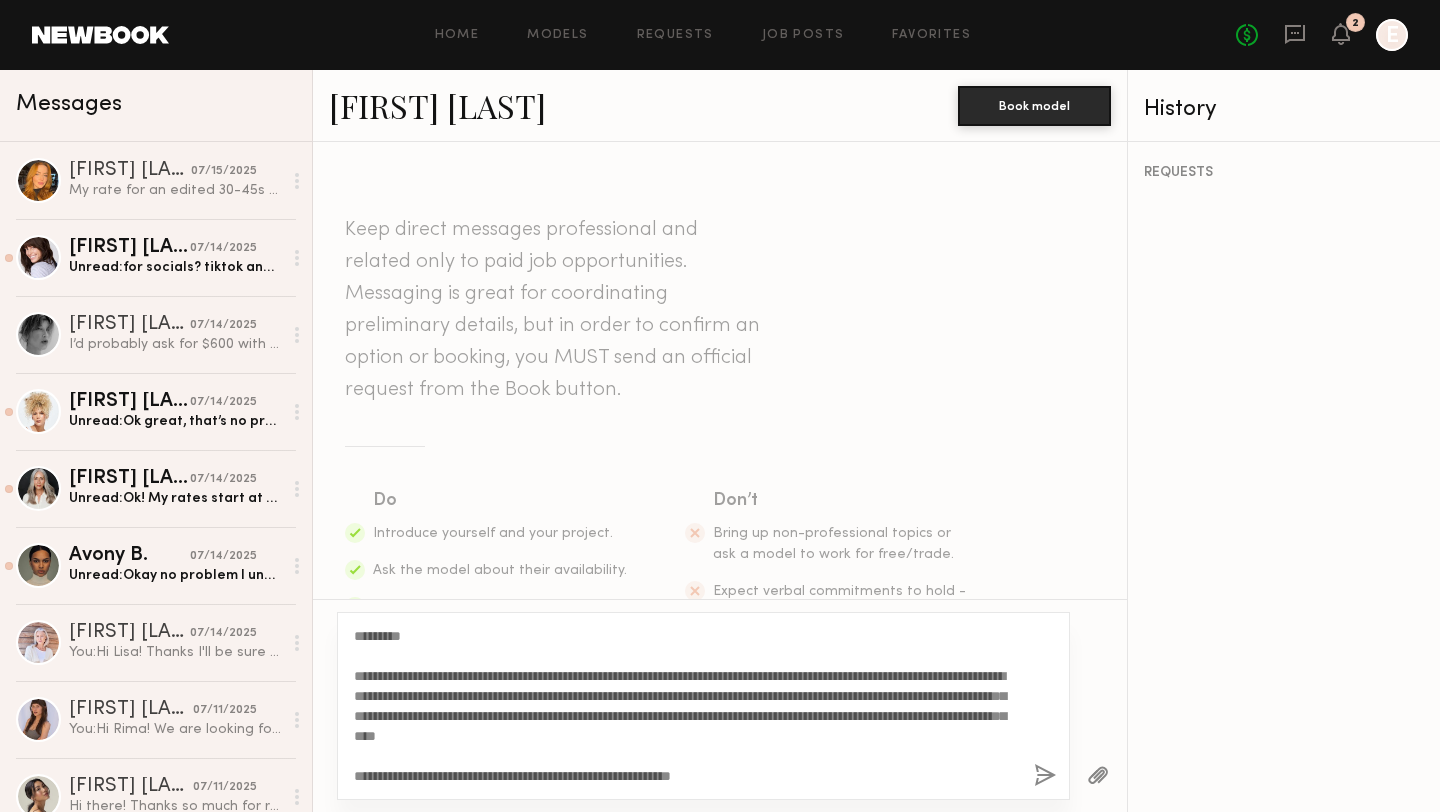 drag, startPoint x: 938, startPoint y: 737, endPoint x: 619, endPoint y: 730, distance: 319.07678 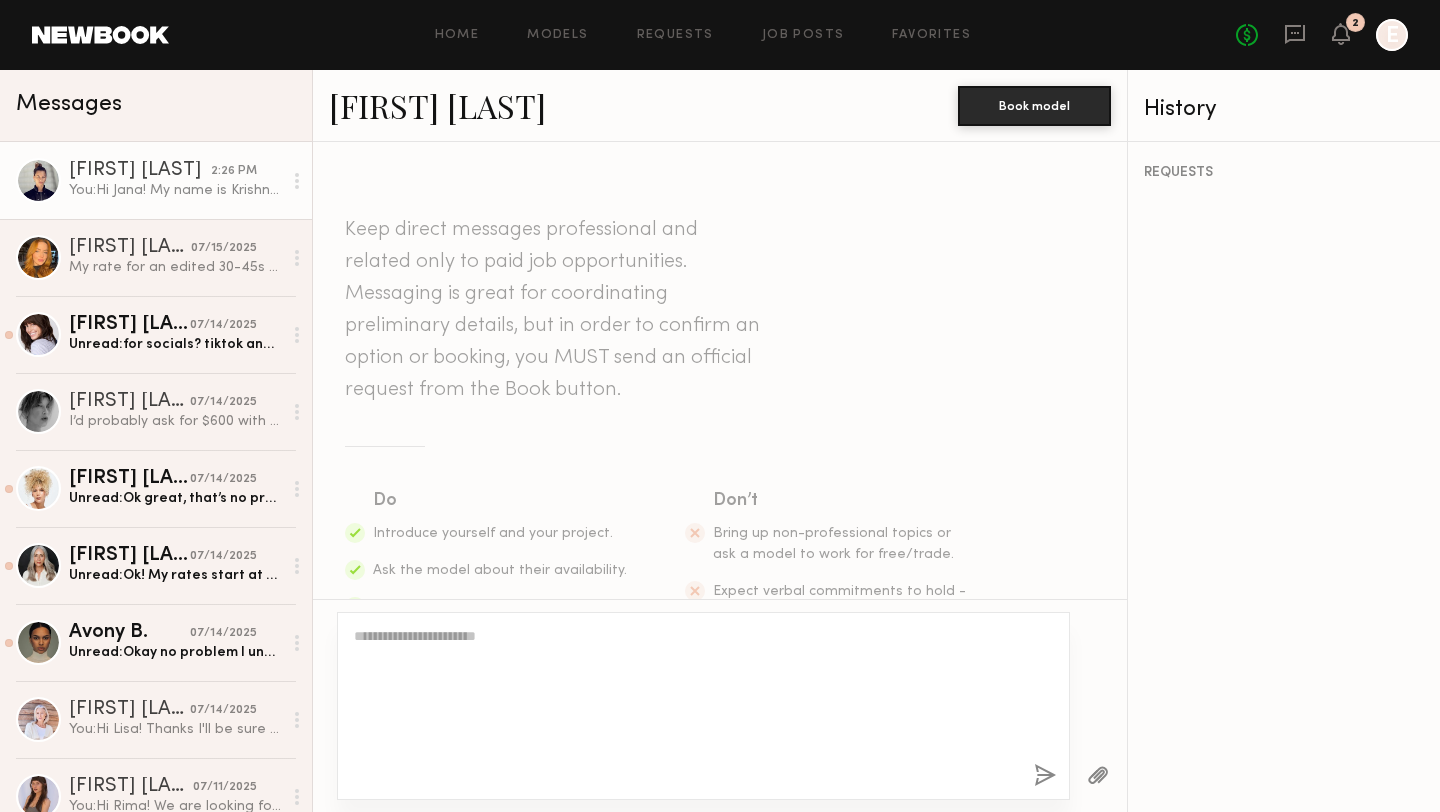 scroll, scrollTop: 566, scrollLeft: 0, axis: vertical 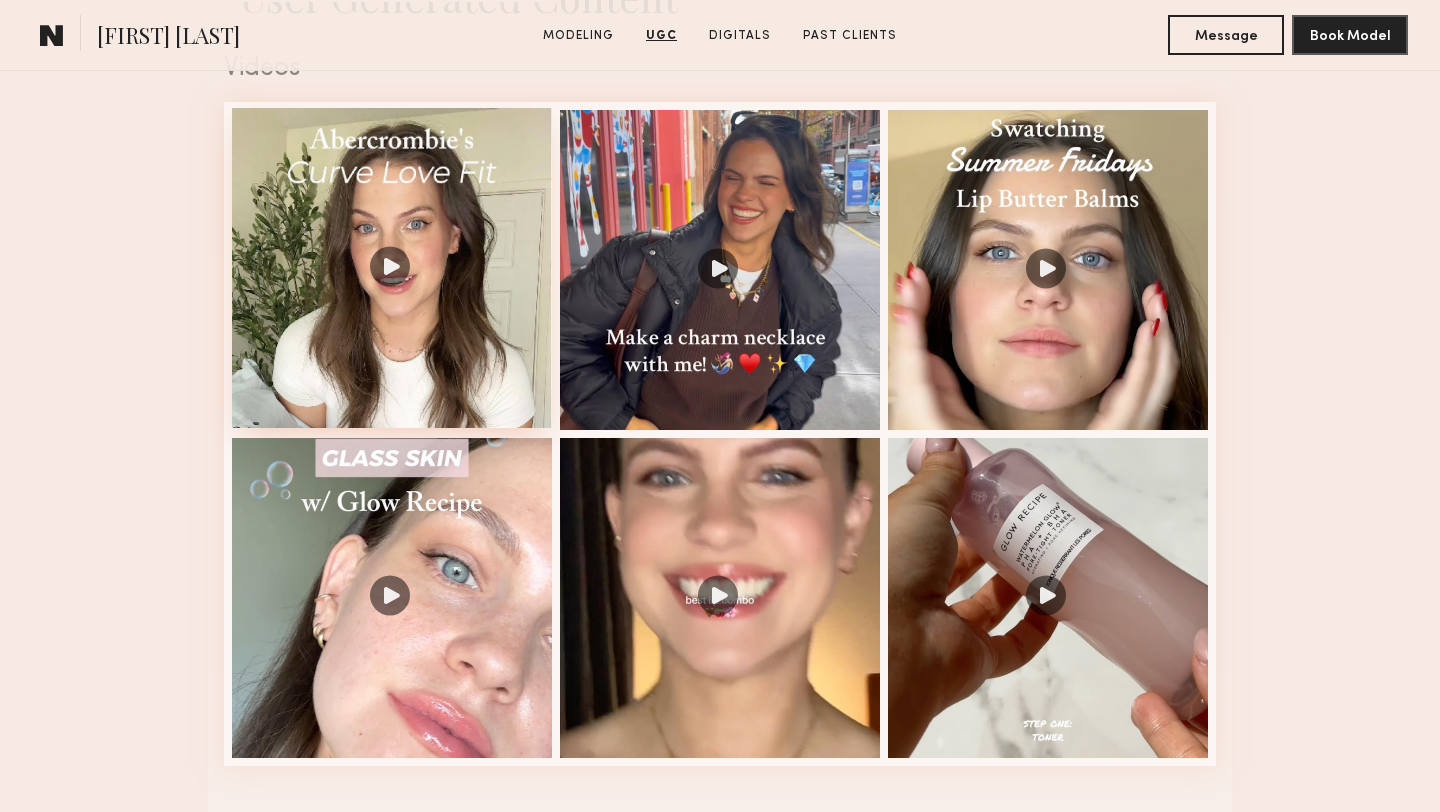 click at bounding box center [392, 268] 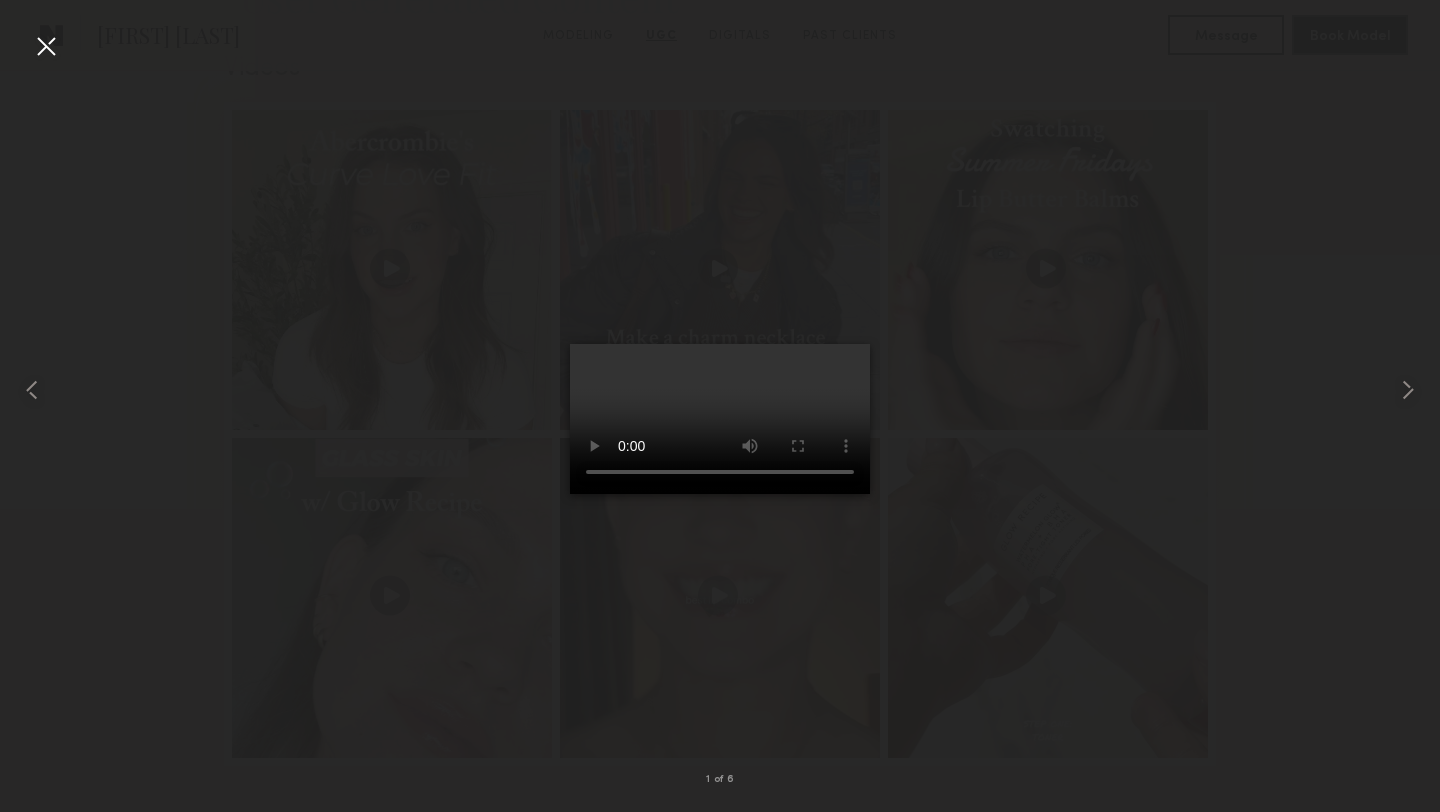 click at bounding box center (46, 46) 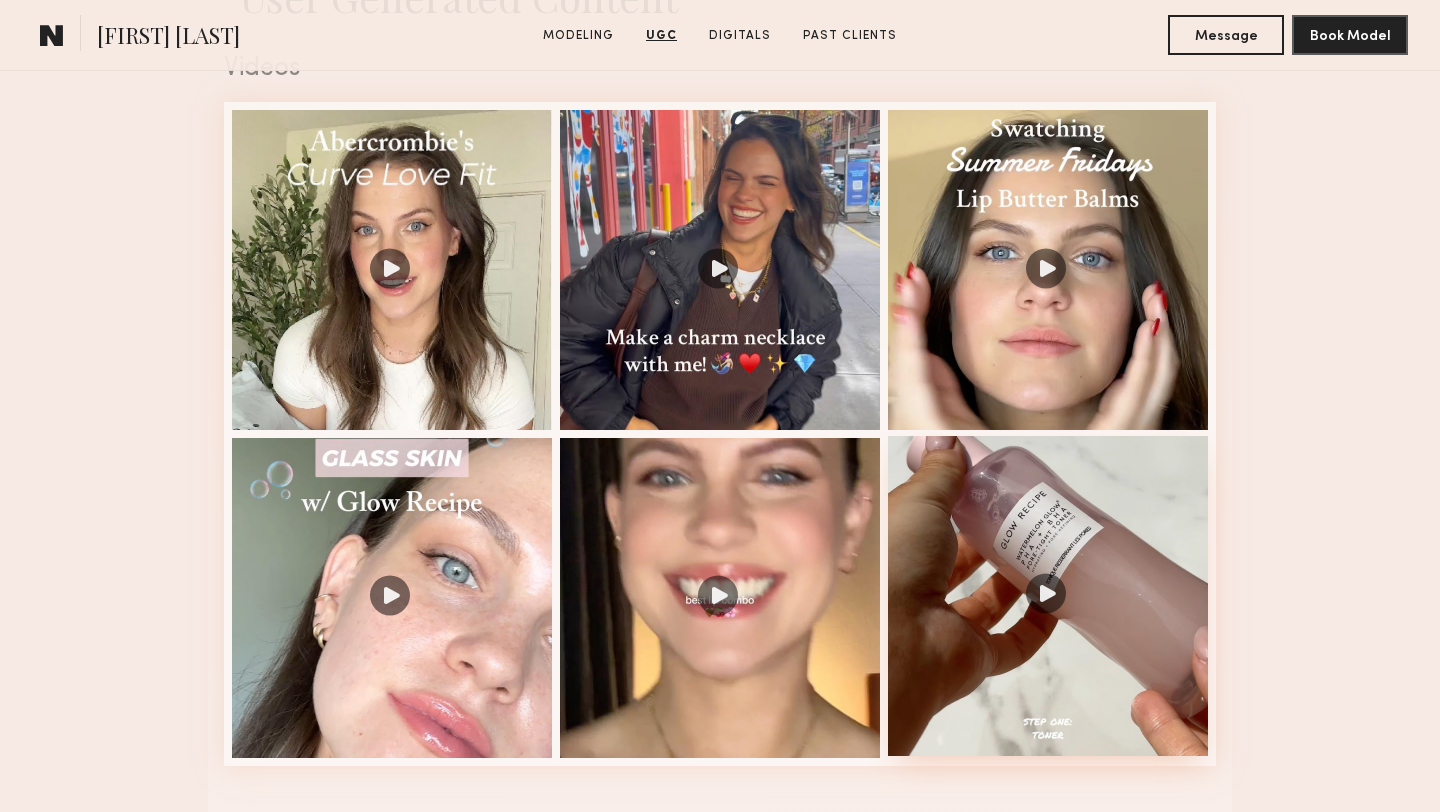 click at bounding box center (1048, 596) 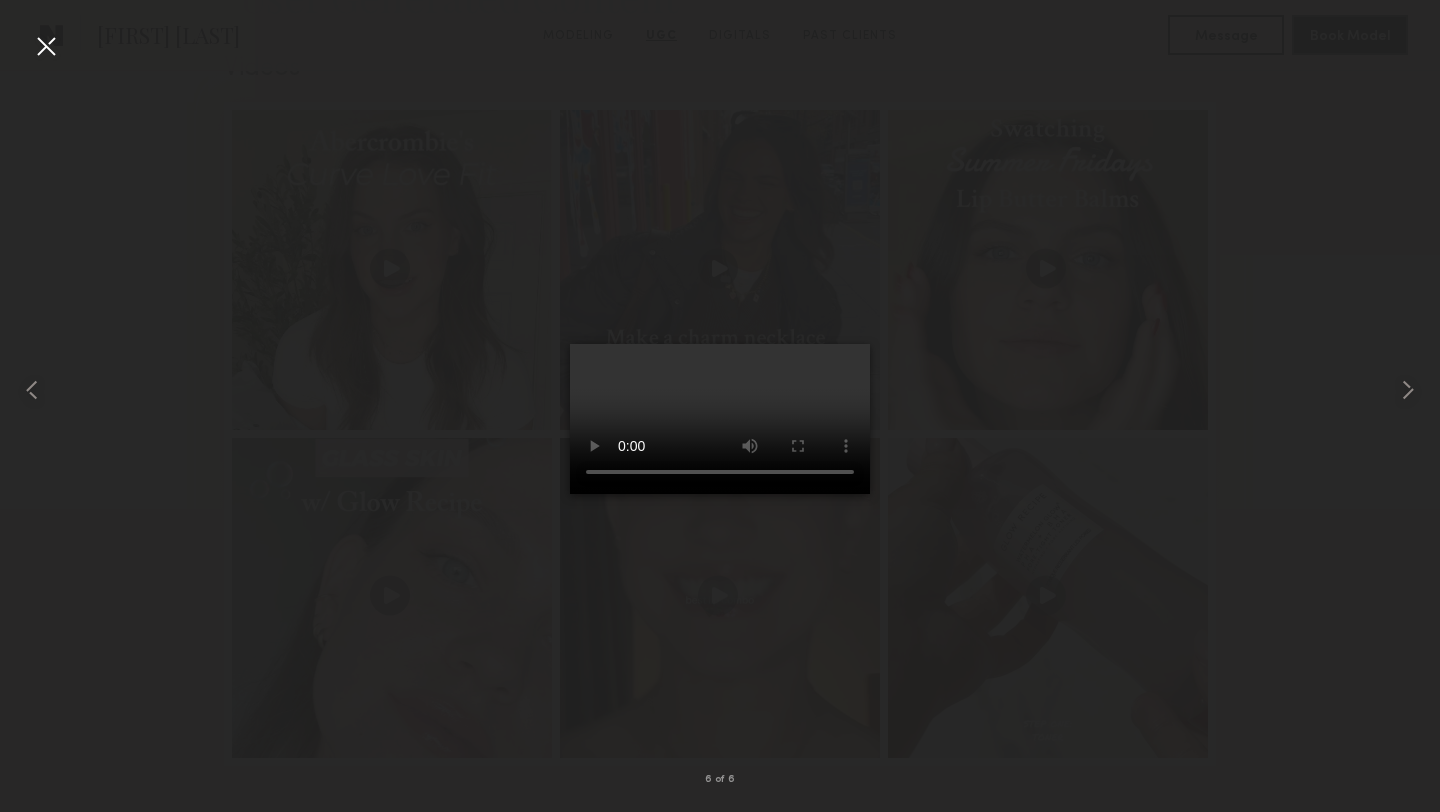 click at bounding box center [46, 46] 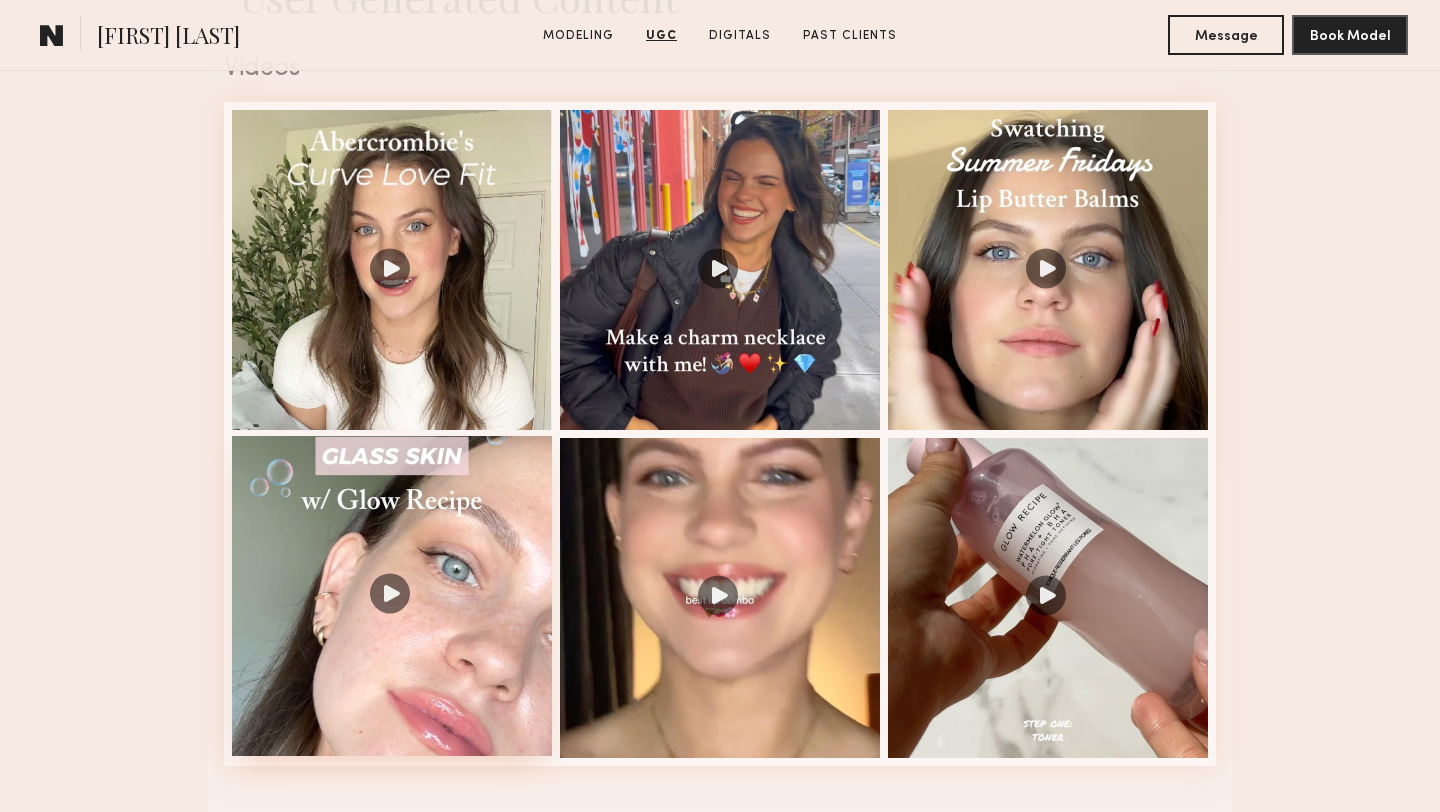 click at bounding box center (392, 596) 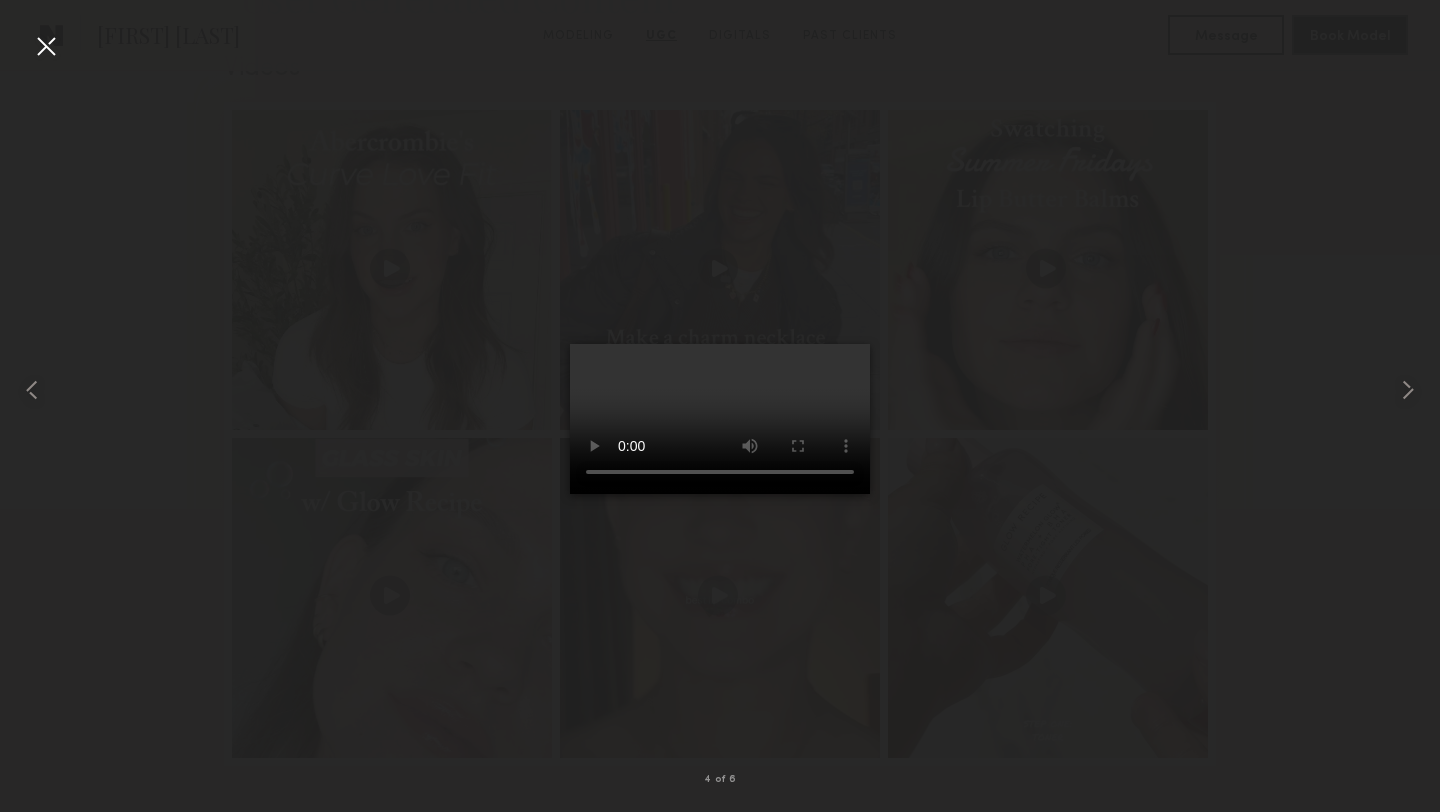click at bounding box center (46, 46) 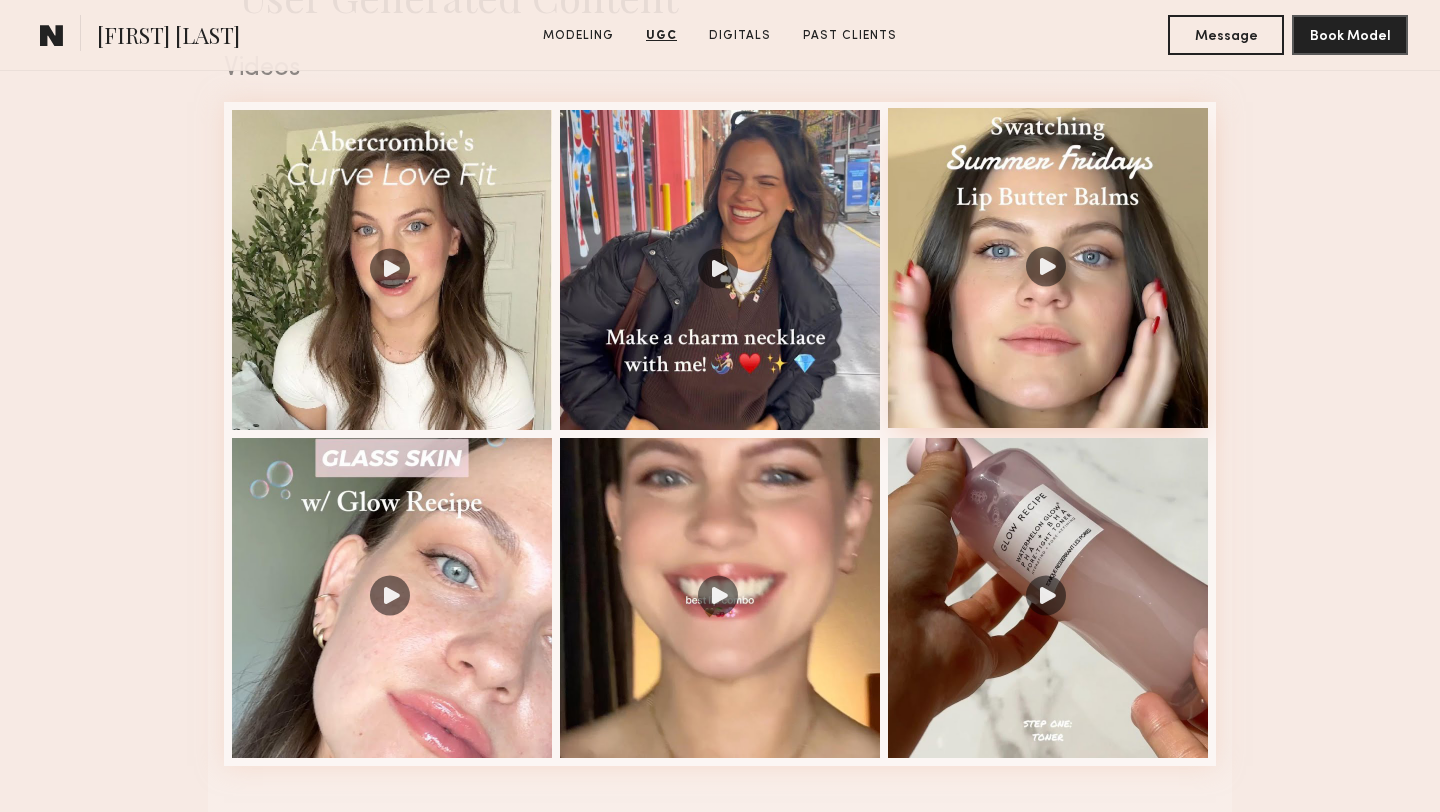 click at bounding box center (1048, 268) 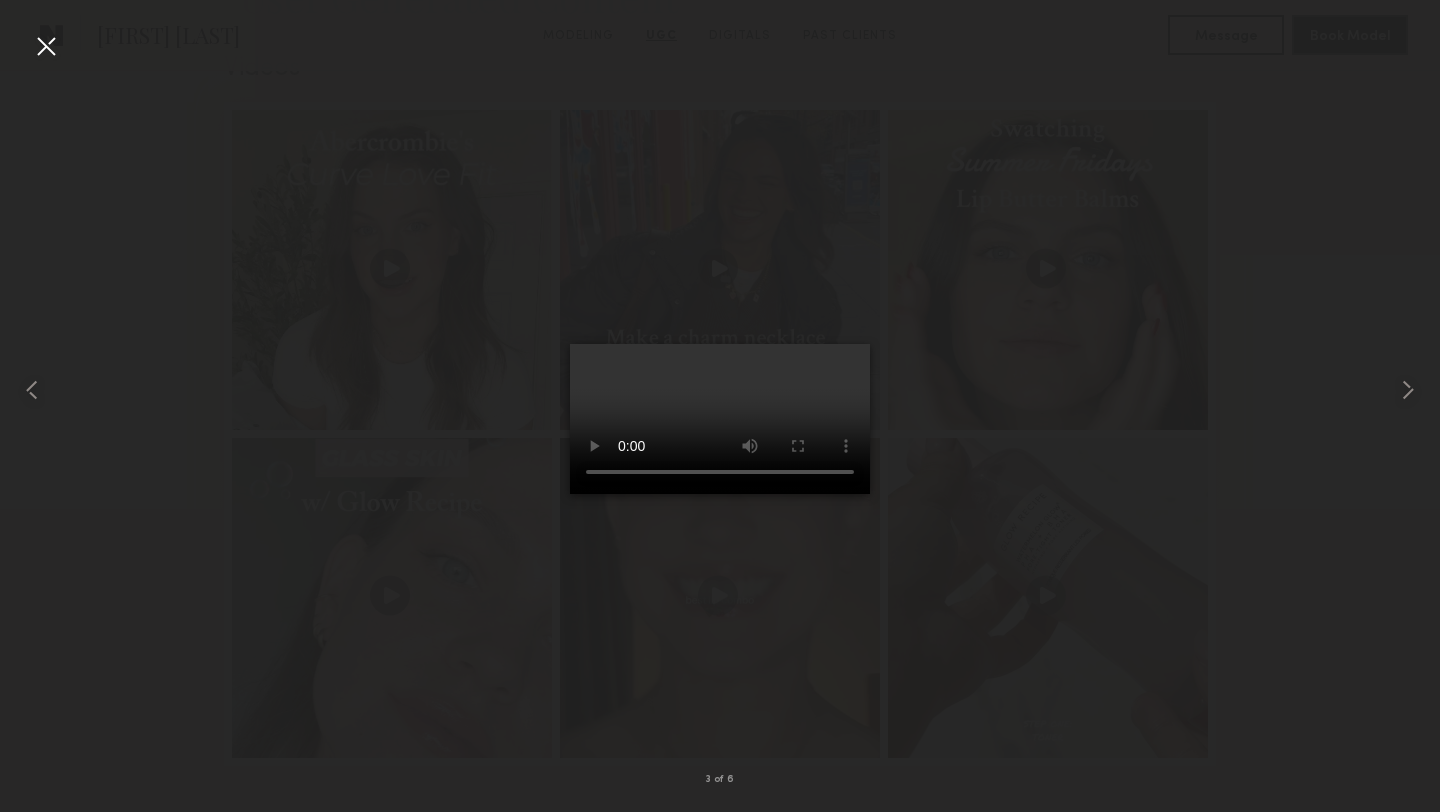 click at bounding box center (46, 46) 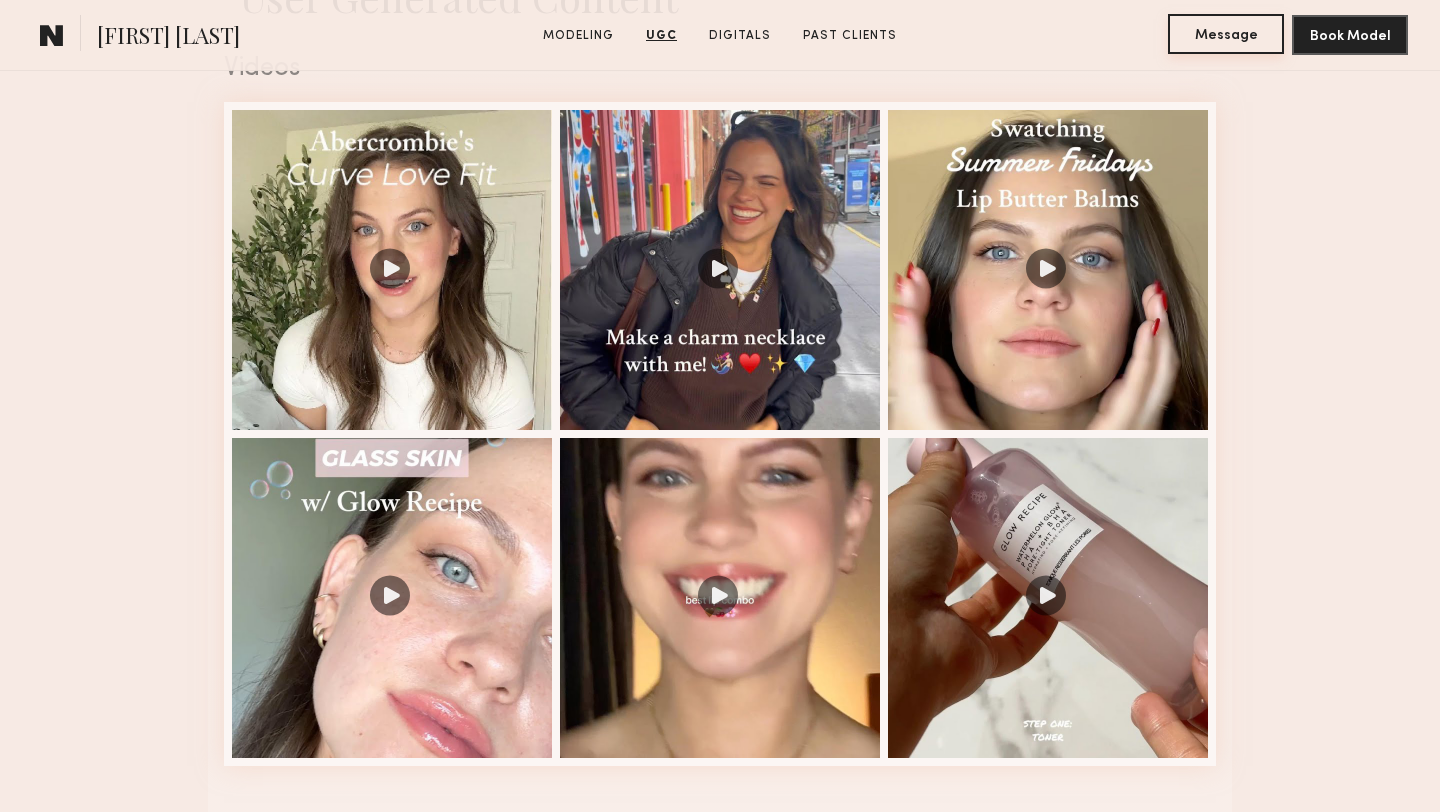 click on "Message" 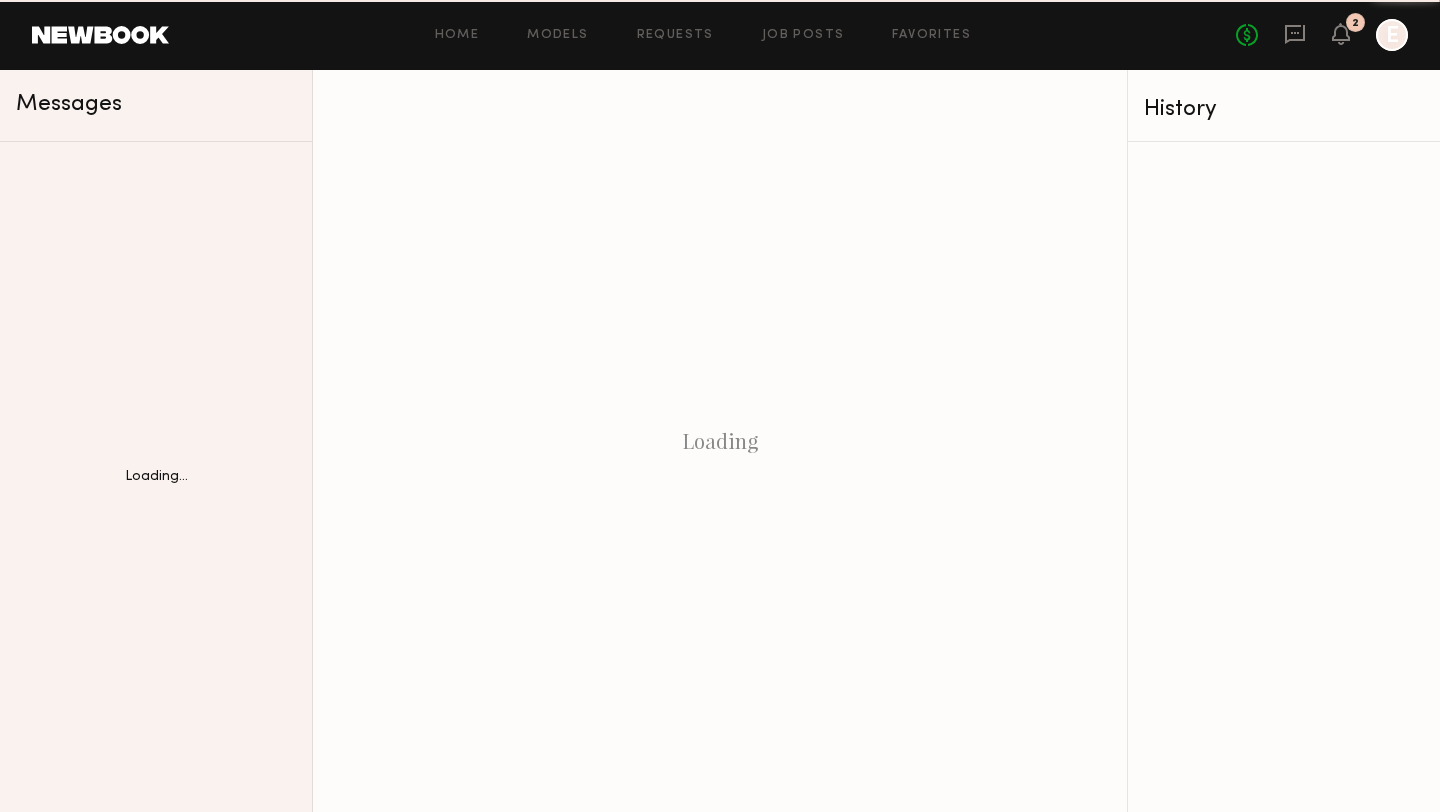 scroll, scrollTop: 0, scrollLeft: 0, axis: both 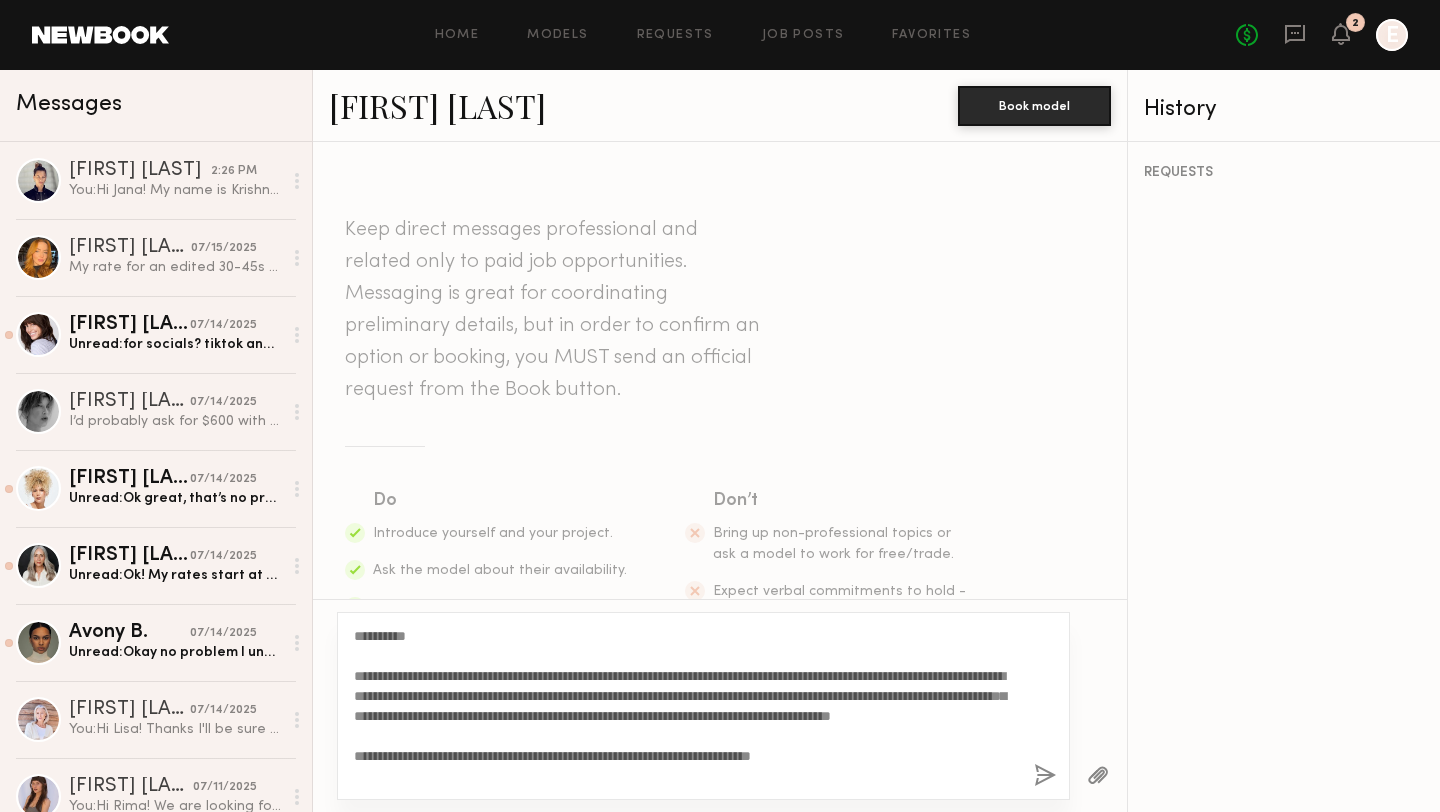 drag, startPoint x: 441, startPoint y: 639, endPoint x: 370, endPoint y: 639, distance: 71 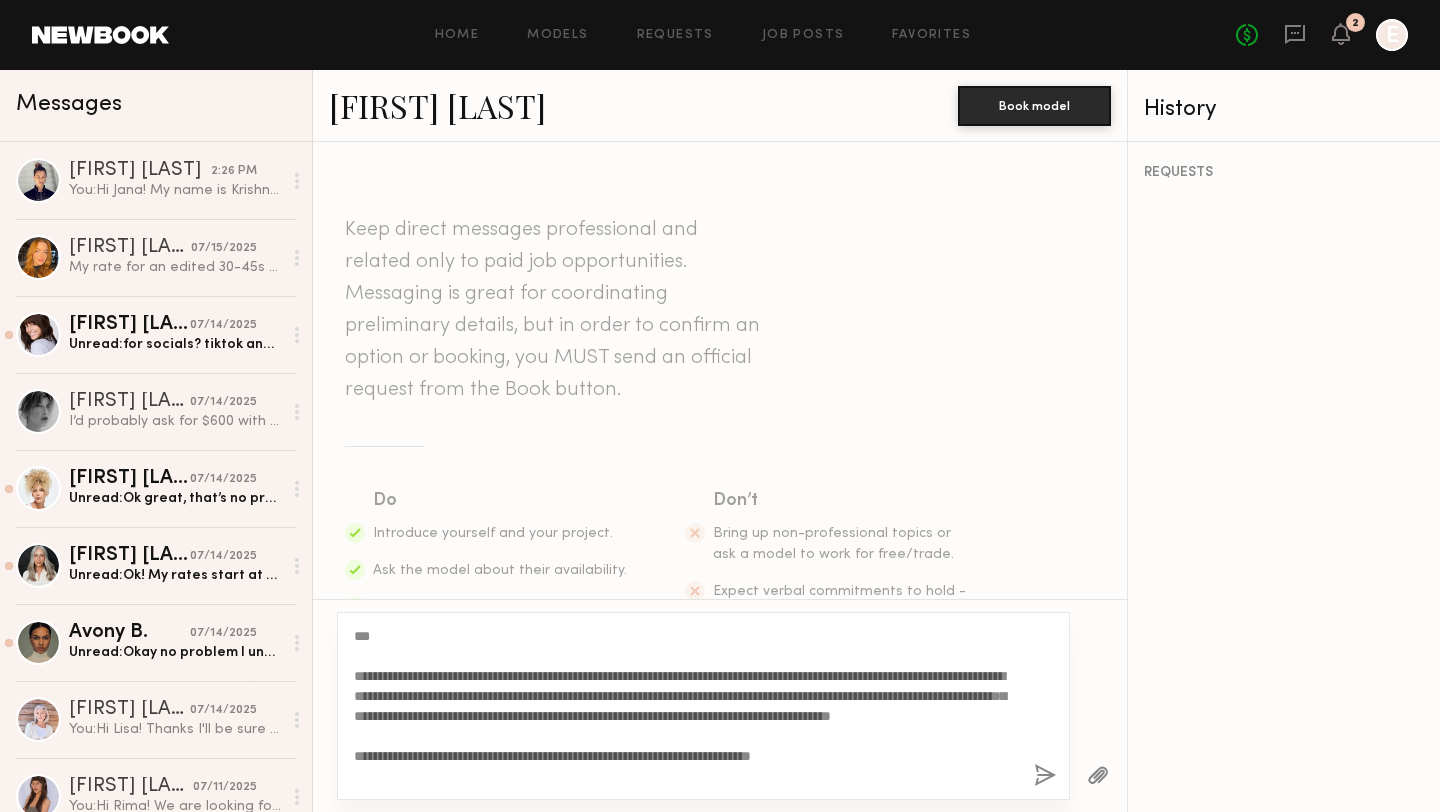 scroll, scrollTop: 60, scrollLeft: 0, axis: vertical 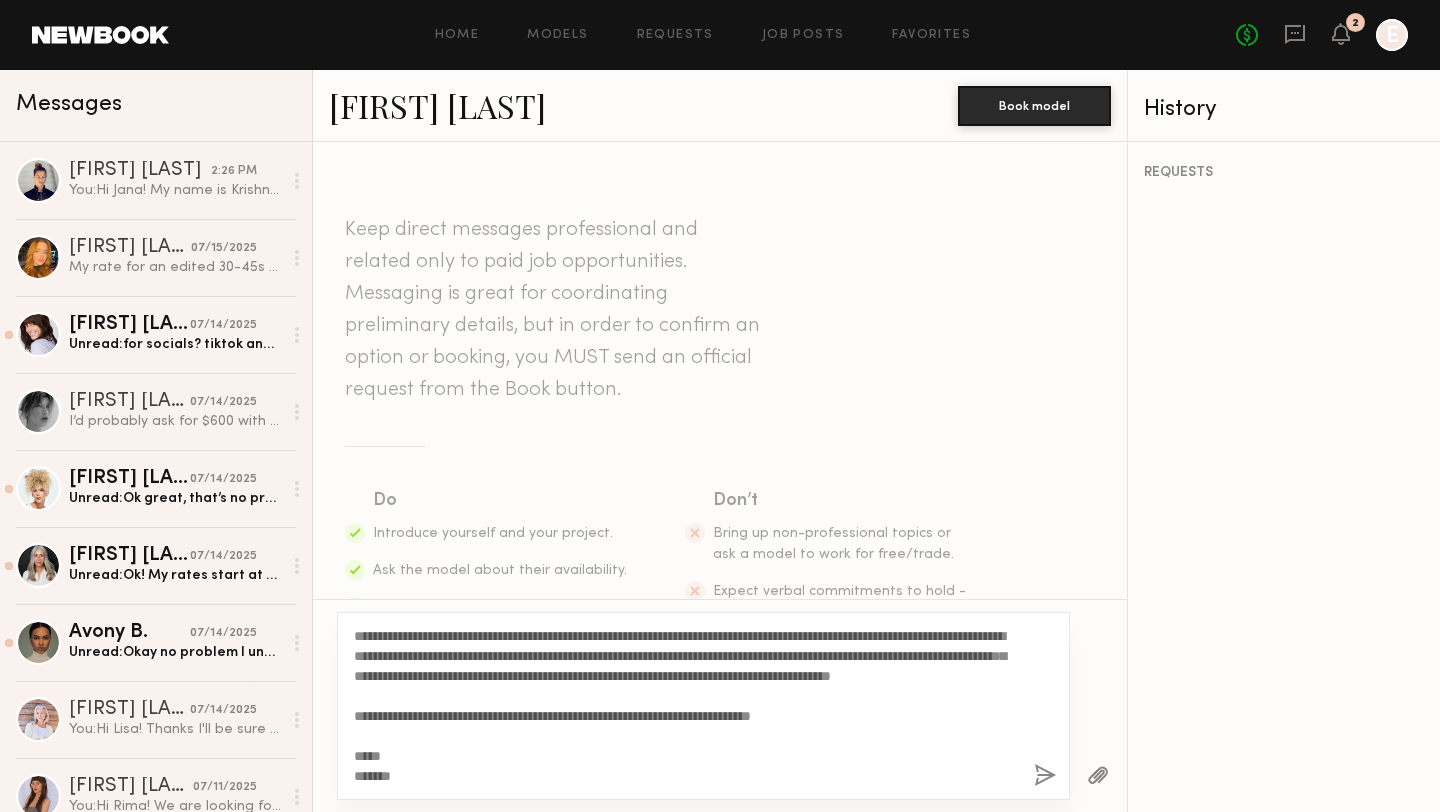 drag, startPoint x: 354, startPoint y: 634, endPoint x: 630, endPoint y: 794, distance: 319.0235 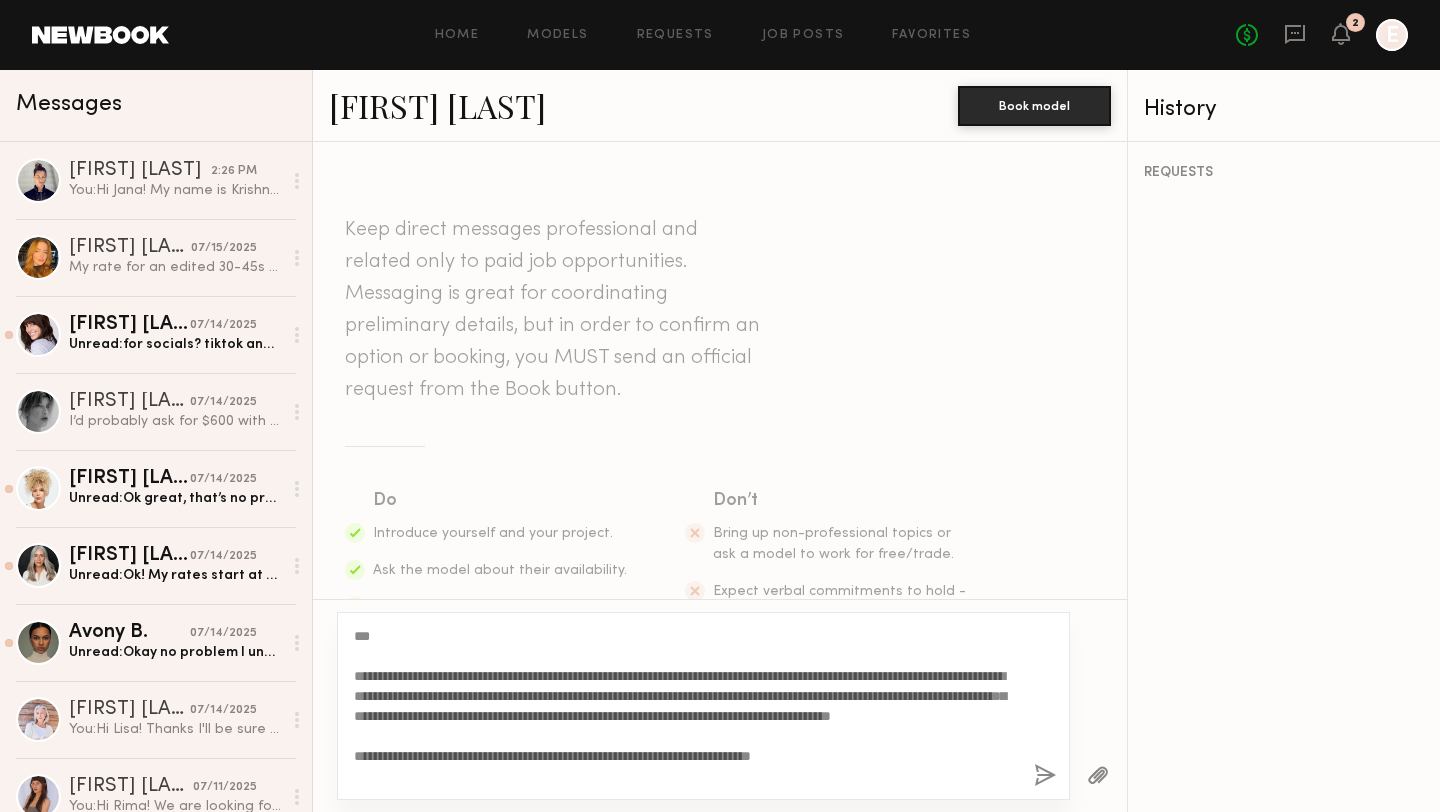 click on "**********" 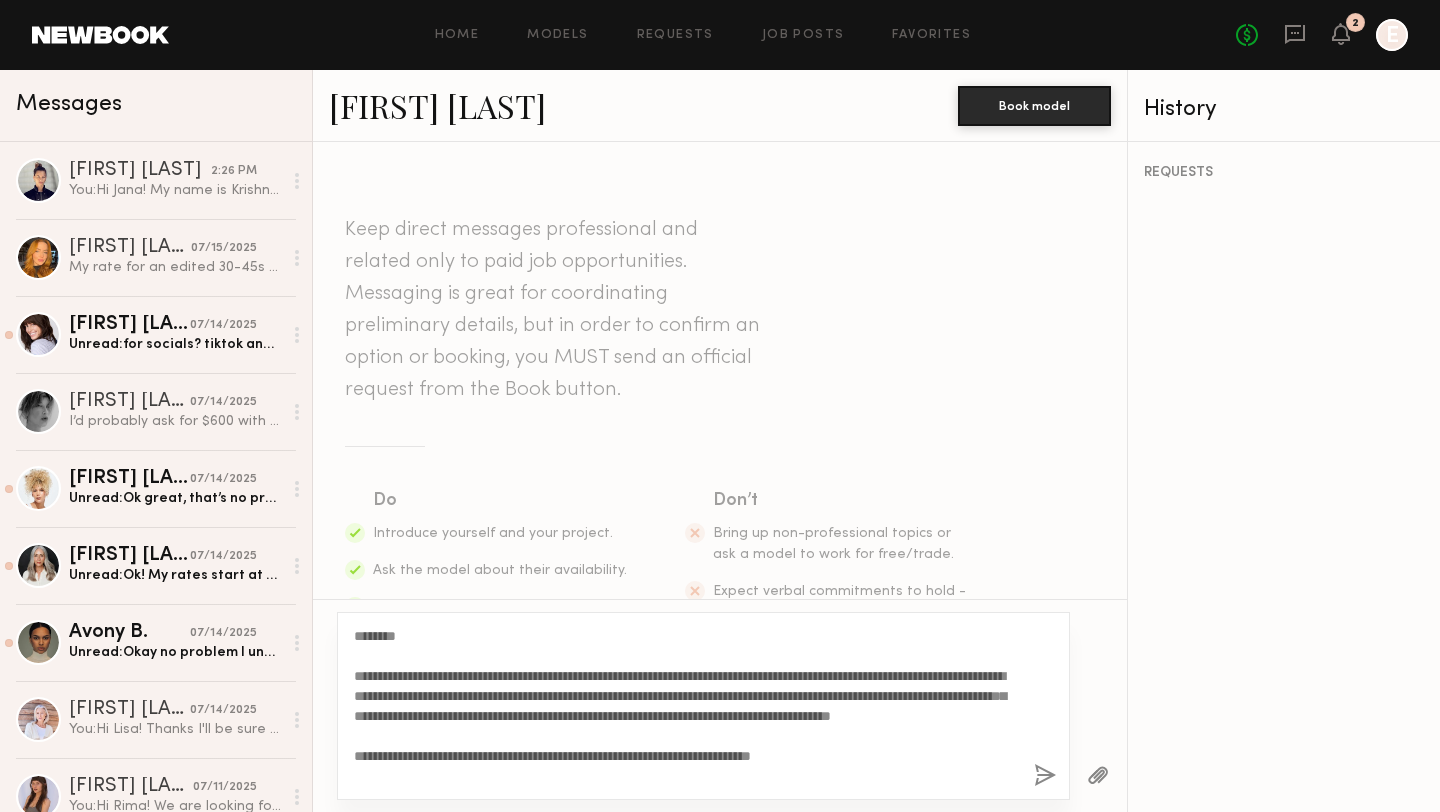 type on "**********" 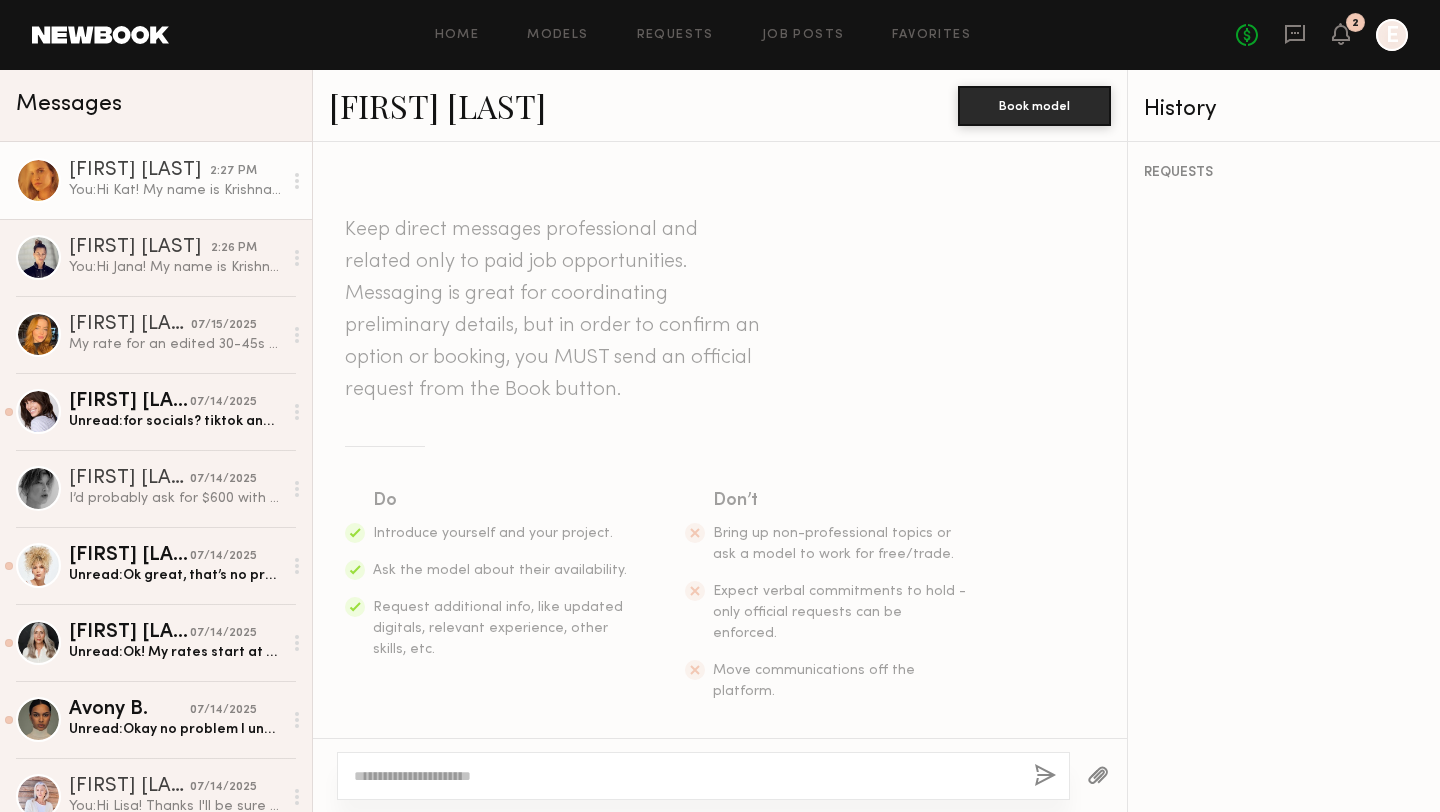 scroll, scrollTop: 566, scrollLeft: 0, axis: vertical 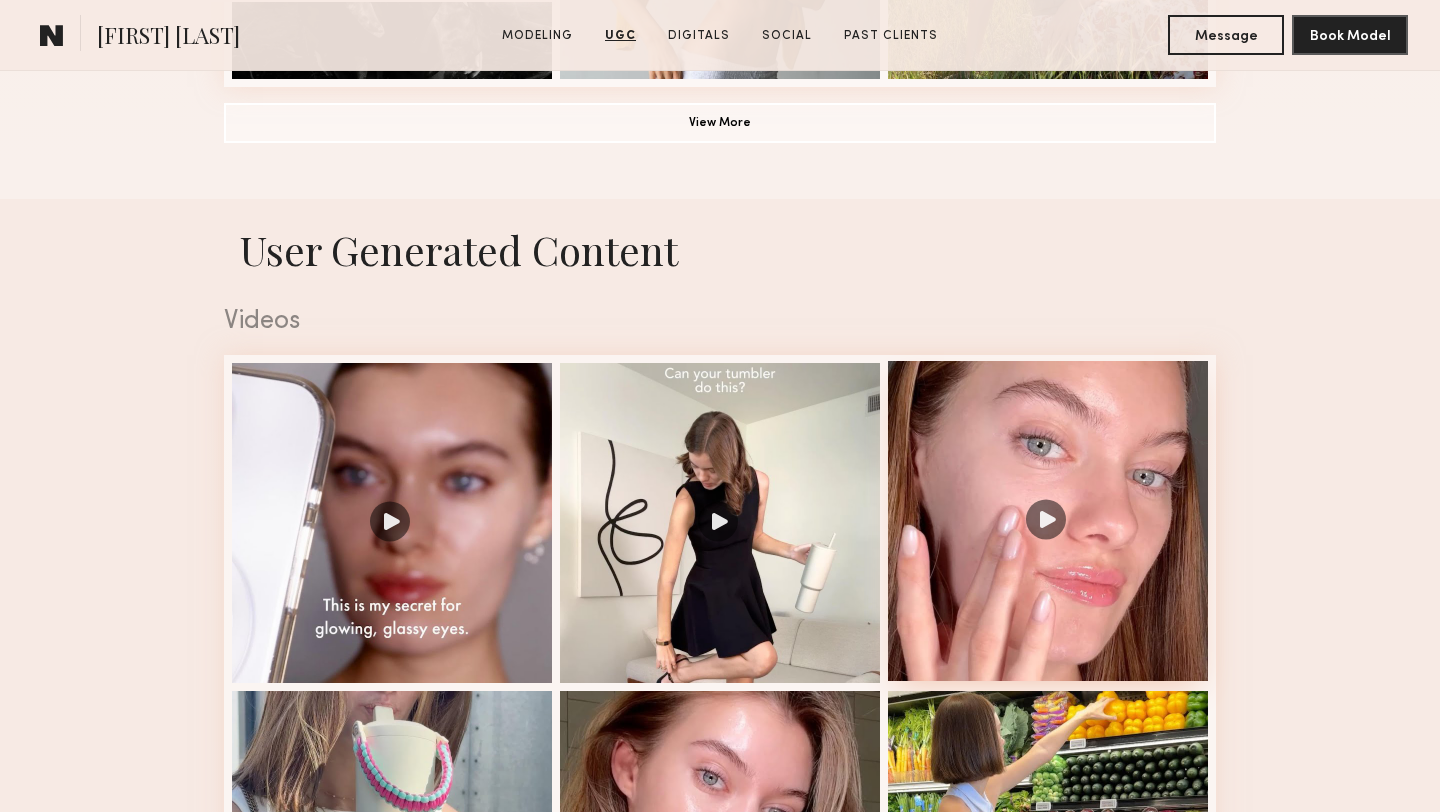click at bounding box center [1048, 521] 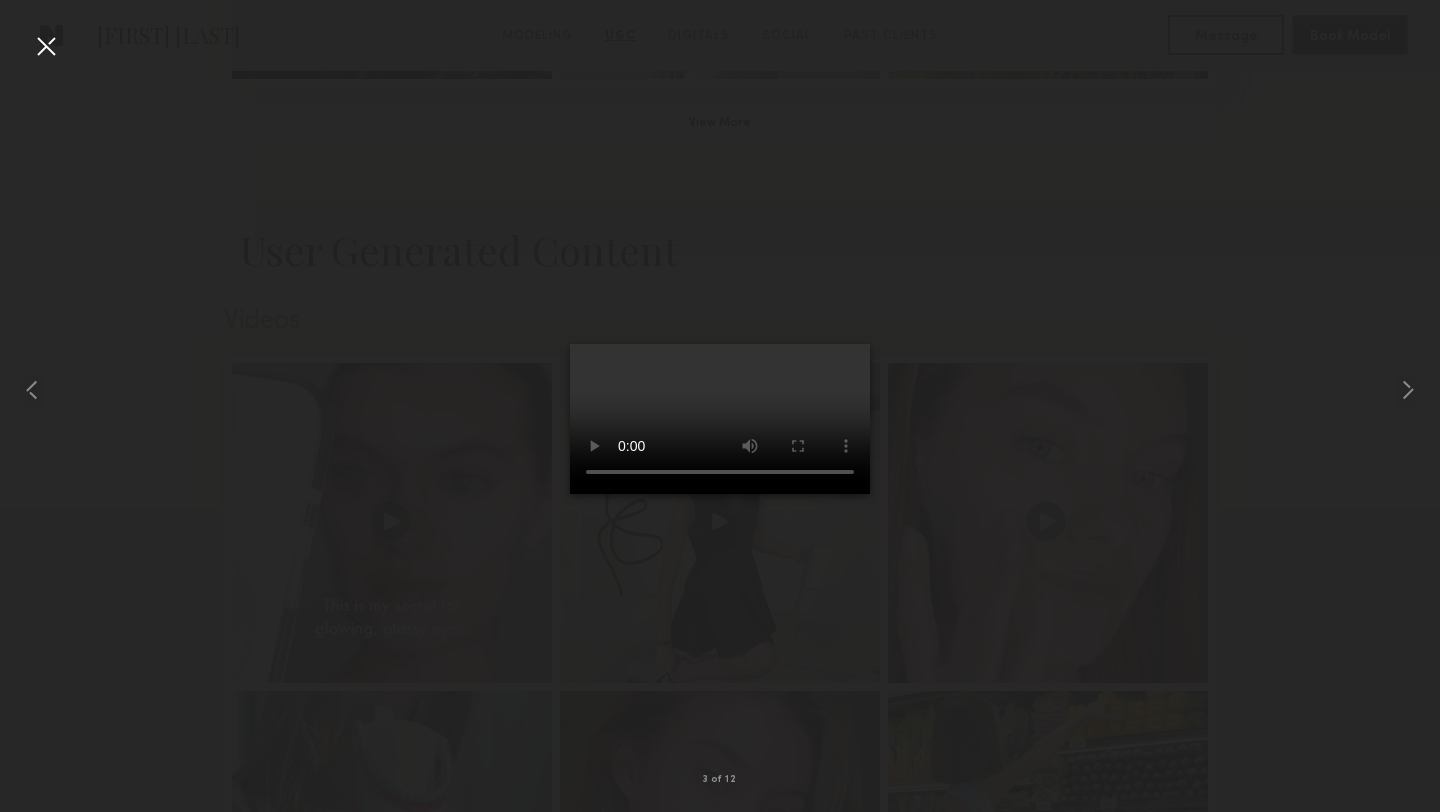 click at bounding box center [46, 46] 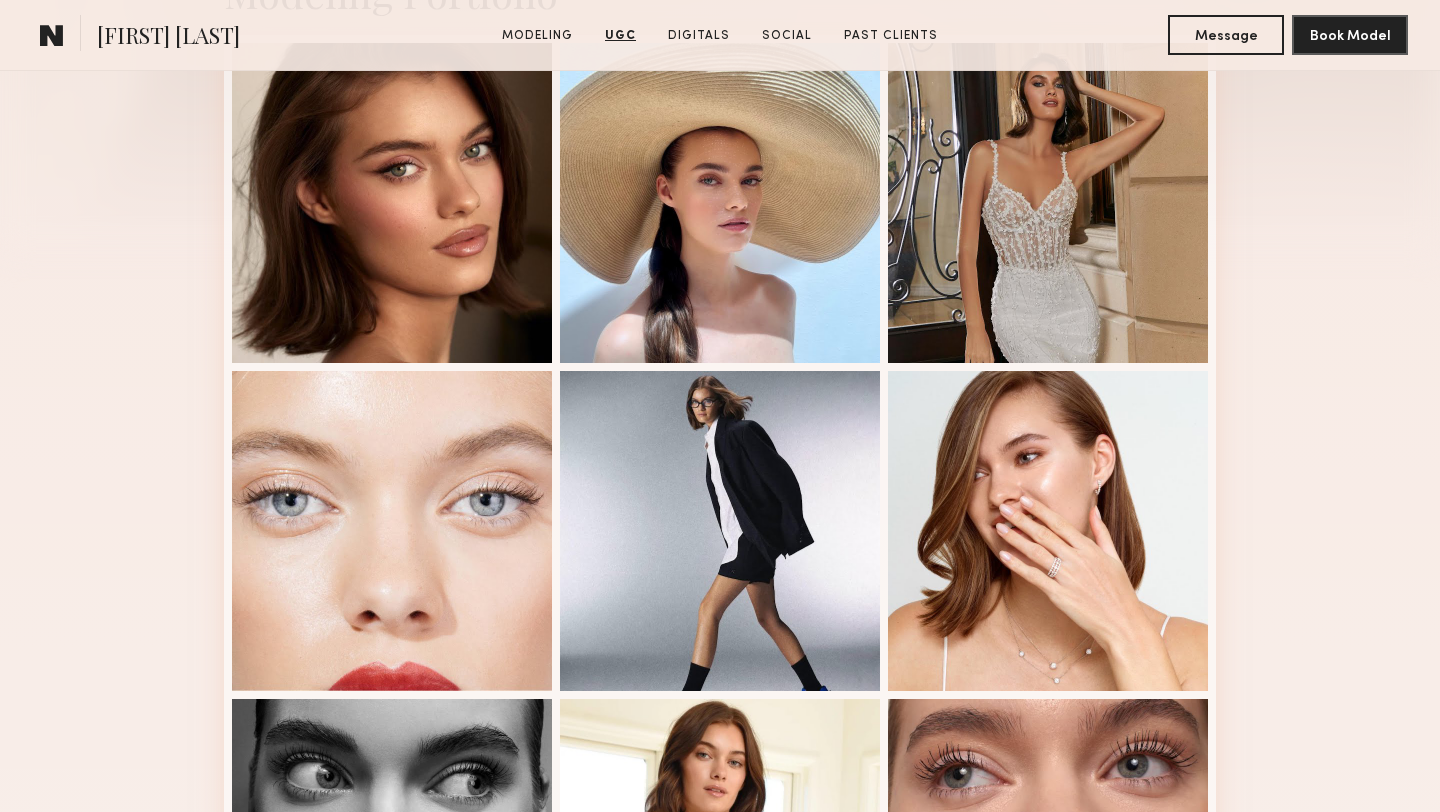 scroll, scrollTop: 0, scrollLeft: 0, axis: both 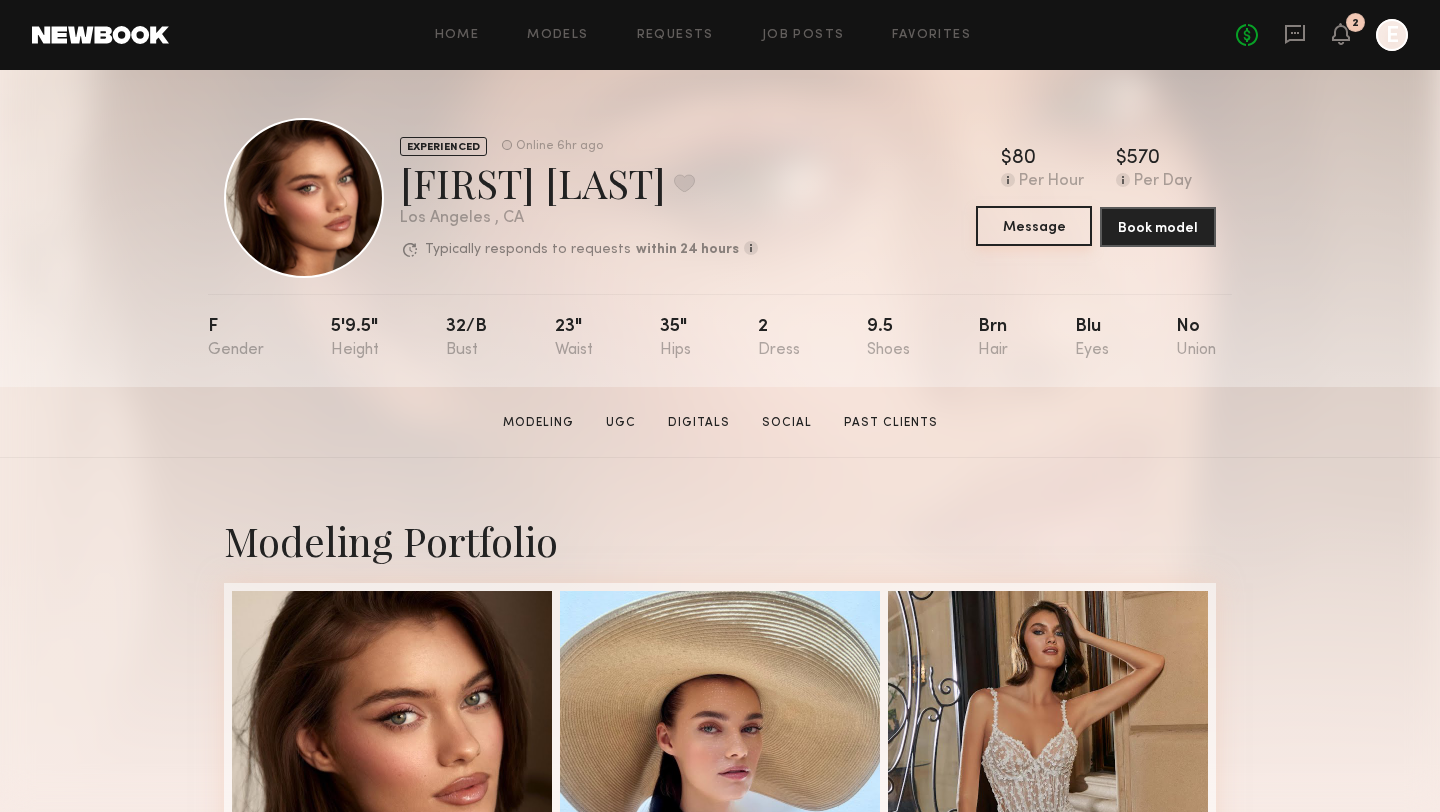 click on "Message" 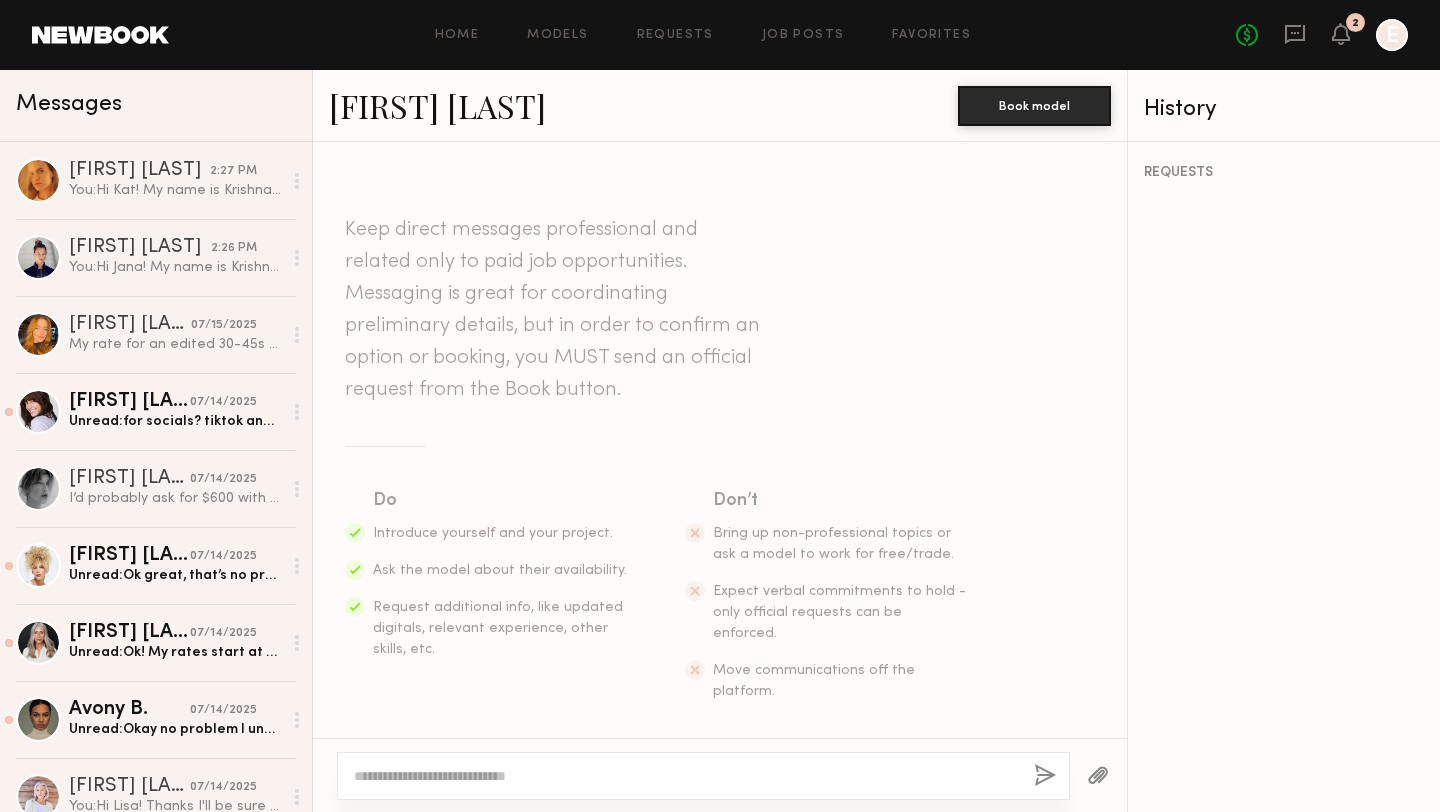 click 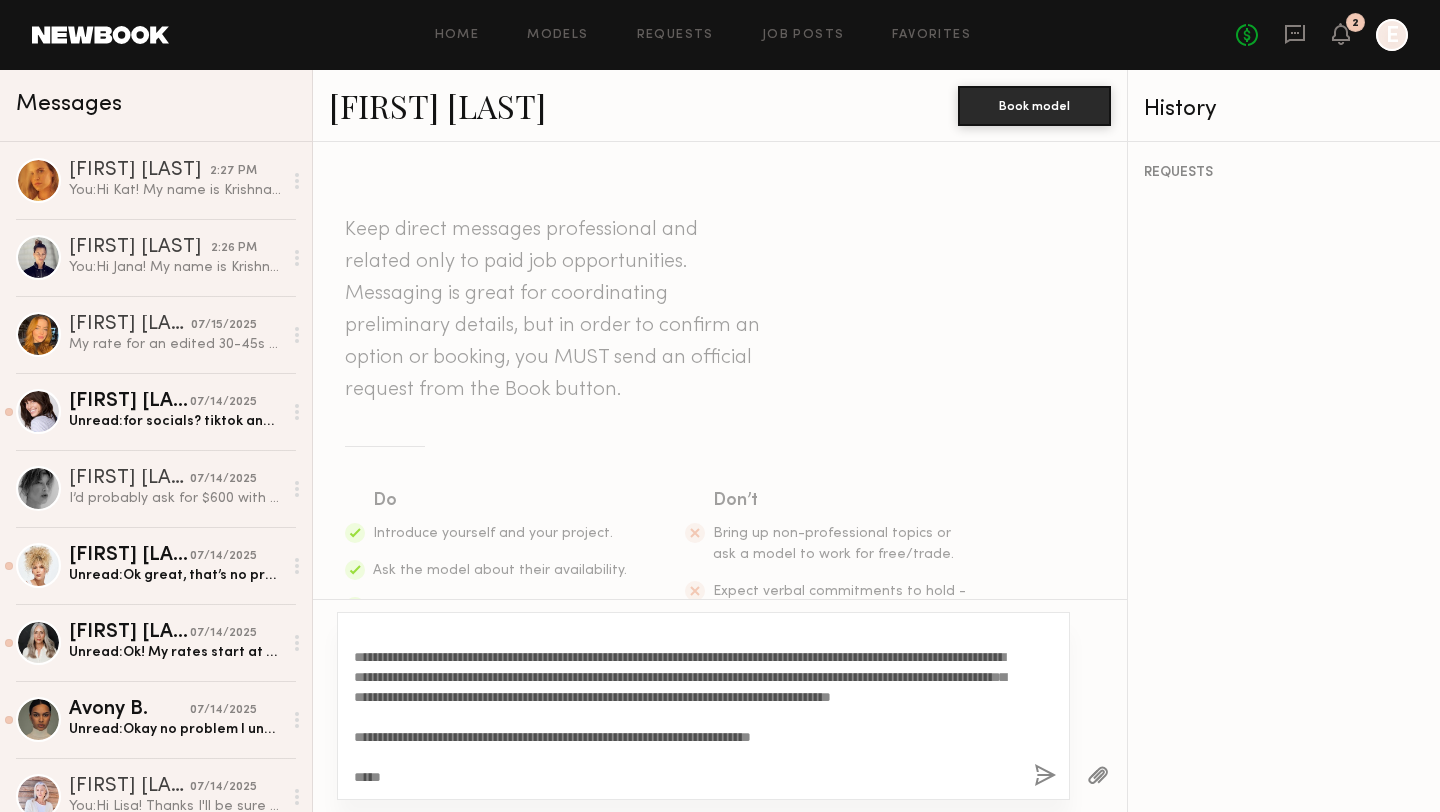 scroll, scrollTop: 0, scrollLeft: 0, axis: both 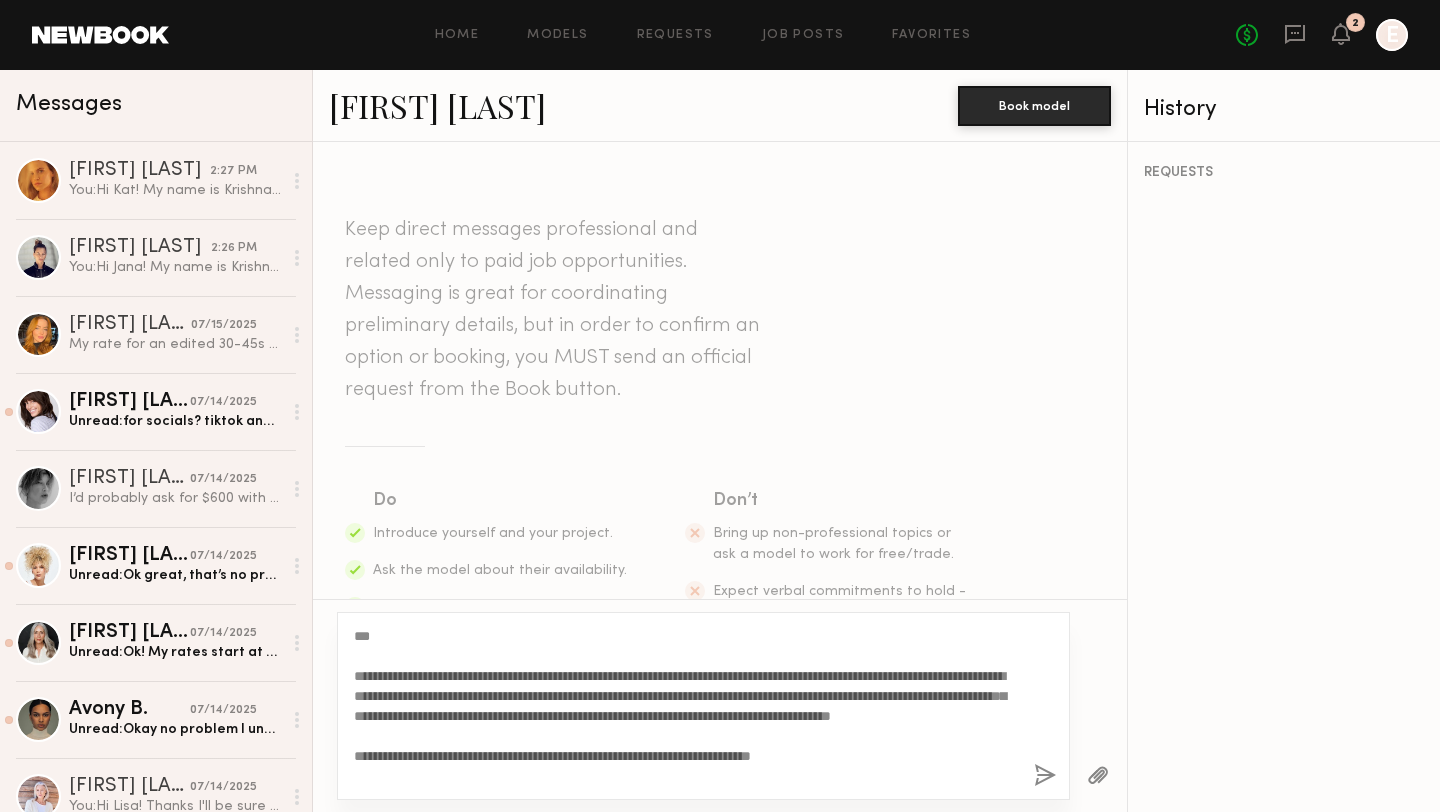 click on "**********" 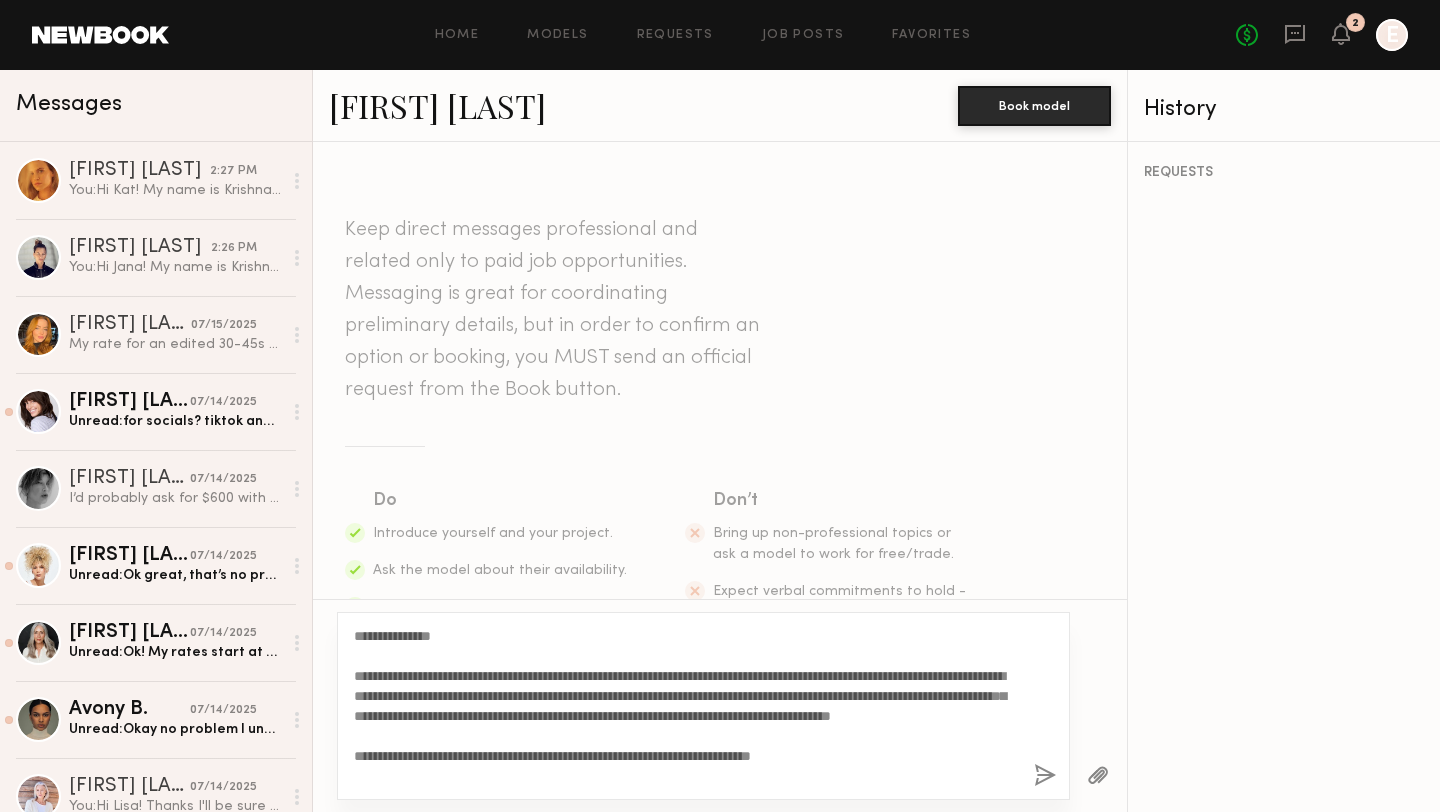 type on "**********" 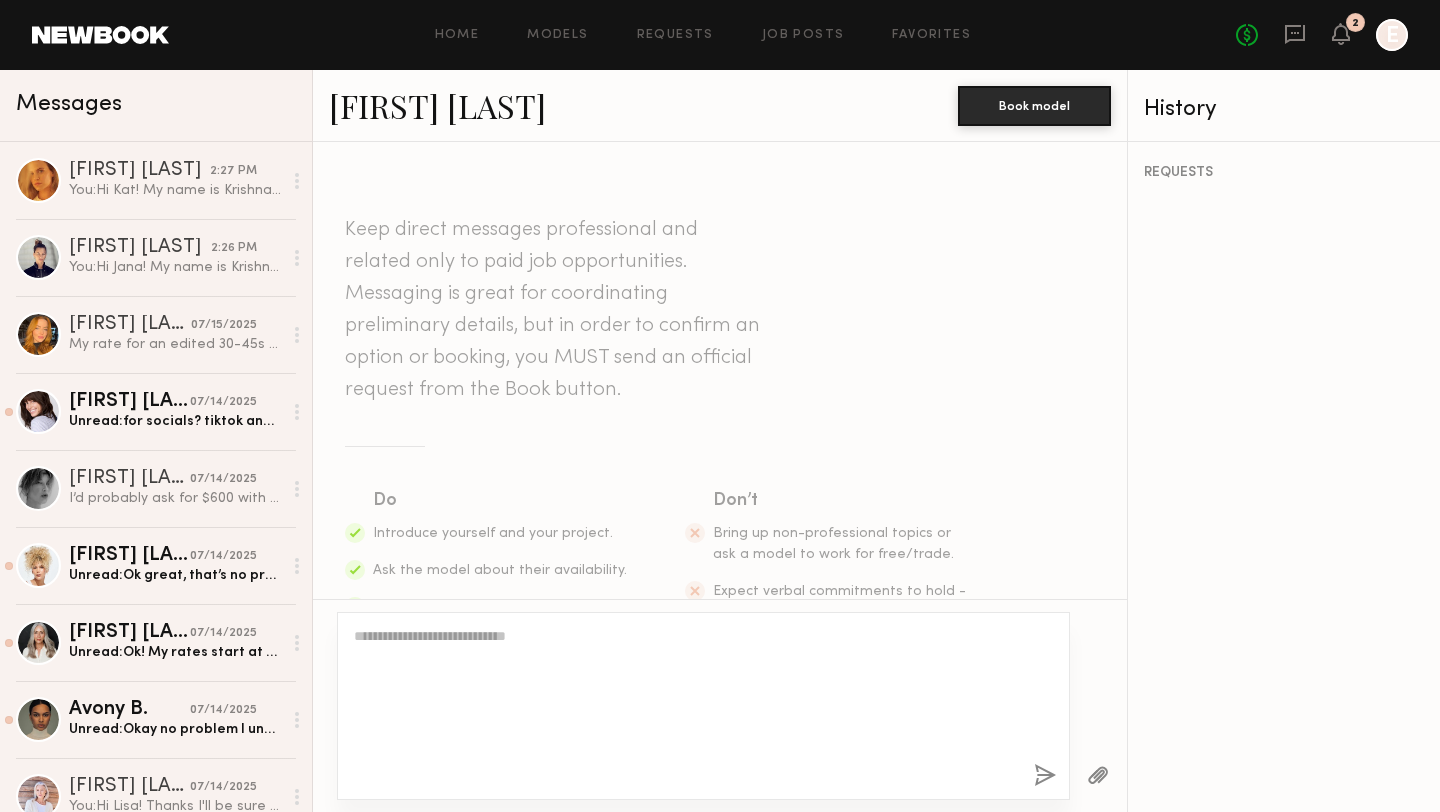 scroll, scrollTop: 566, scrollLeft: 0, axis: vertical 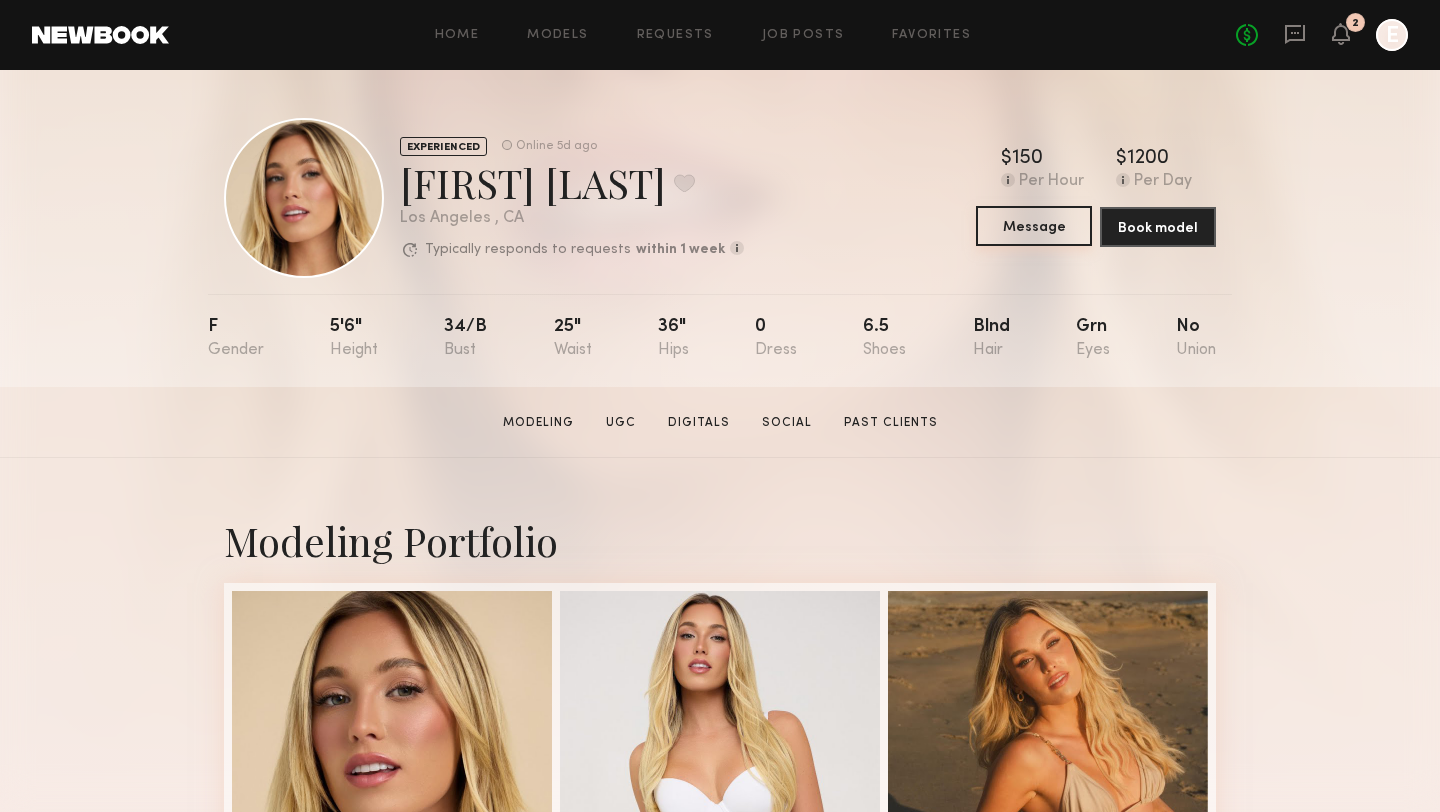 click on "Message" 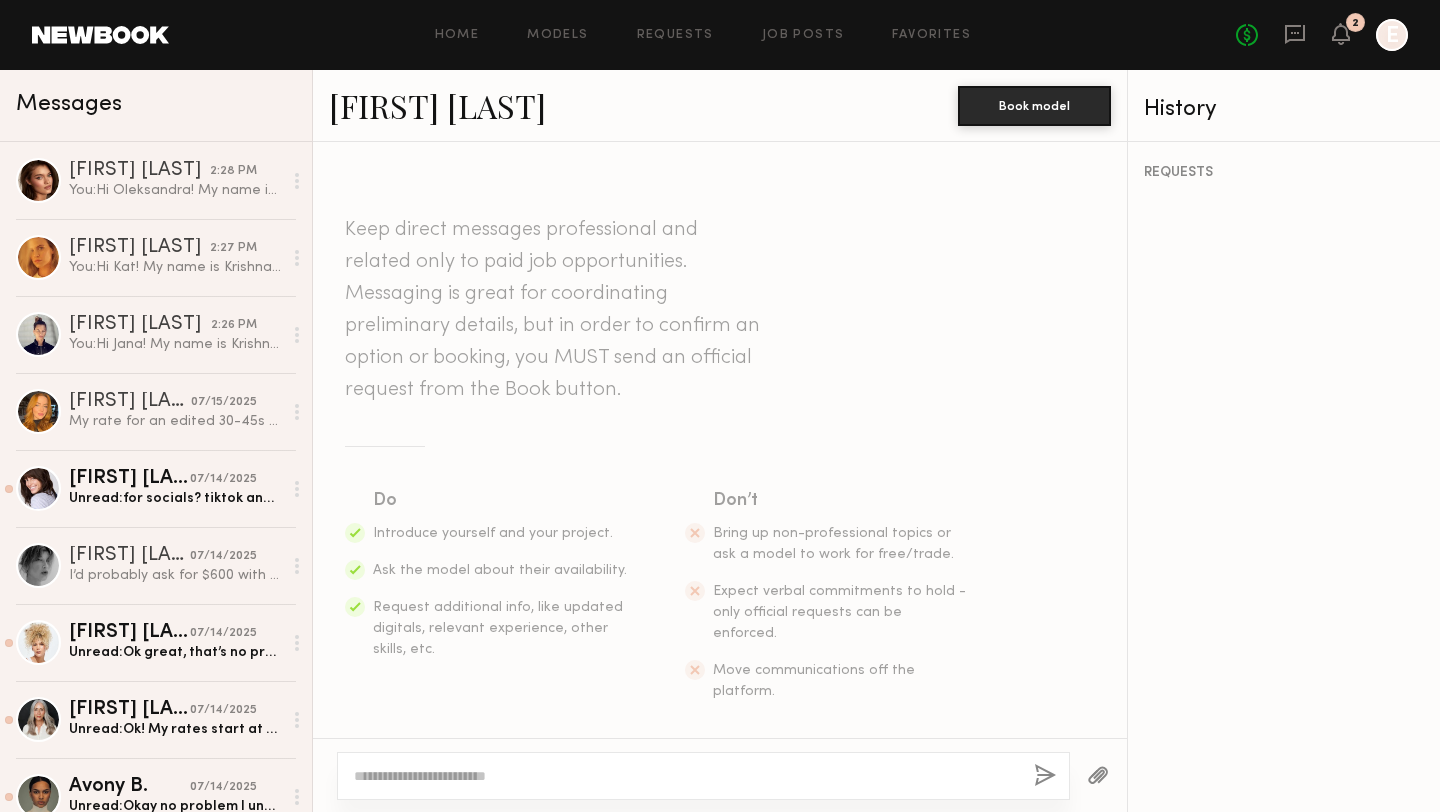 click 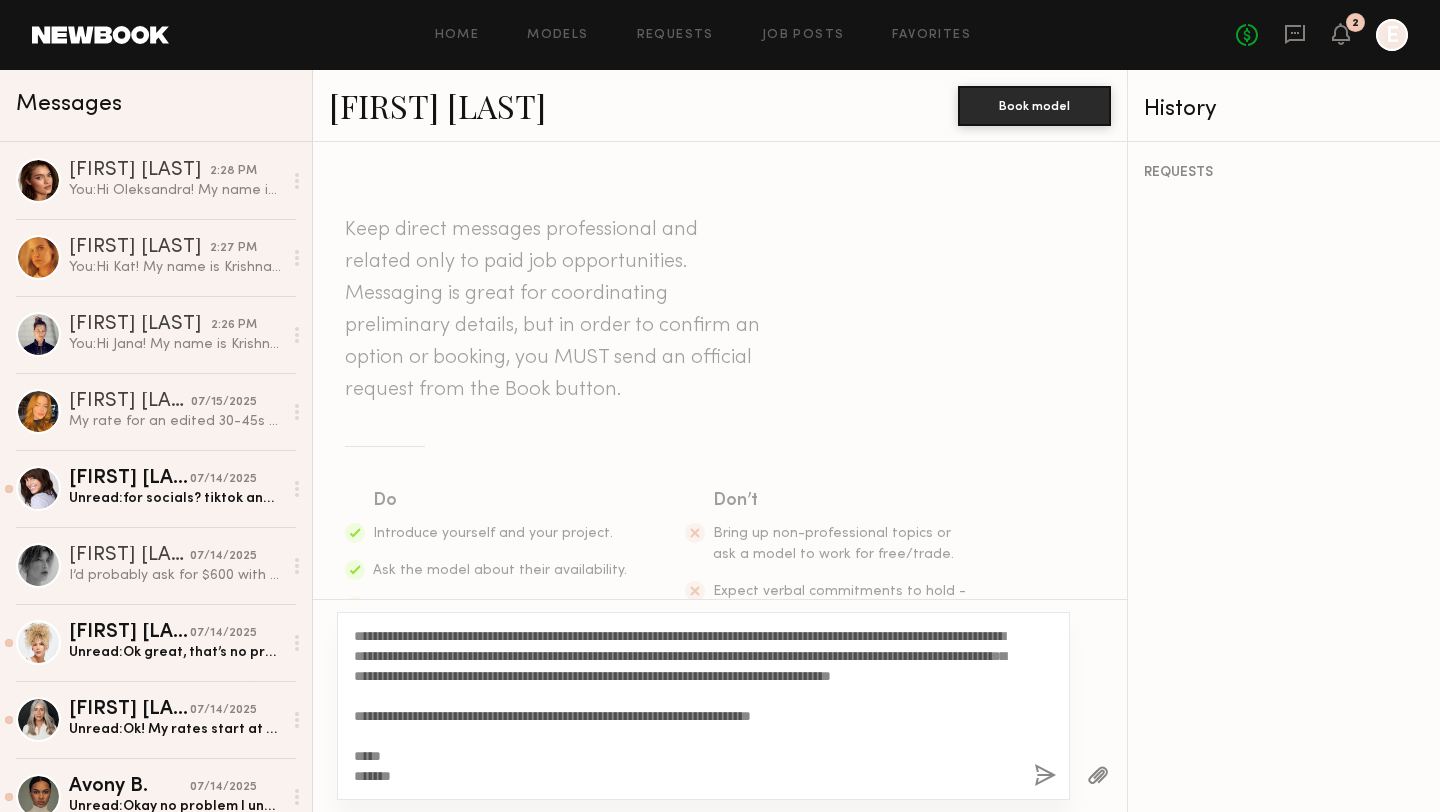 scroll, scrollTop: 0, scrollLeft: 0, axis: both 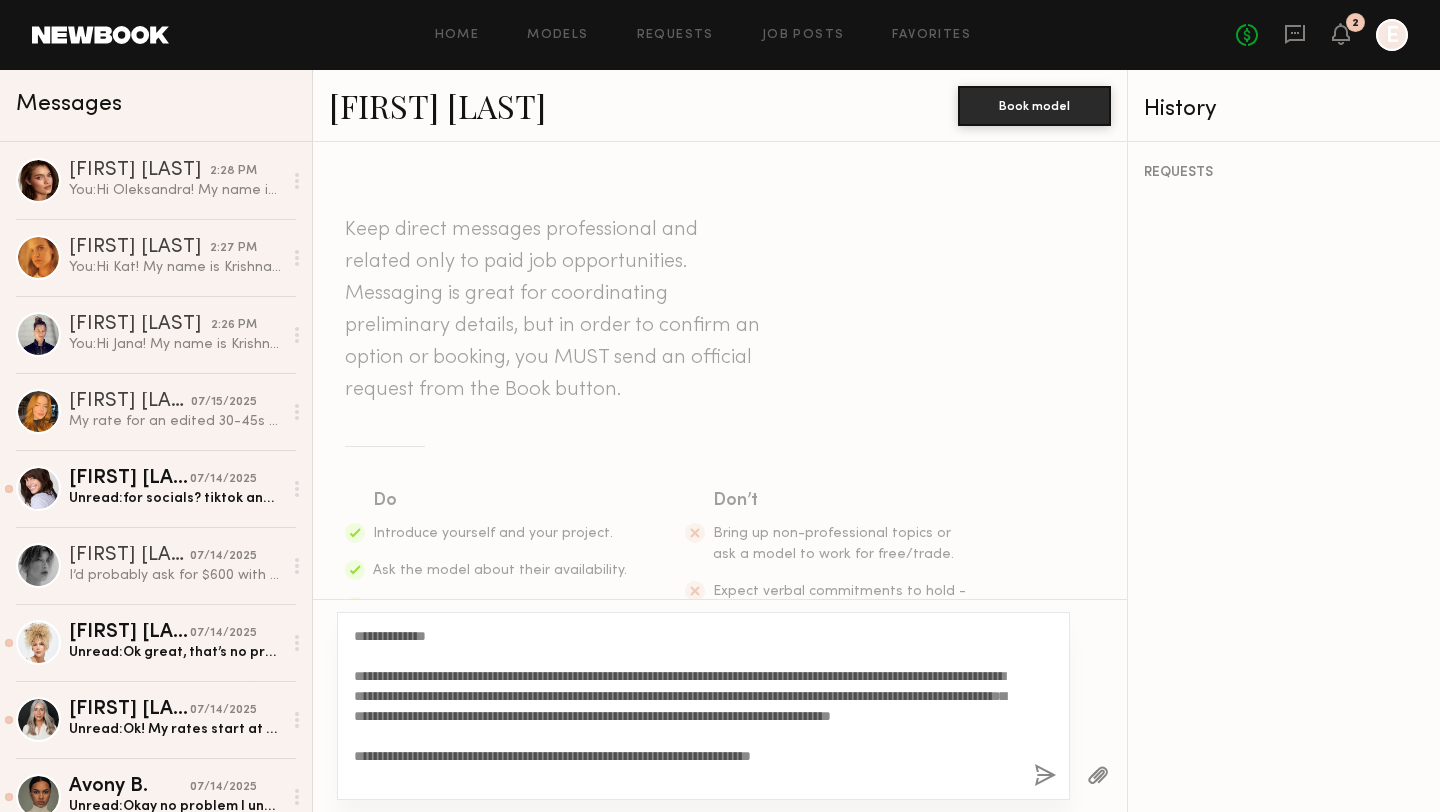 click on "**********" 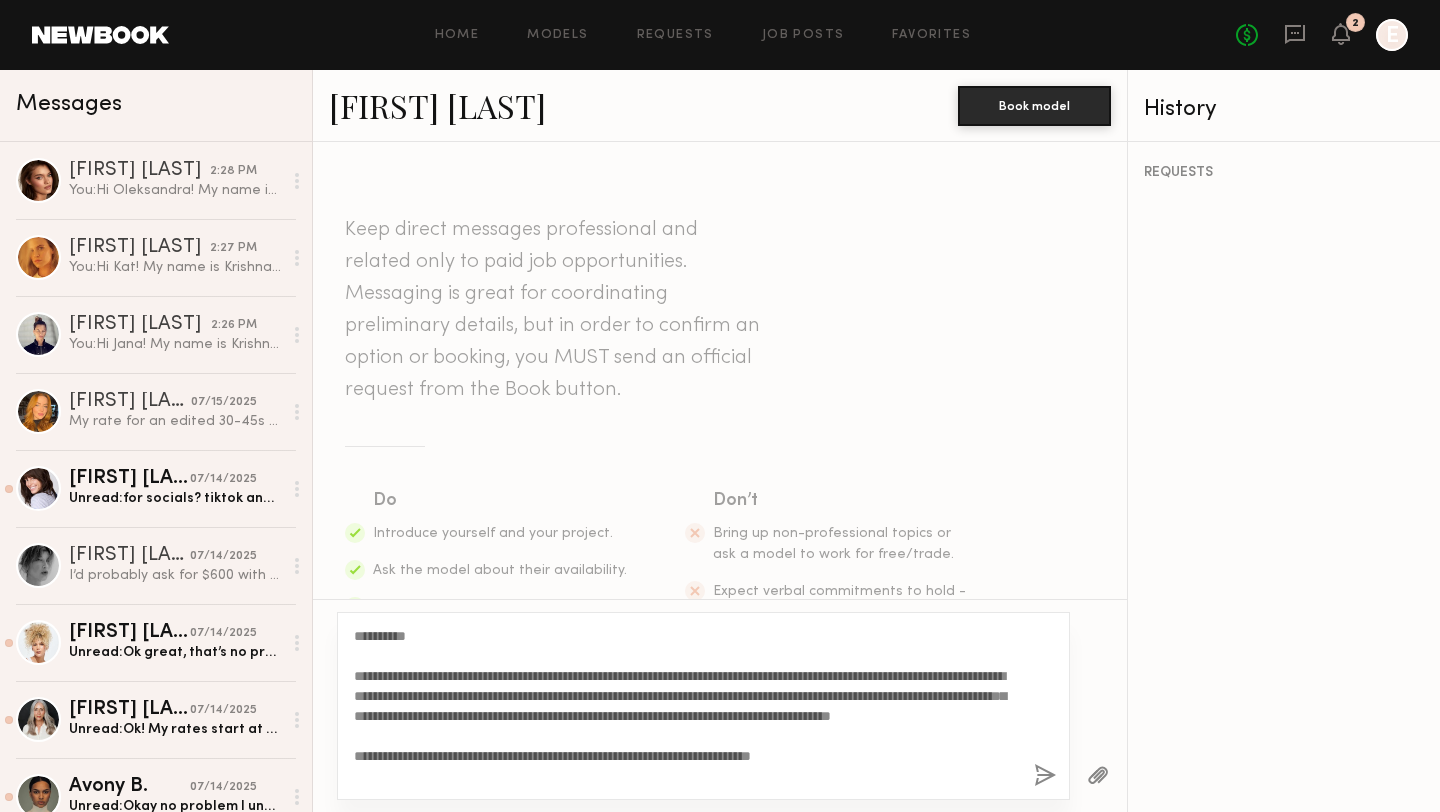 type on "**********" 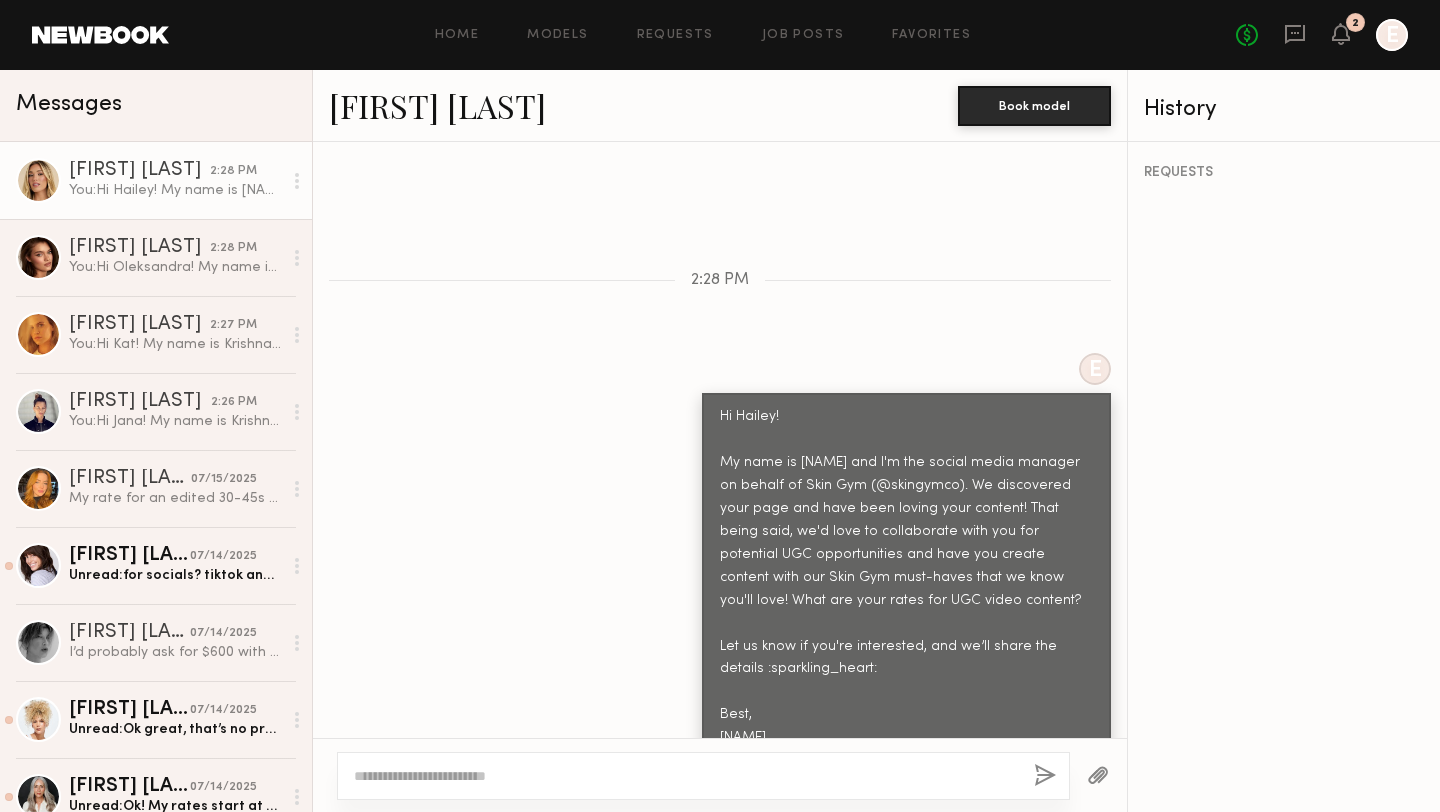 scroll, scrollTop: 691, scrollLeft: 0, axis: vertical 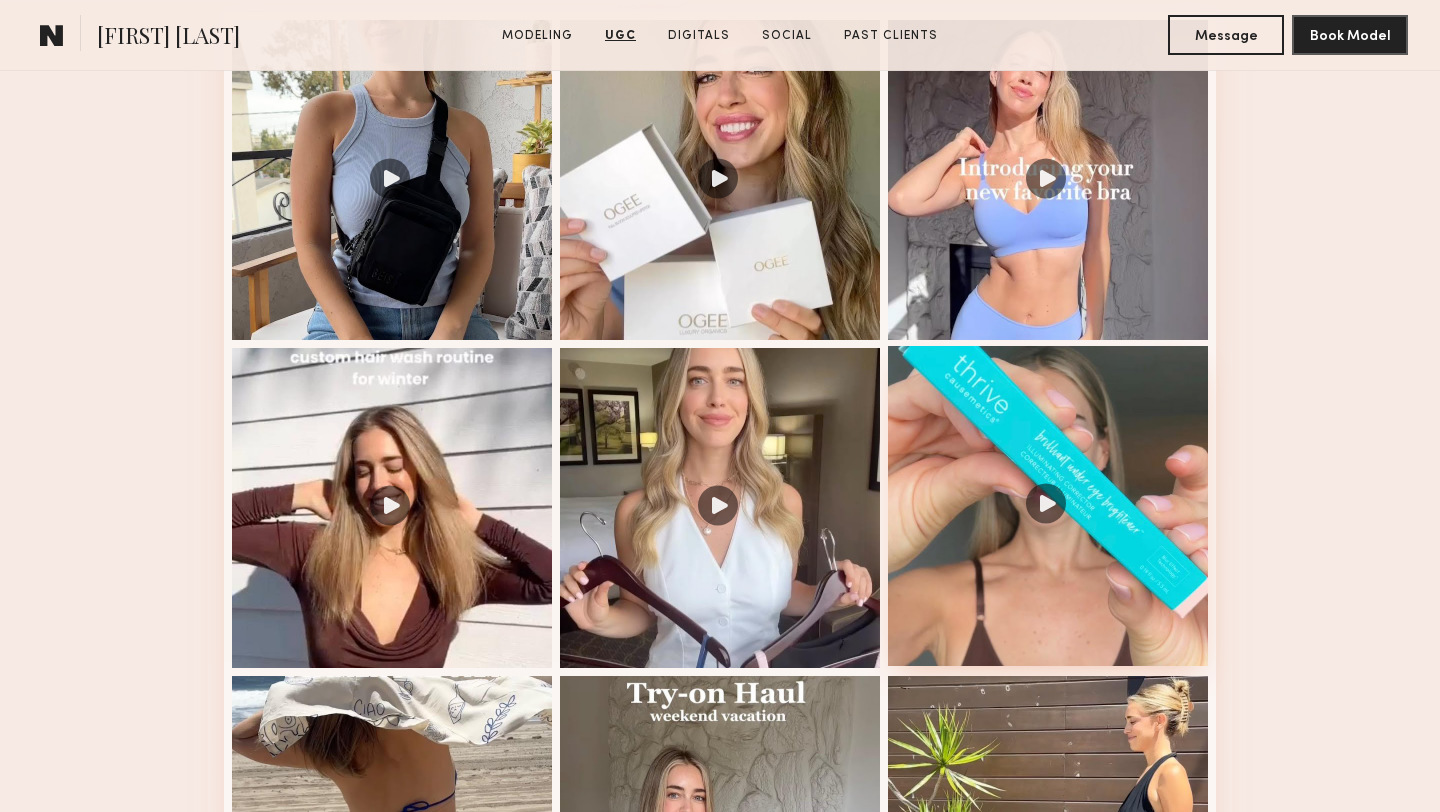 click at bounding box center (1048, 506) 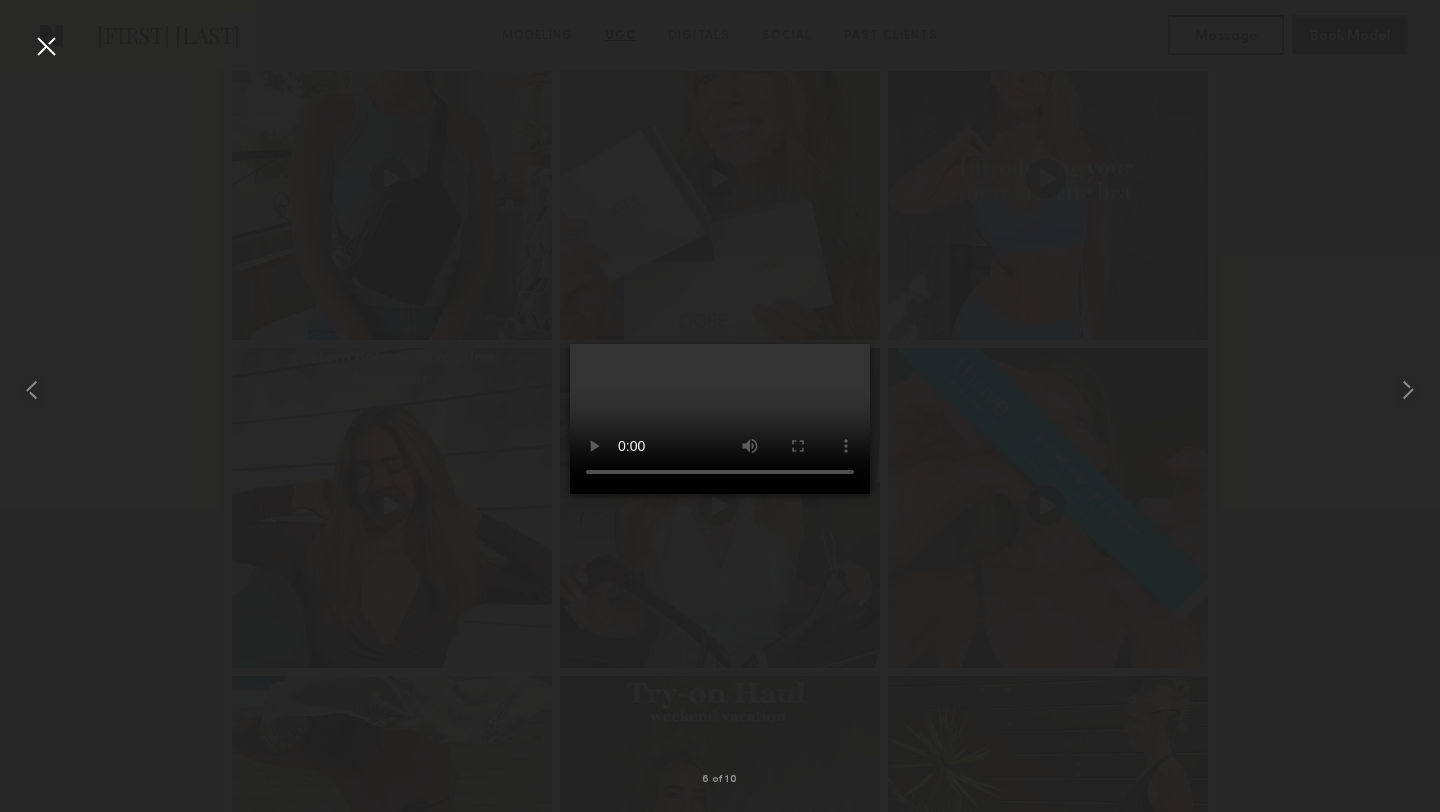 click at bounding box center [46, 46] 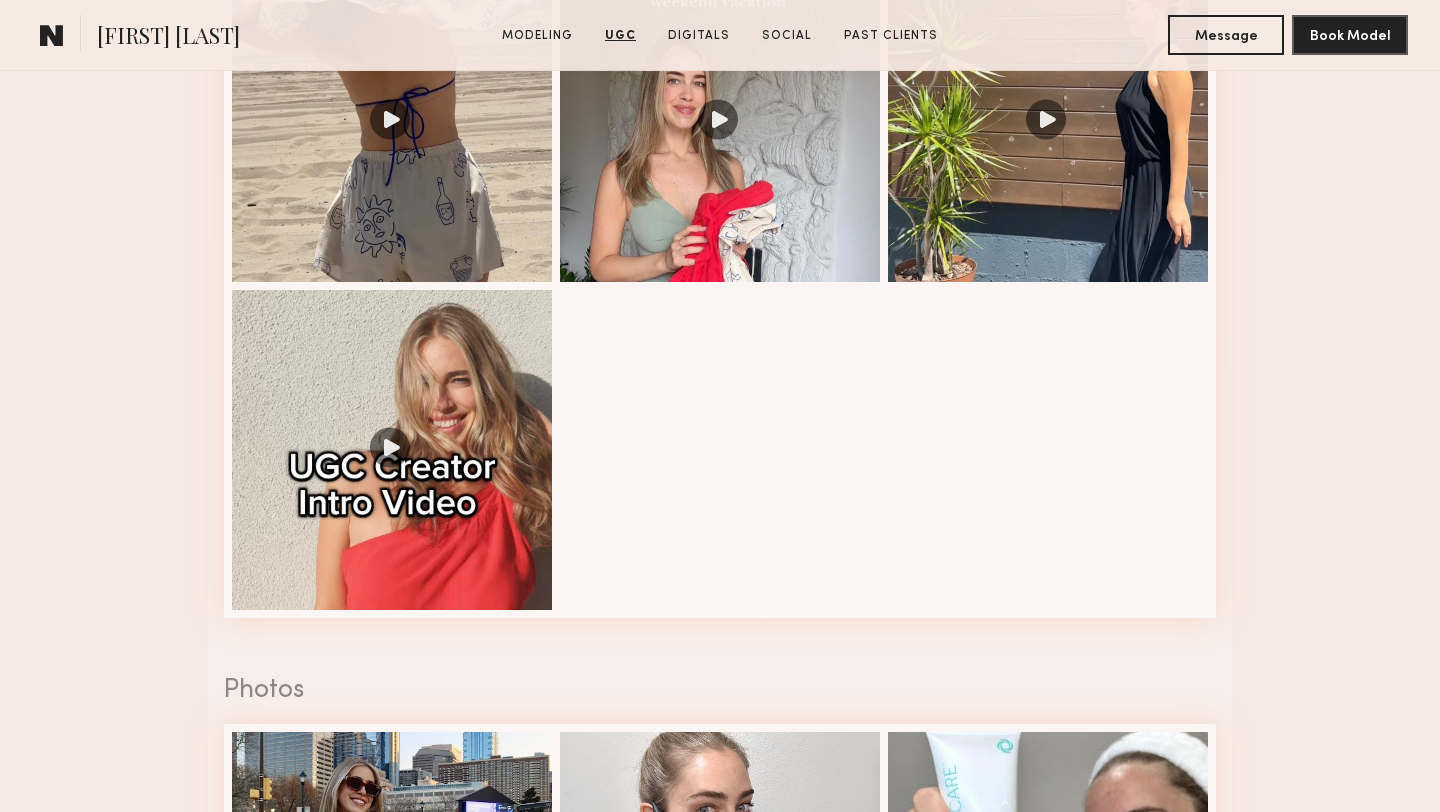 scroll, scrollTop: 3405, scrollLeft: 0, axis: vertical 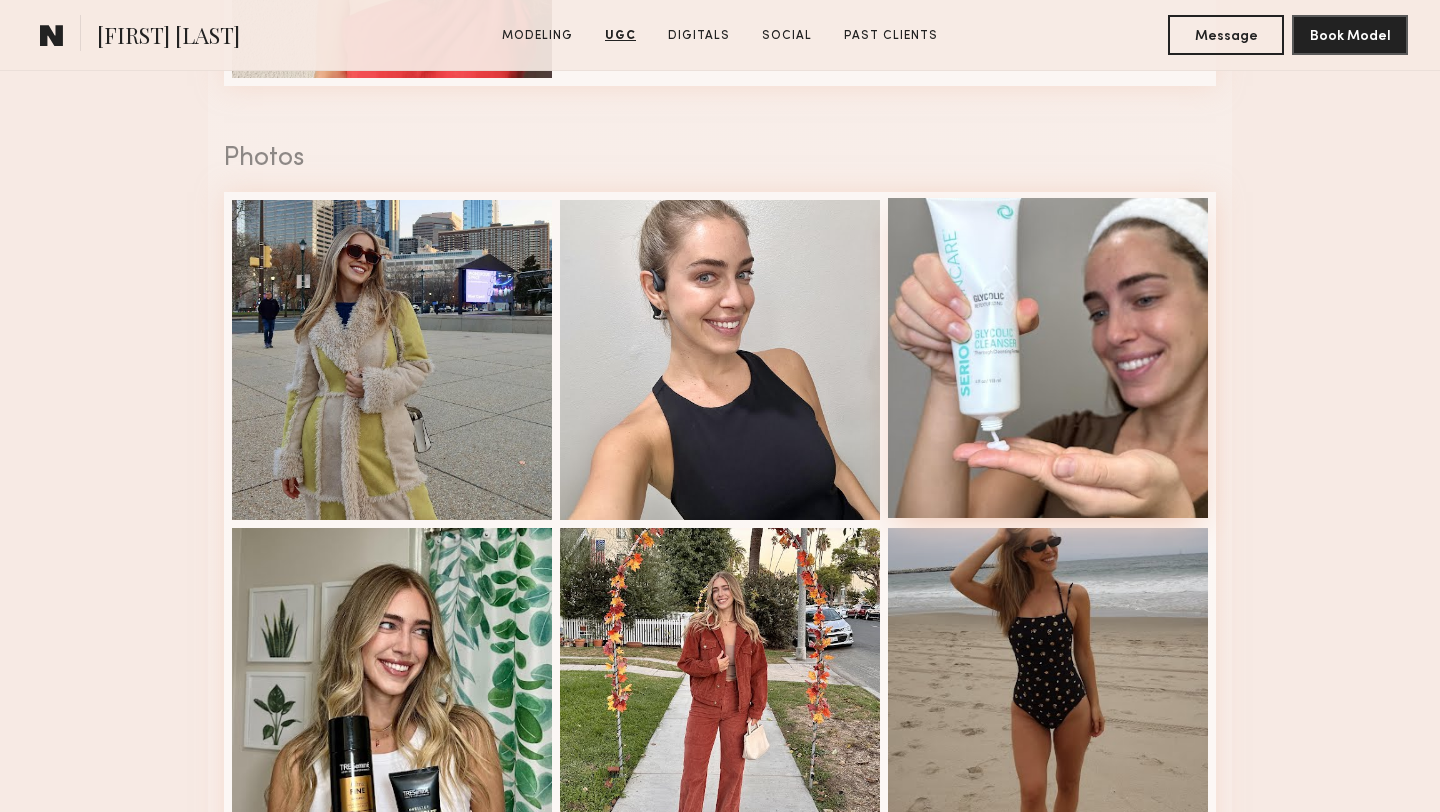 click 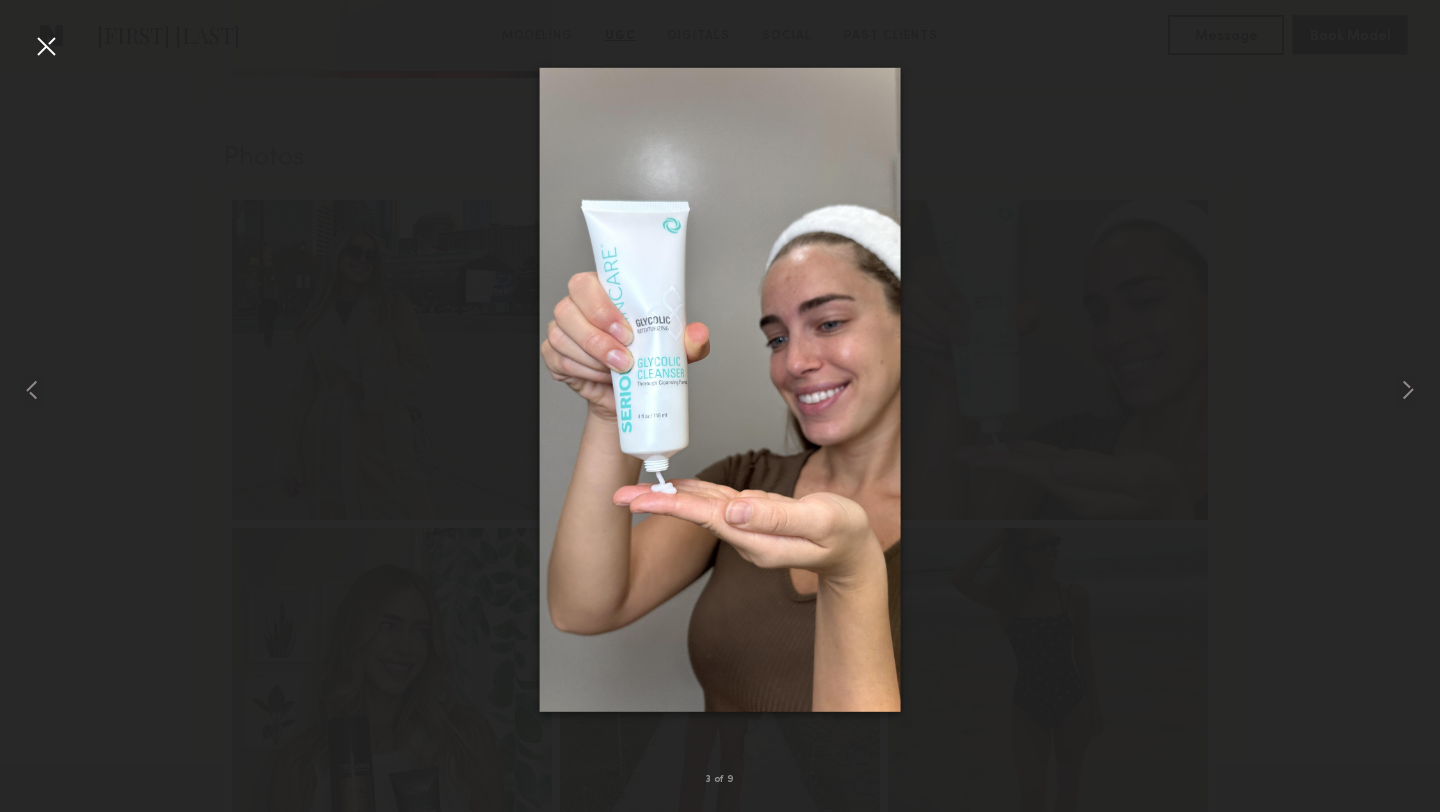 click at bounding box center [46, 46] 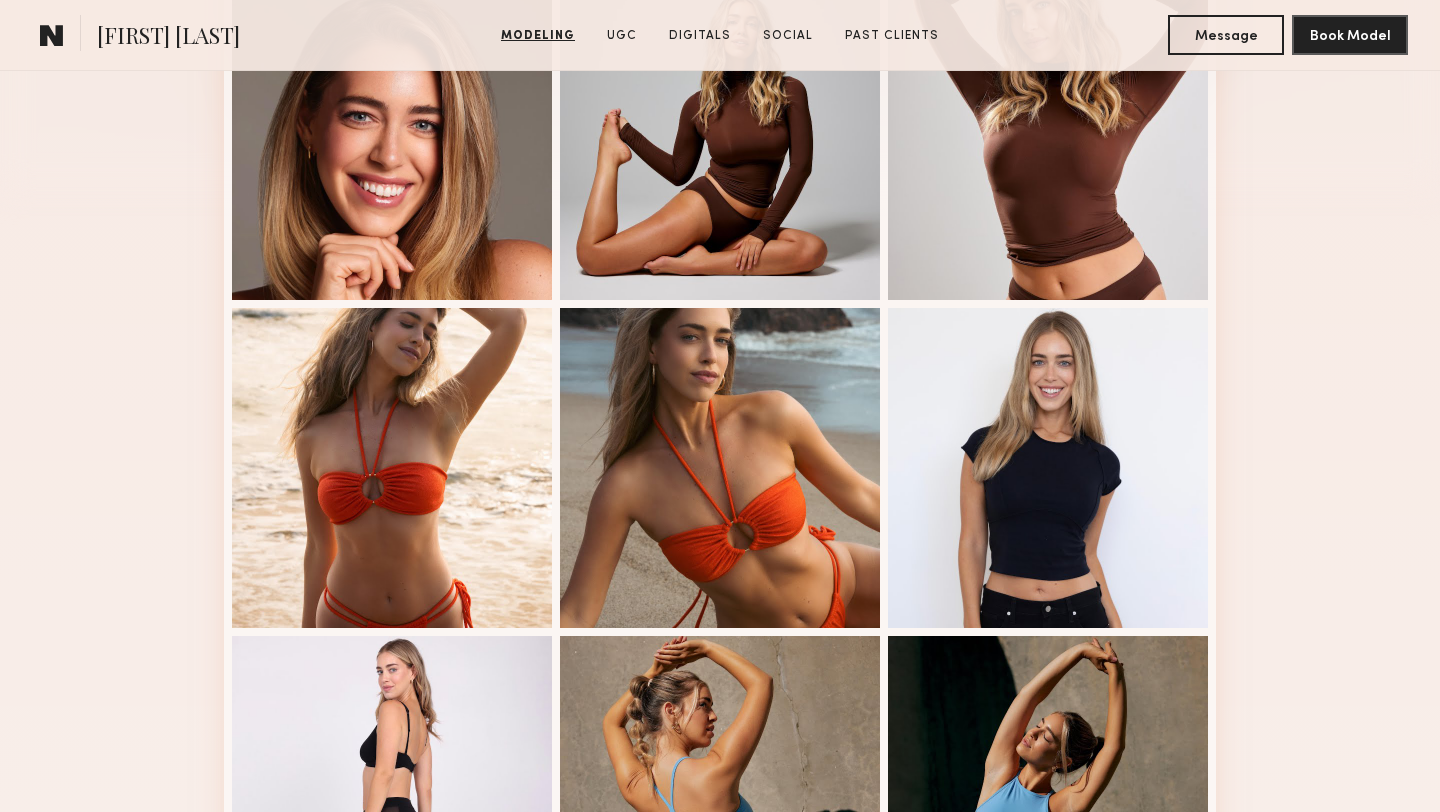scroll, scrollTop: 0, scrollLeft: 0, axis: both 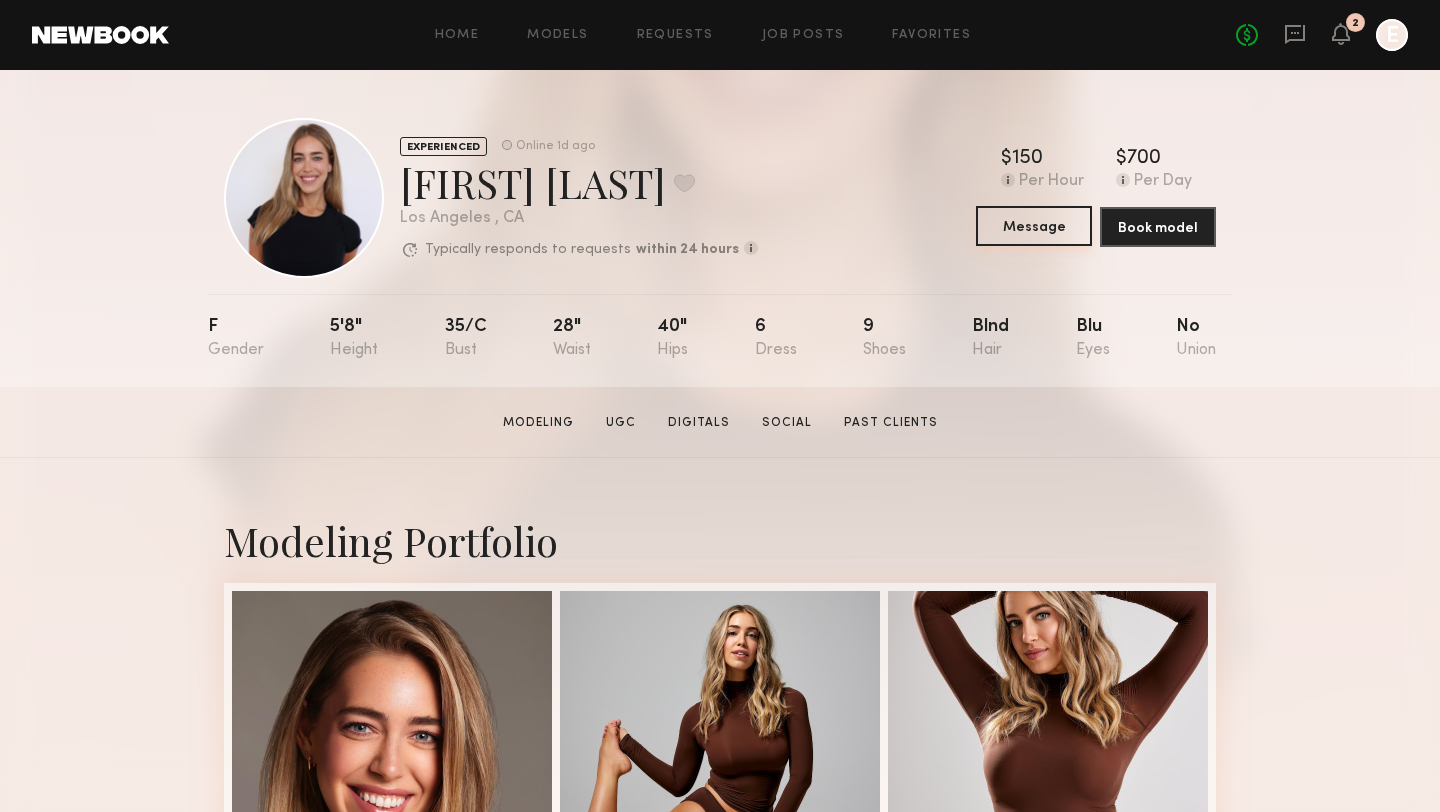click on "Message" 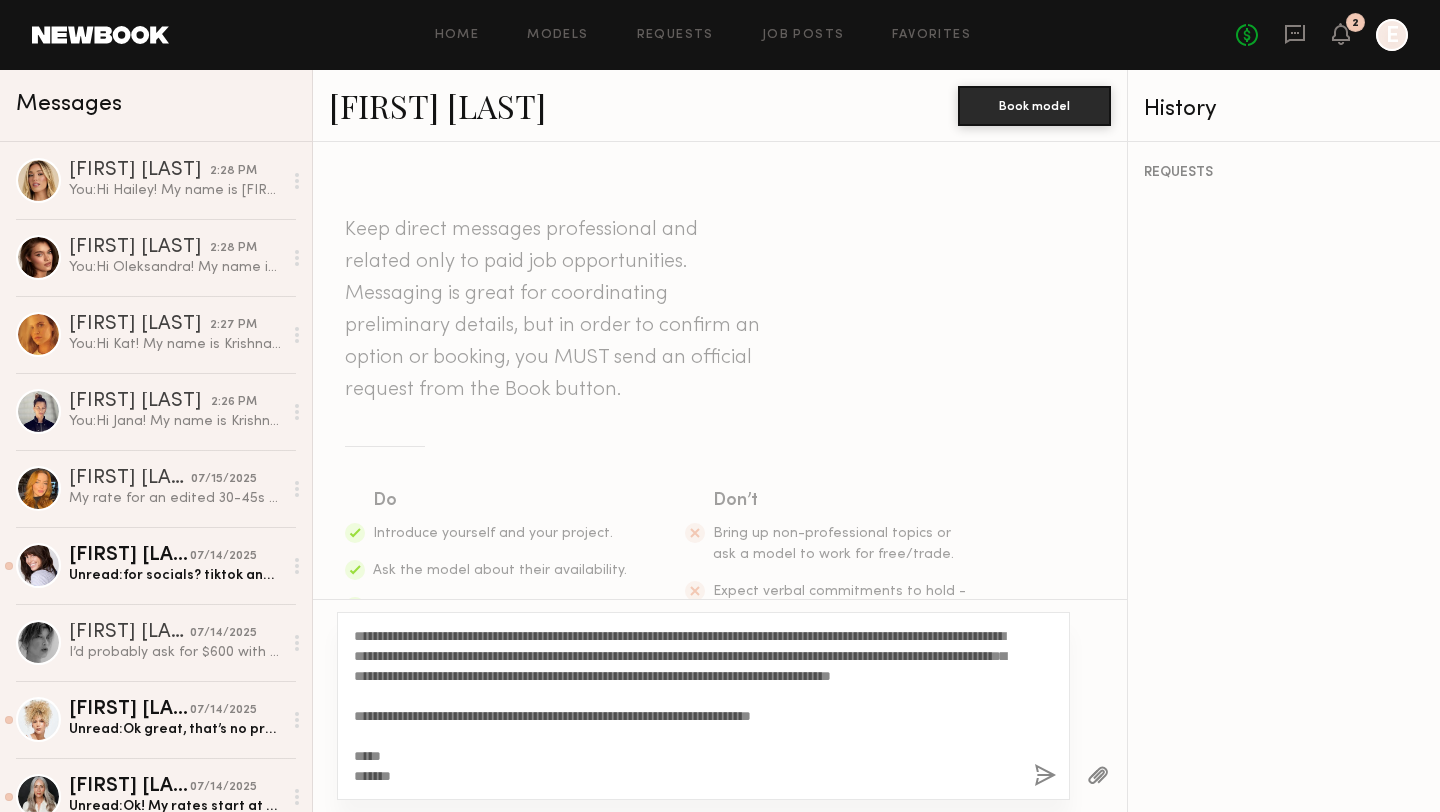scroll, scrollTop: 0, scrollLeft: 0, axis: both 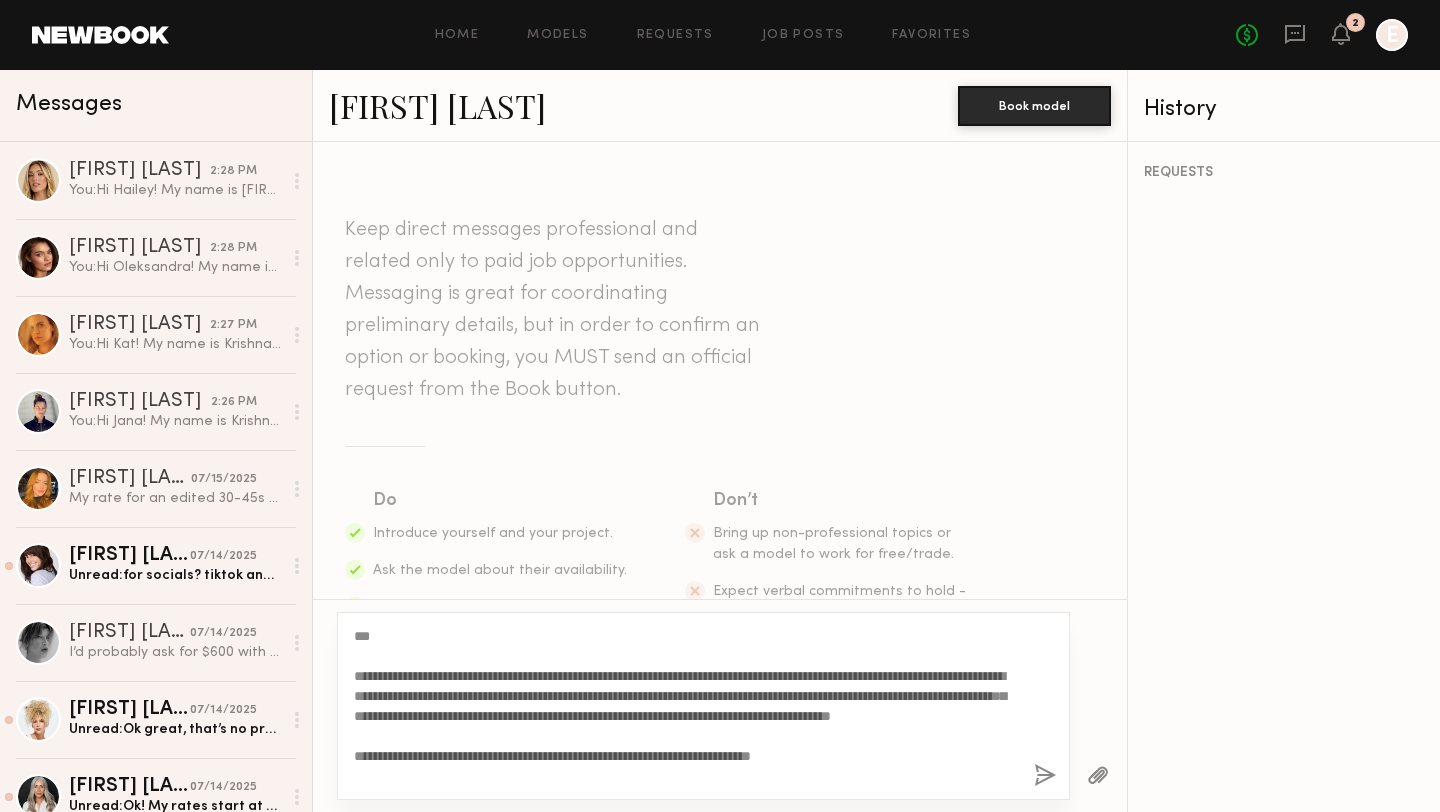 drag, startPoint x: 943, startPoint y: 677, endPoint x: 848, endPoint y: 671, distance: 95.189285 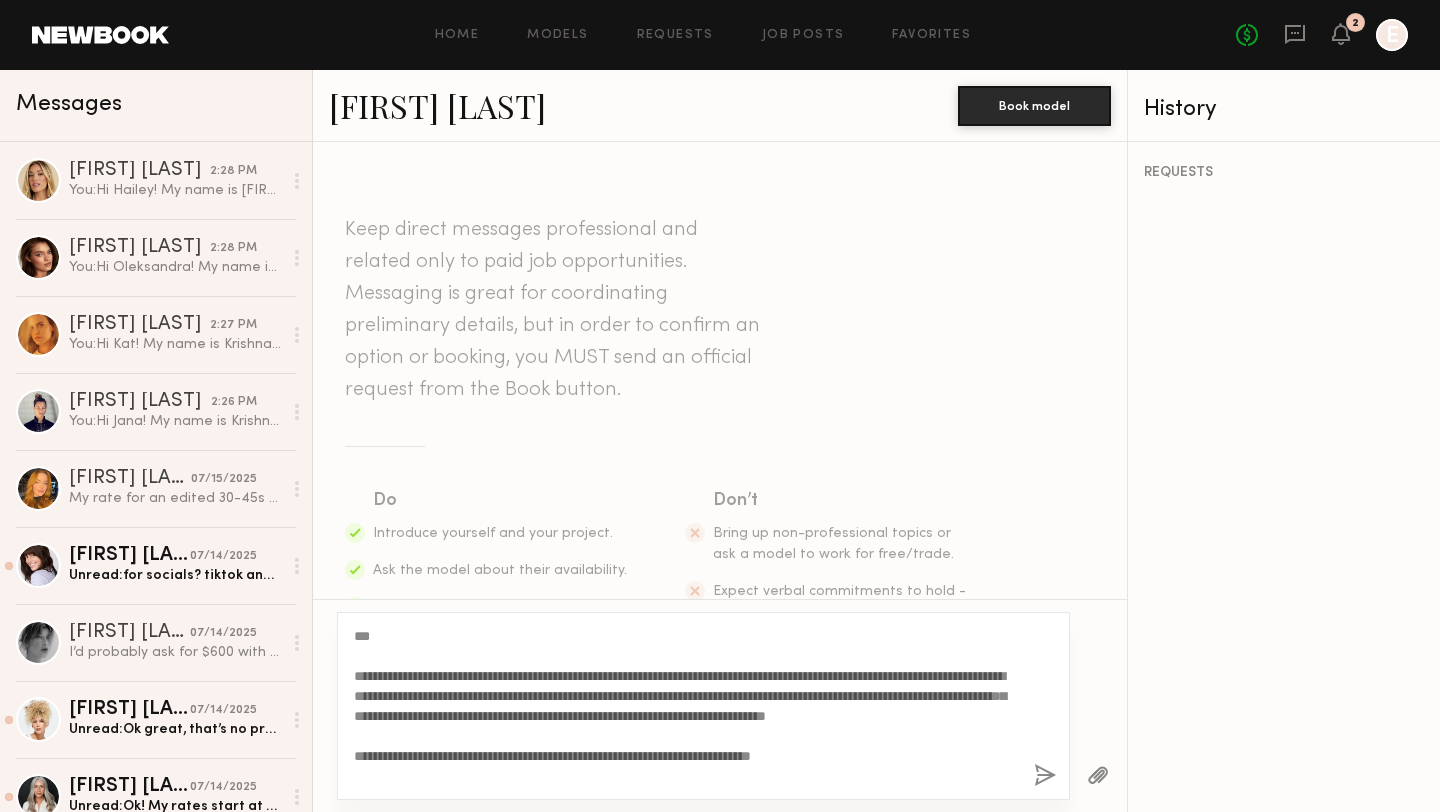 click on "**********" 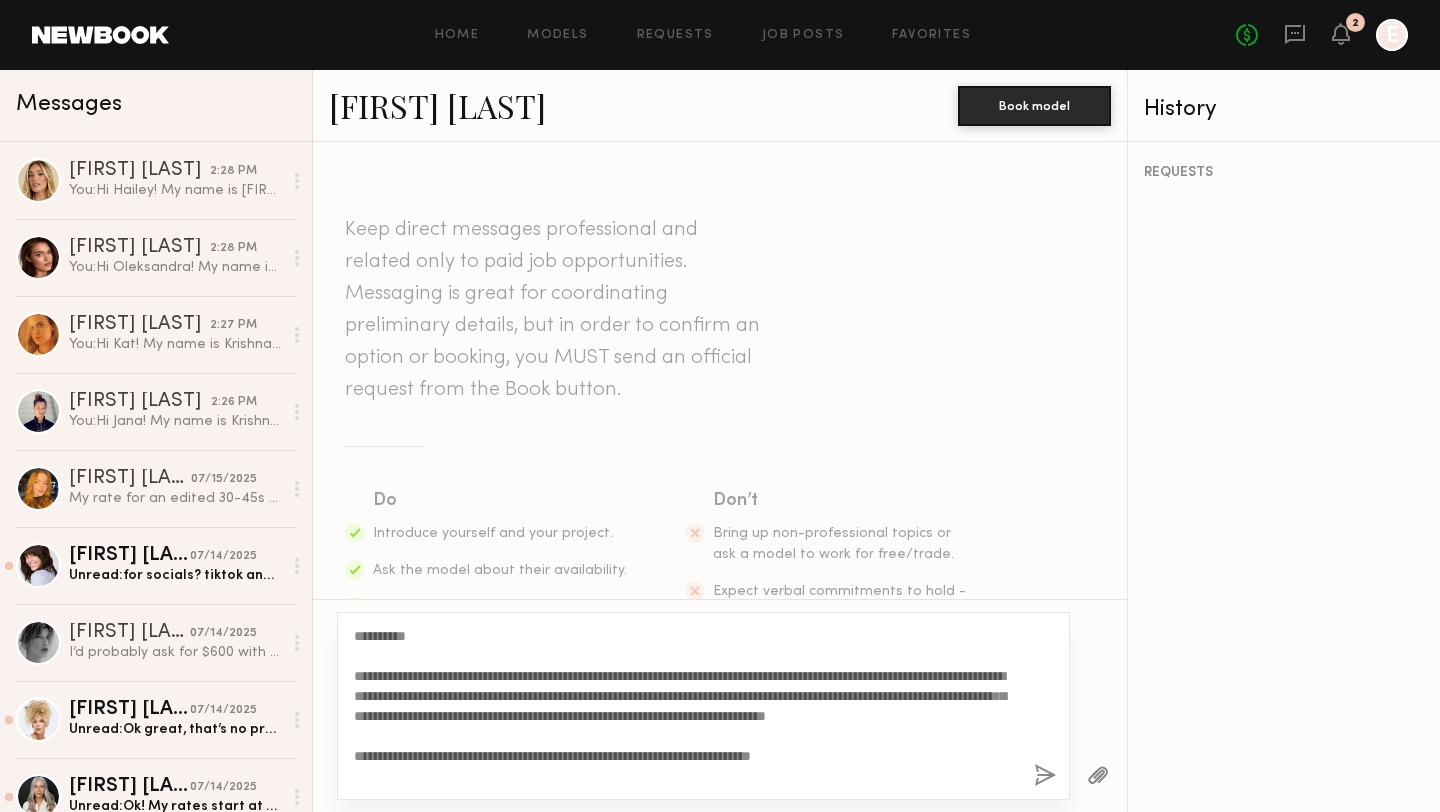 scroll, scrollTop: 135, scrollLeft: 0, axis: vertical 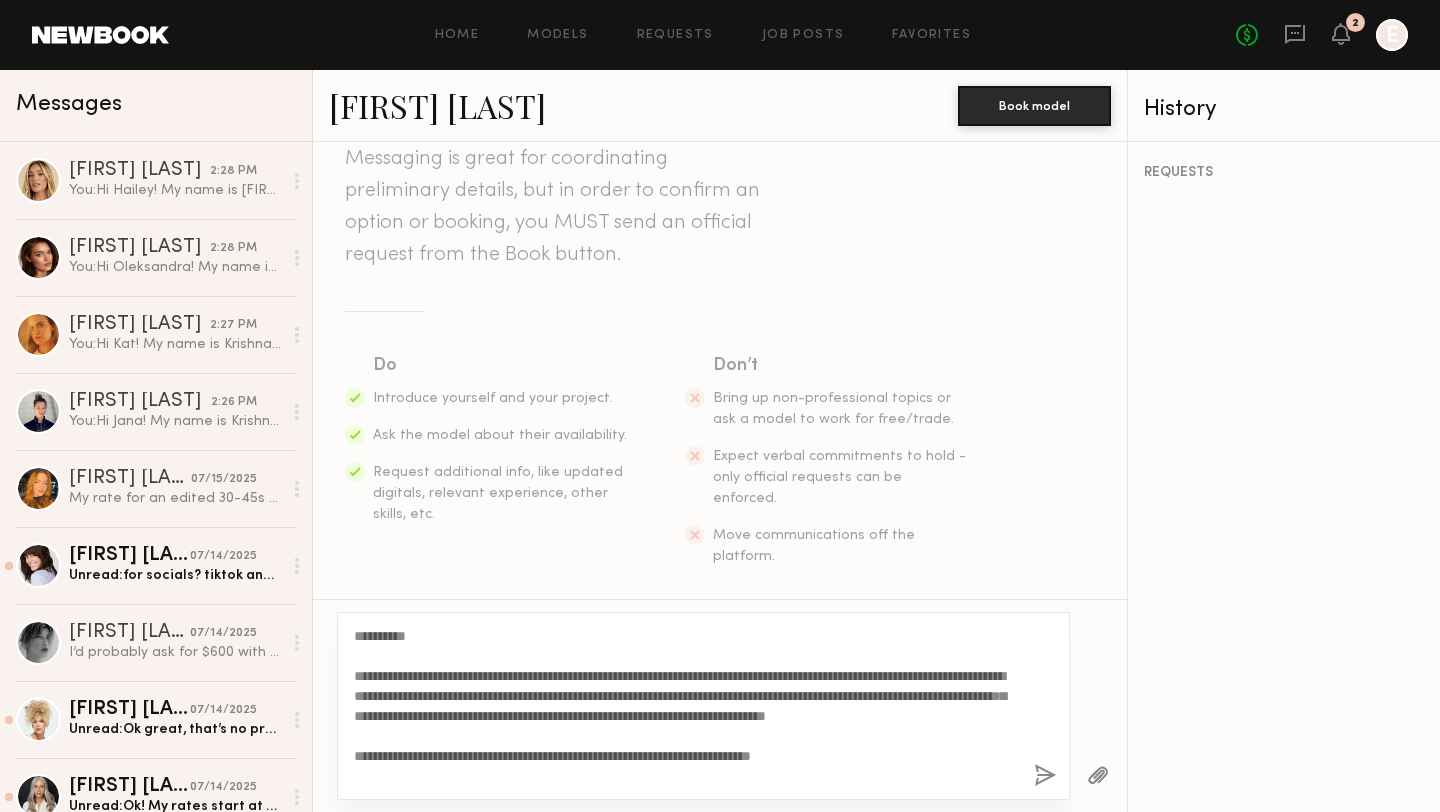 drag, startPoint x: 844, startPoint y: 768, endPoint x: 731, endPoint y: 767, distance: 113.004425 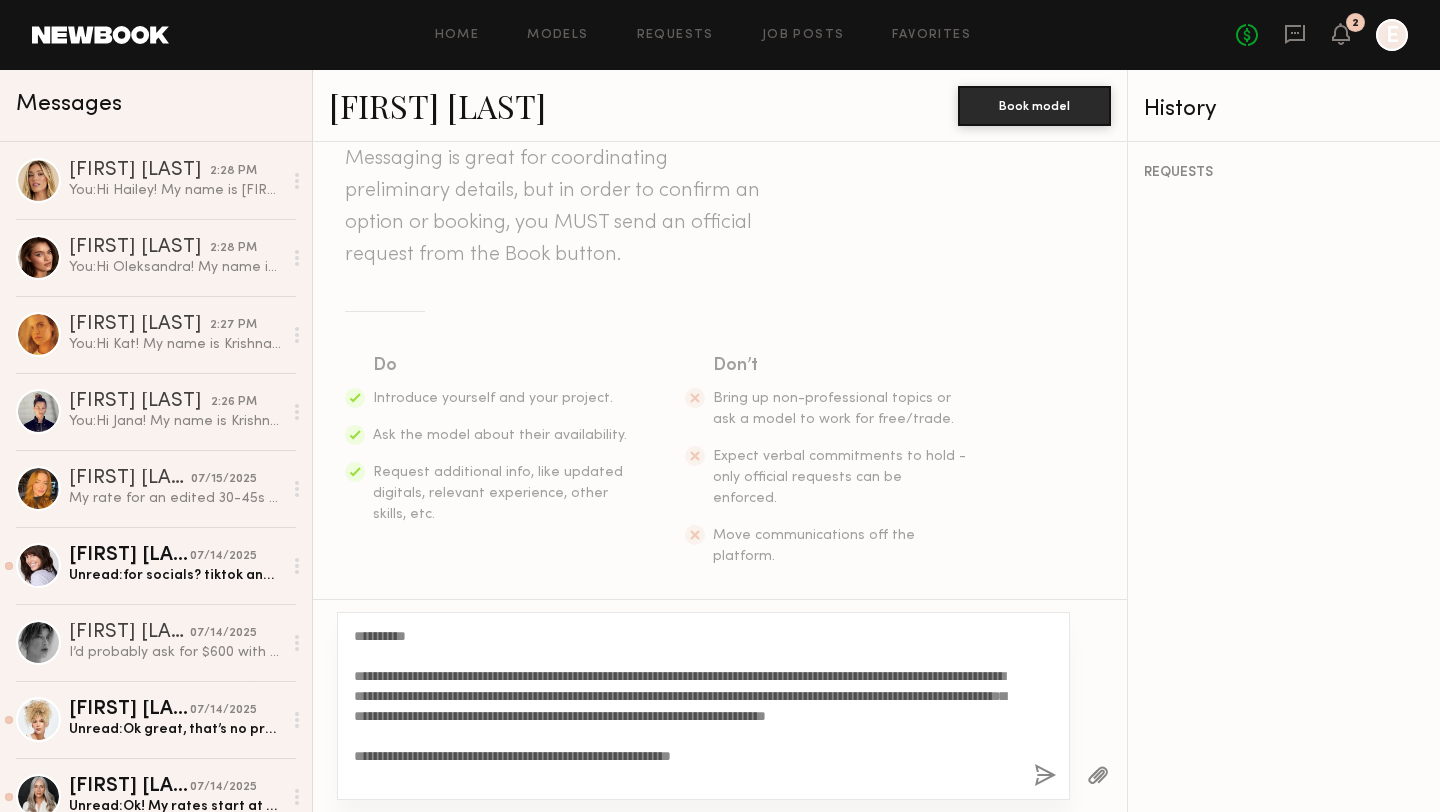 scroll, scrollTop: 0, scrollLeft: 0, axis: both 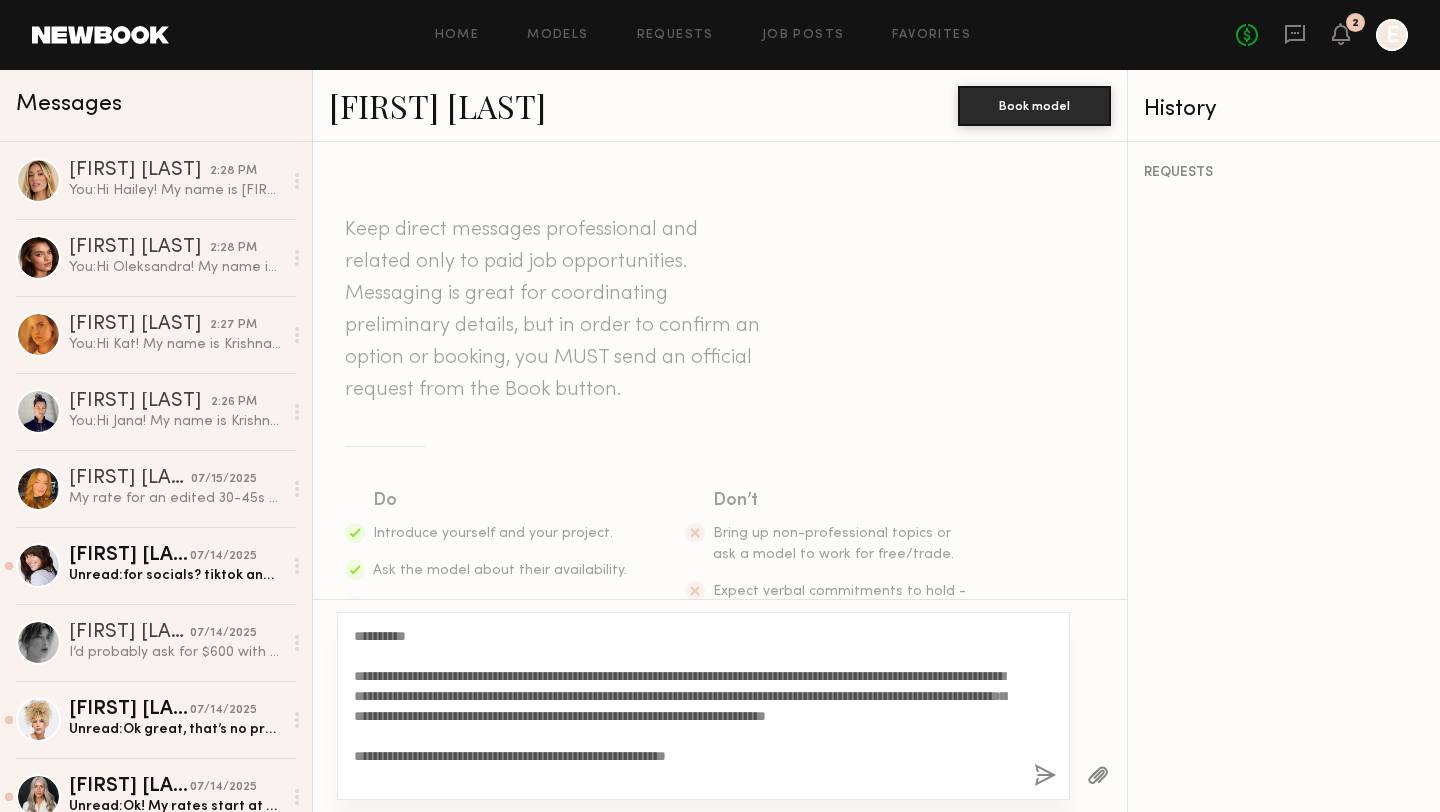 type on "**********" 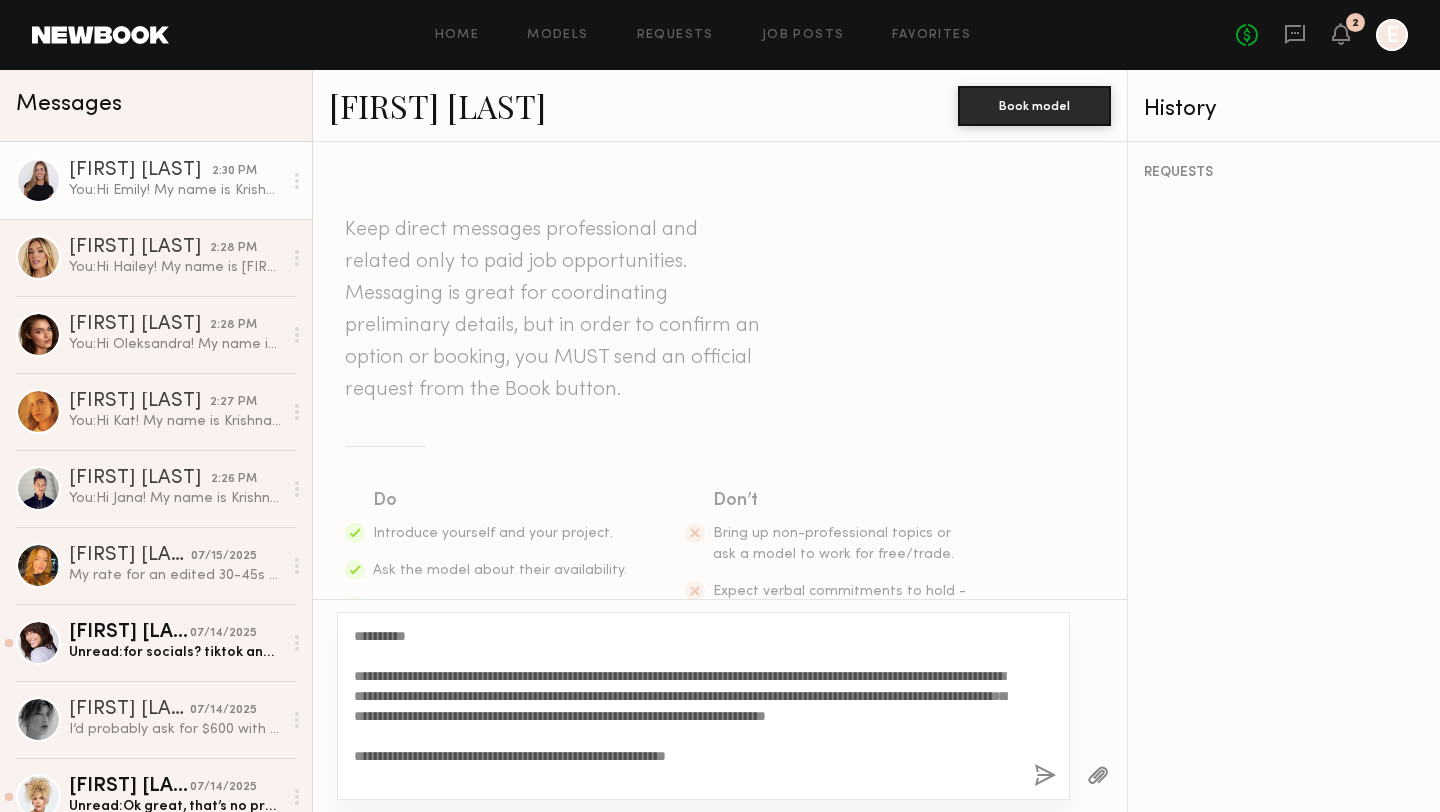 type 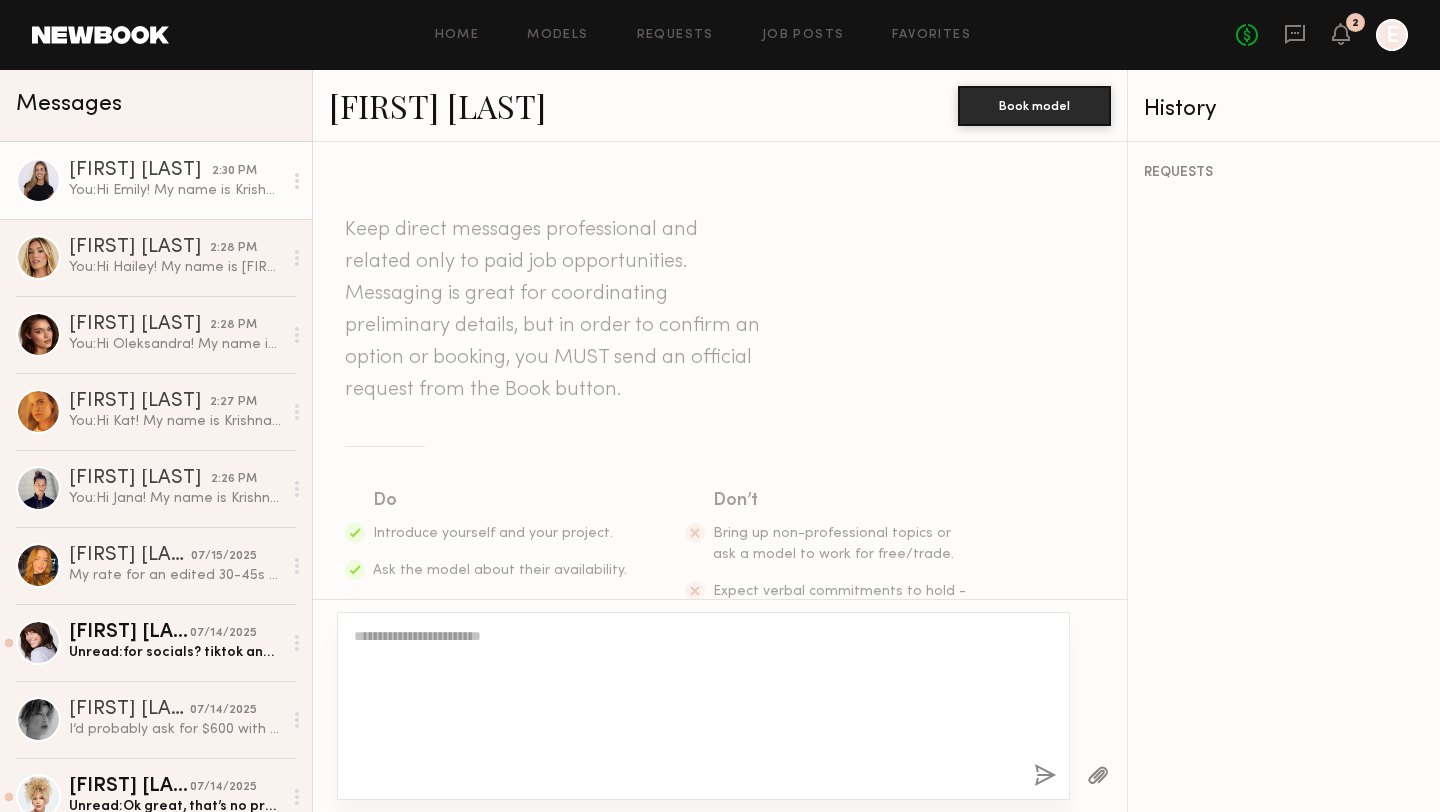 scroll, scrollTop: 543, scrollLeft: 0, axis: vertical 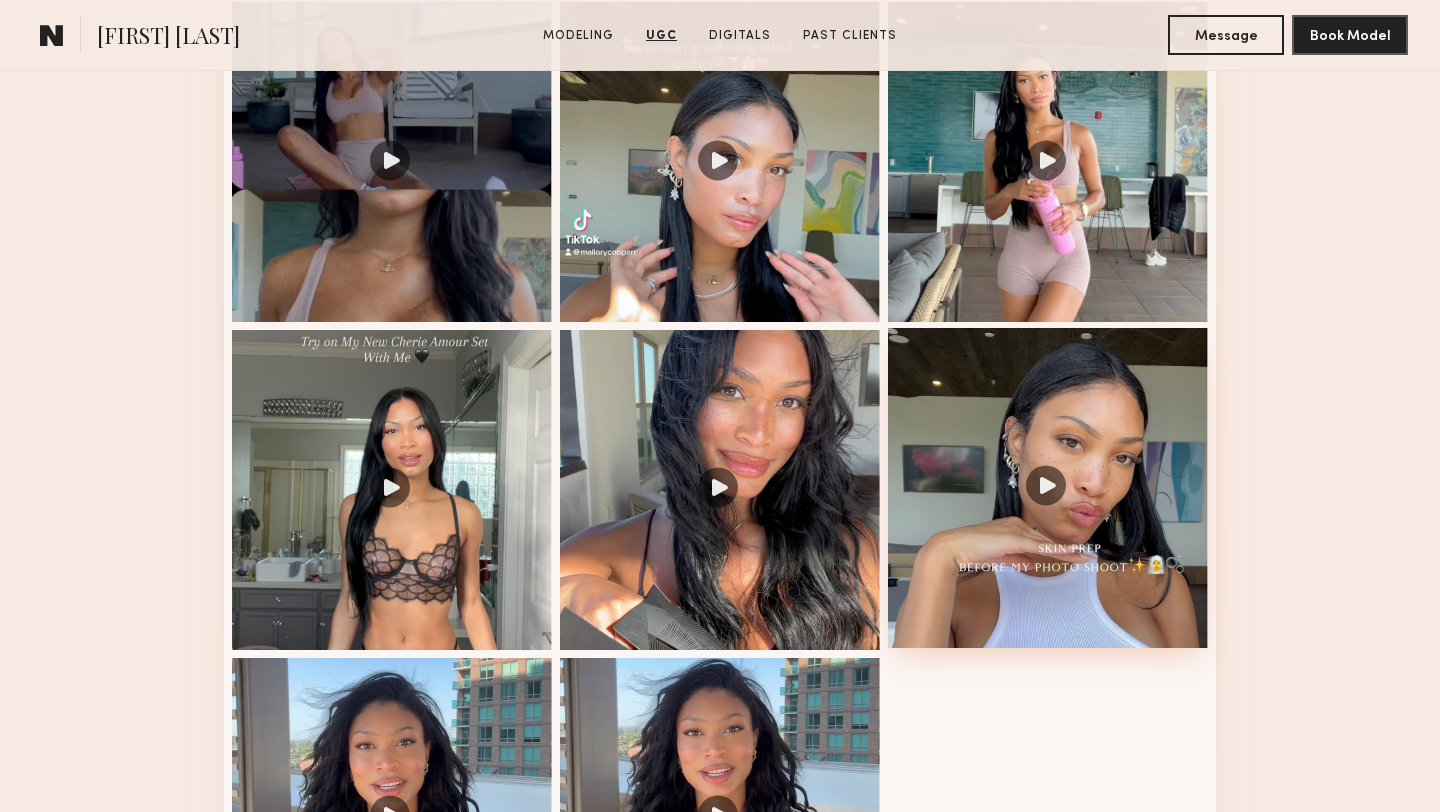 click at bounding box center [1048, 488] 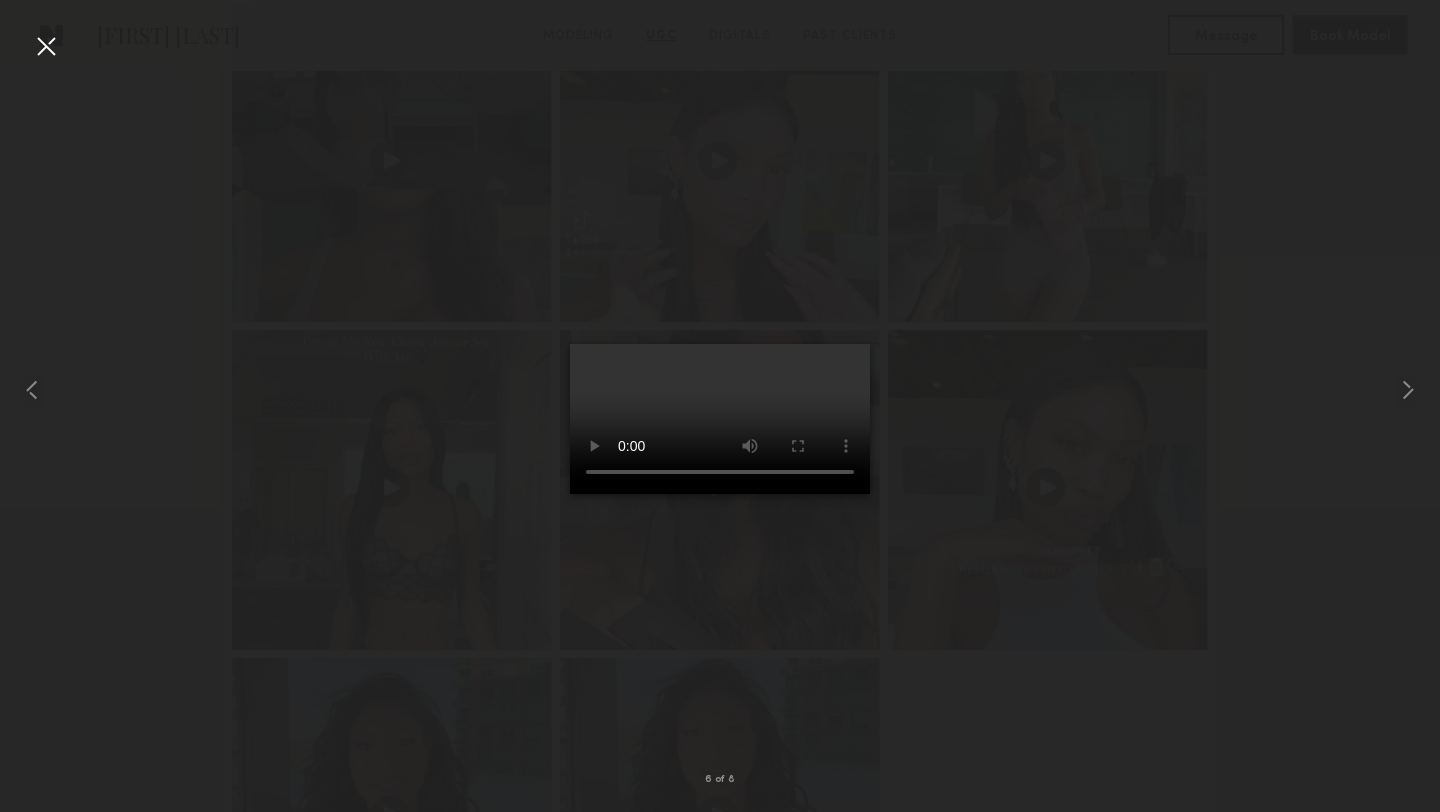 click at bounding box center (46, 46) 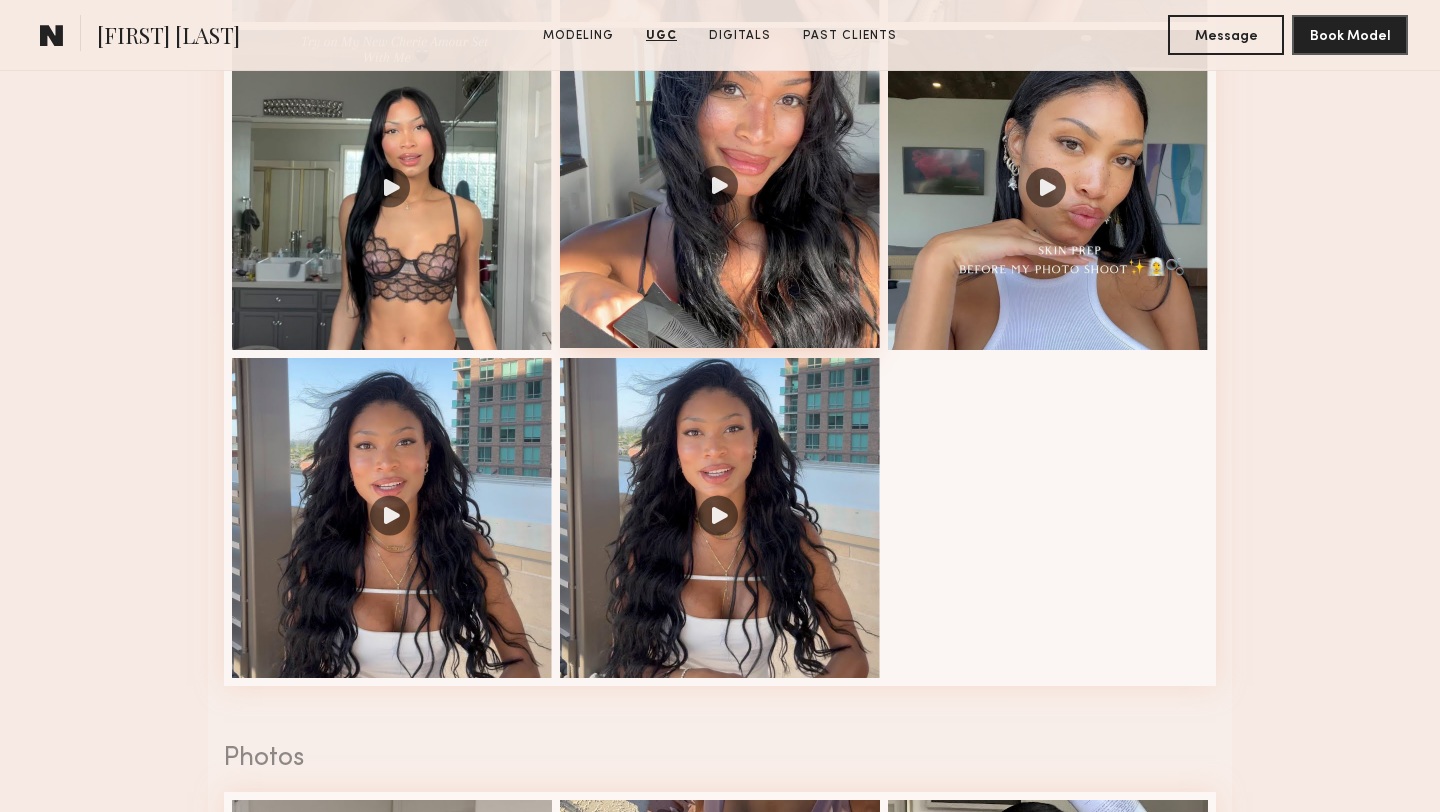 scroll, scrollTop: 2482, scrollLeft: 0, axis: vertical 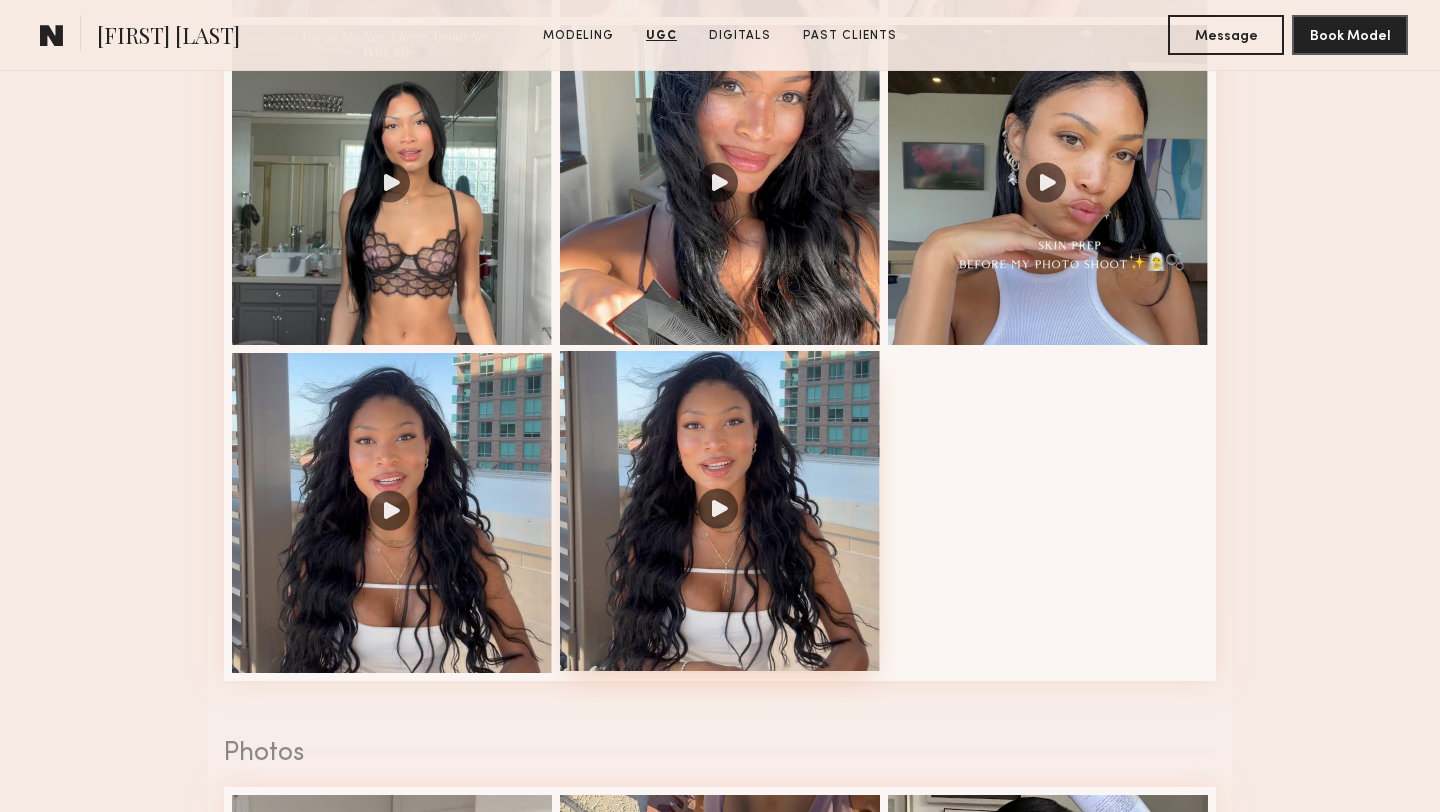 click at bounding box center (720, 511) 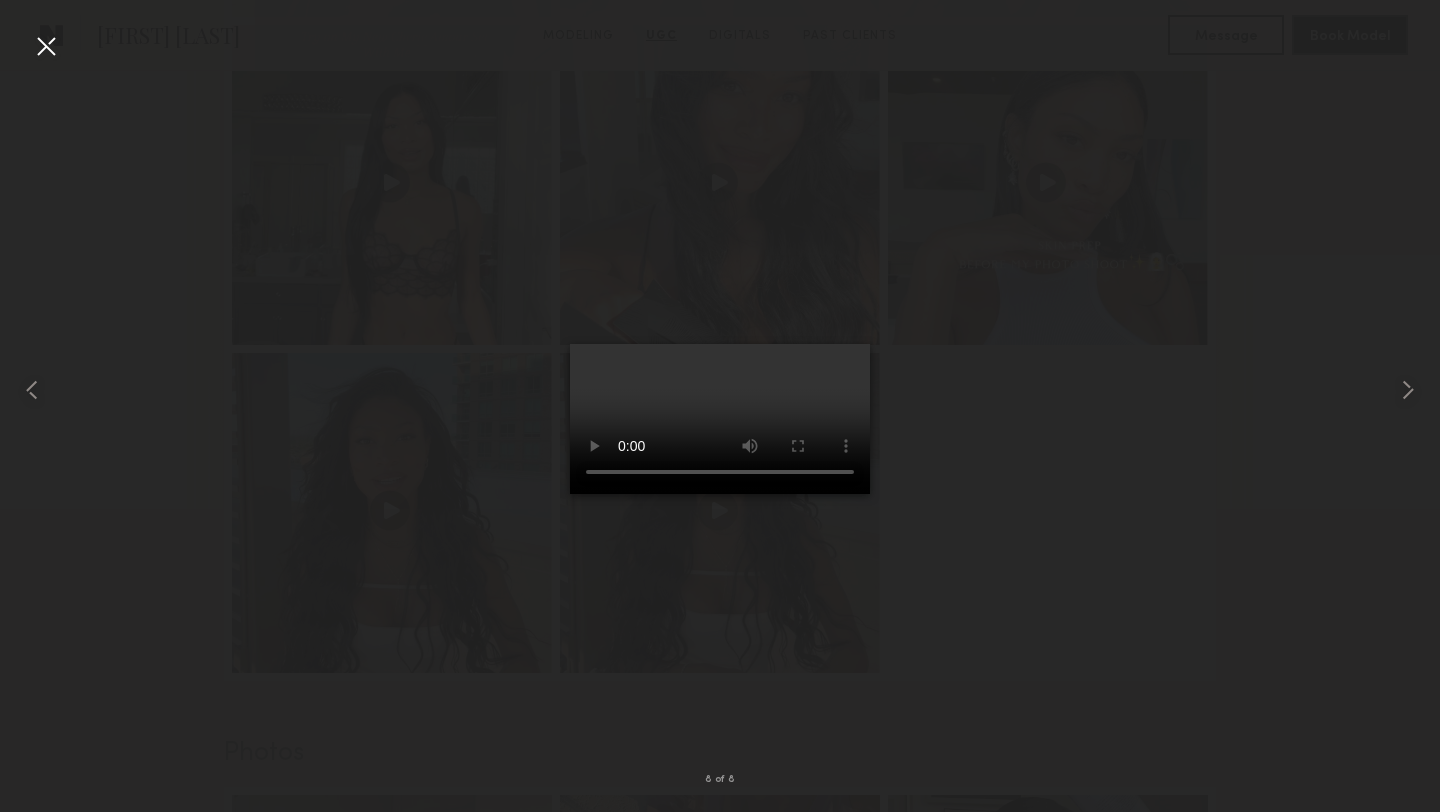 click at bounding box center (46, 46) 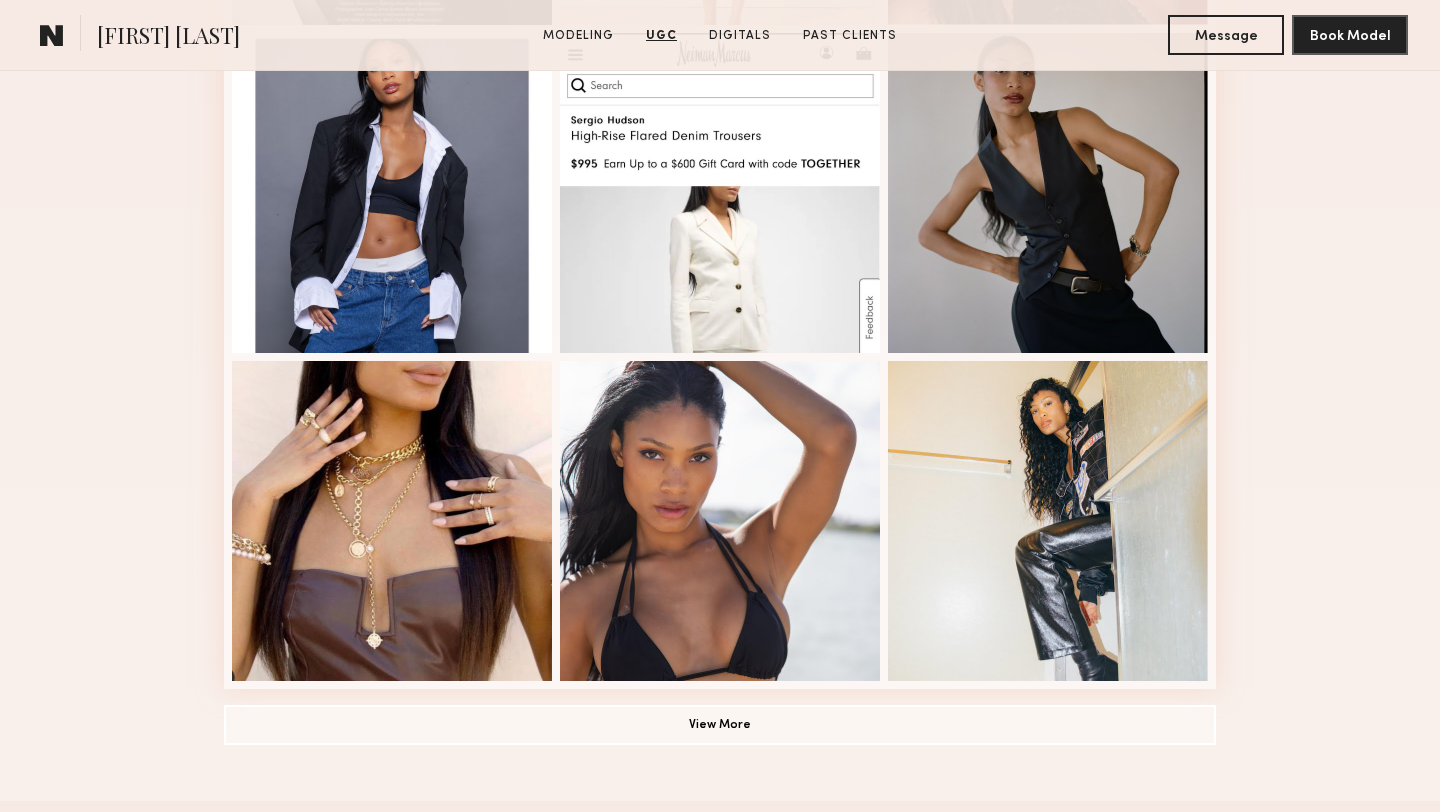 scroll, scrollTop: 688, scrollLeft: 0, axis: vertical 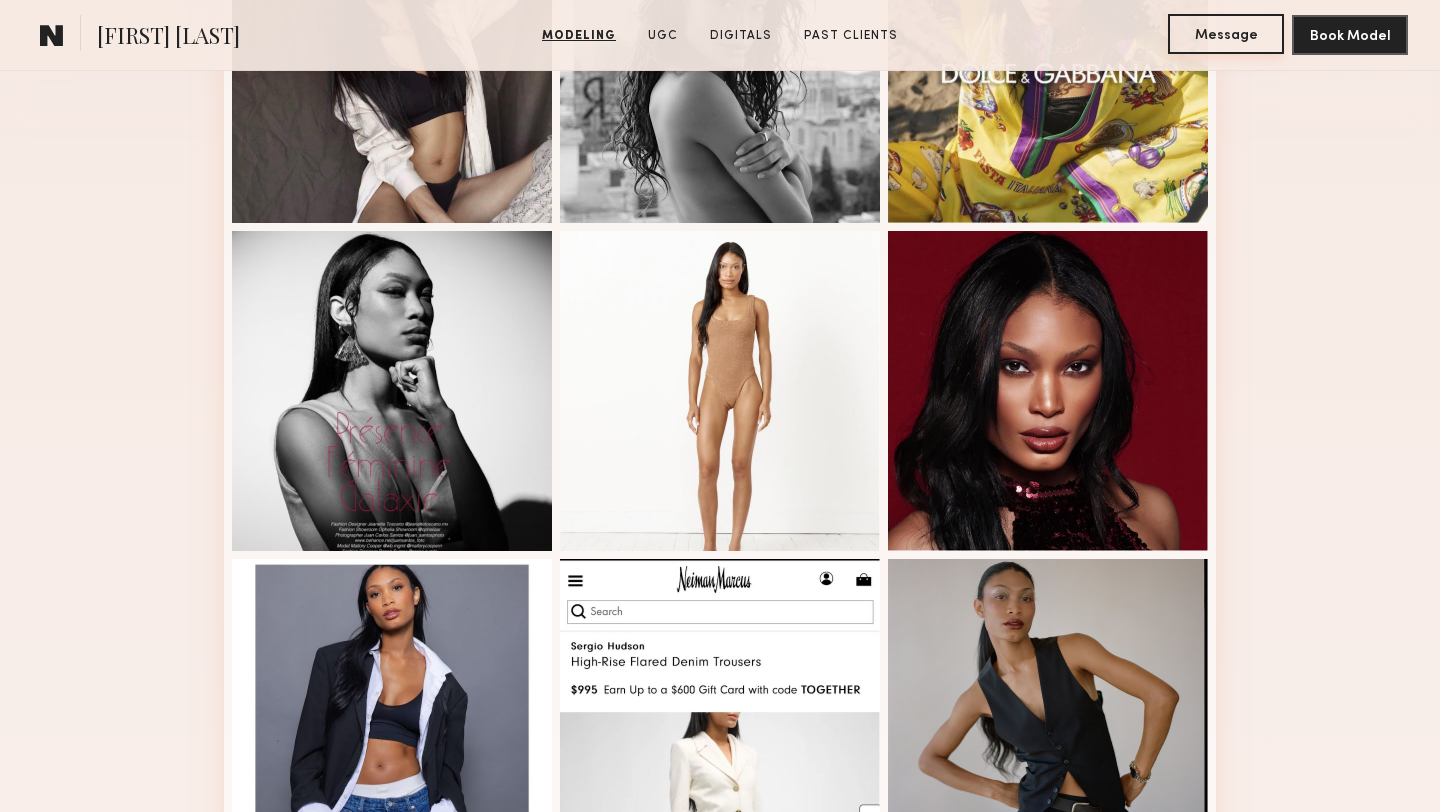 click on "Message" 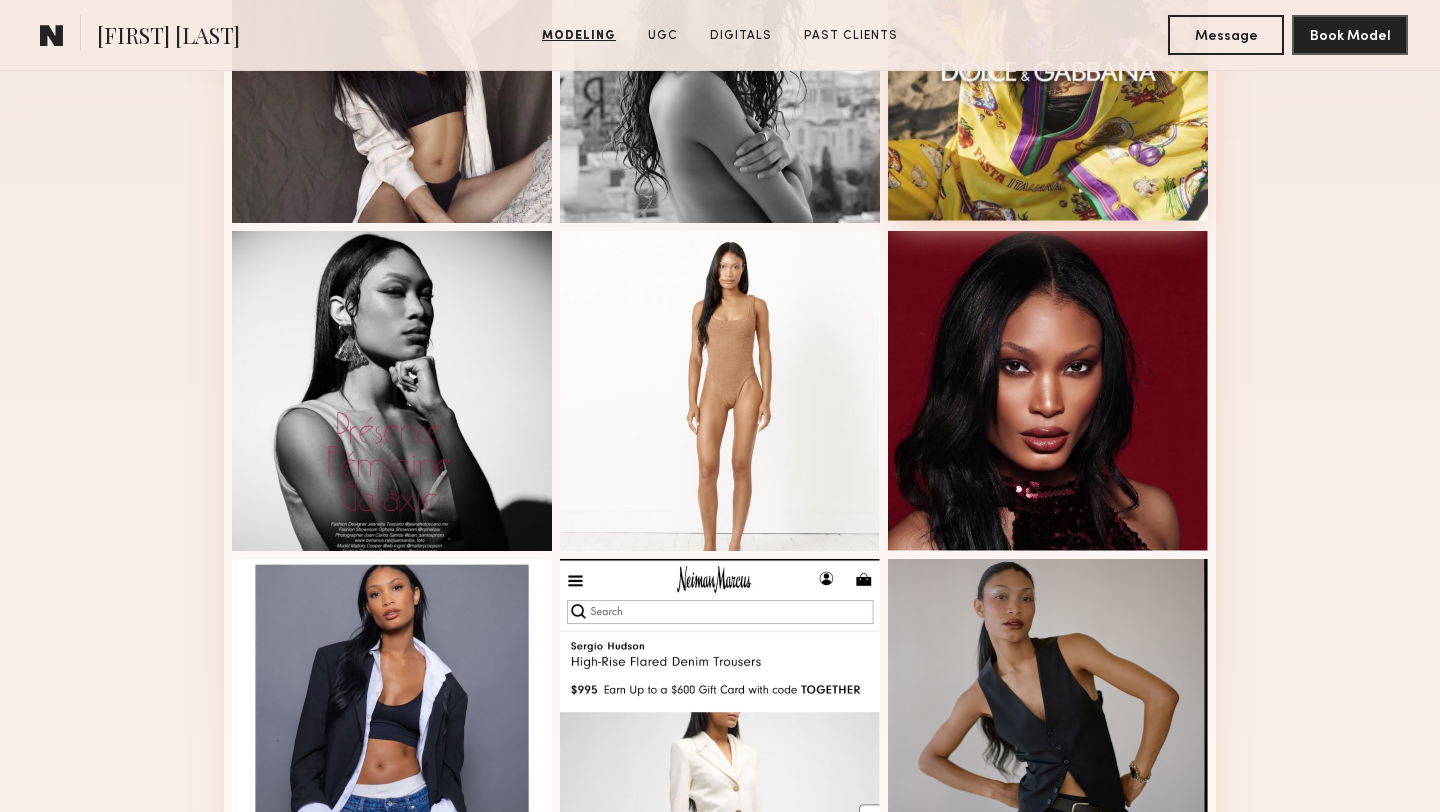scroll, scrollTop: 0, scrollLeft: 0, axis: both 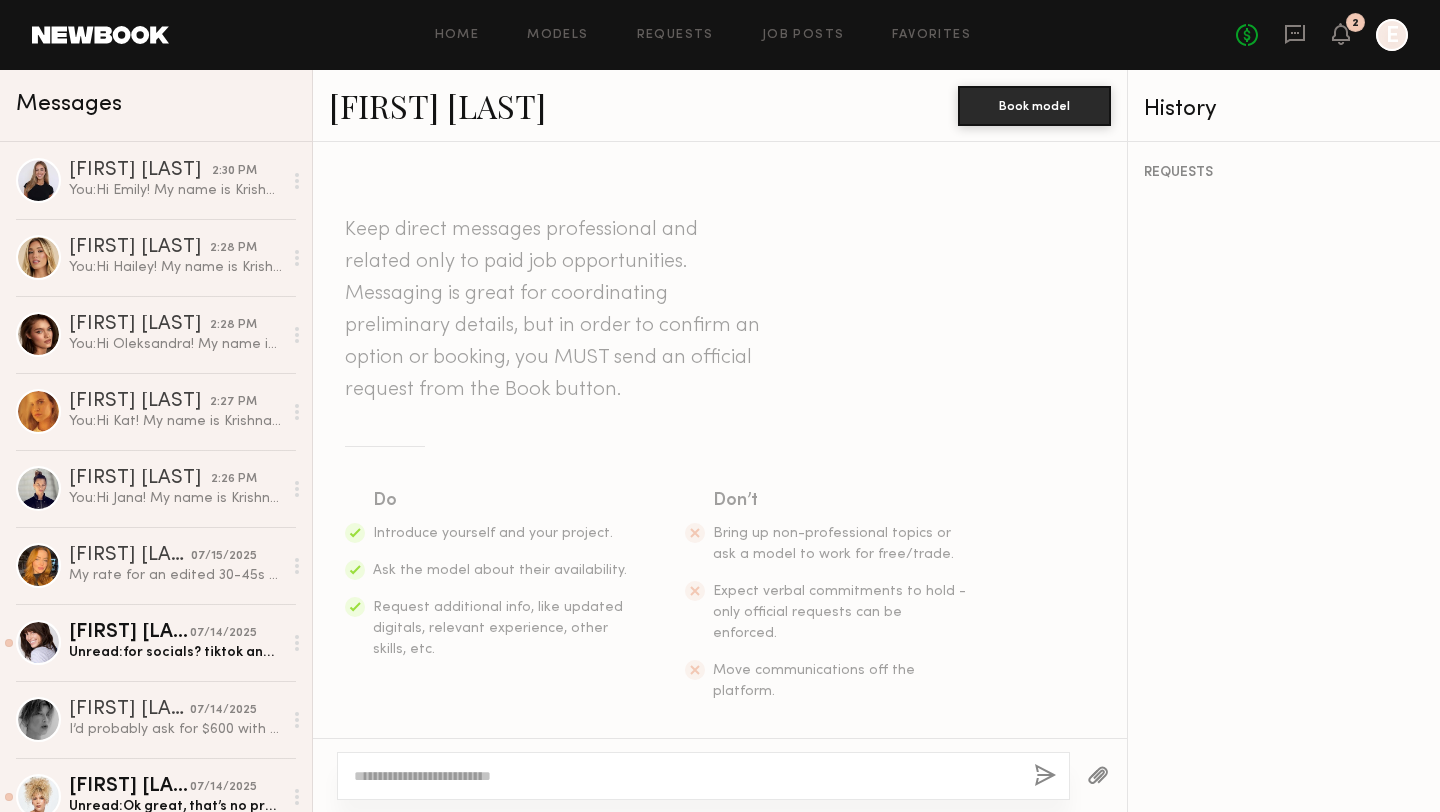 click 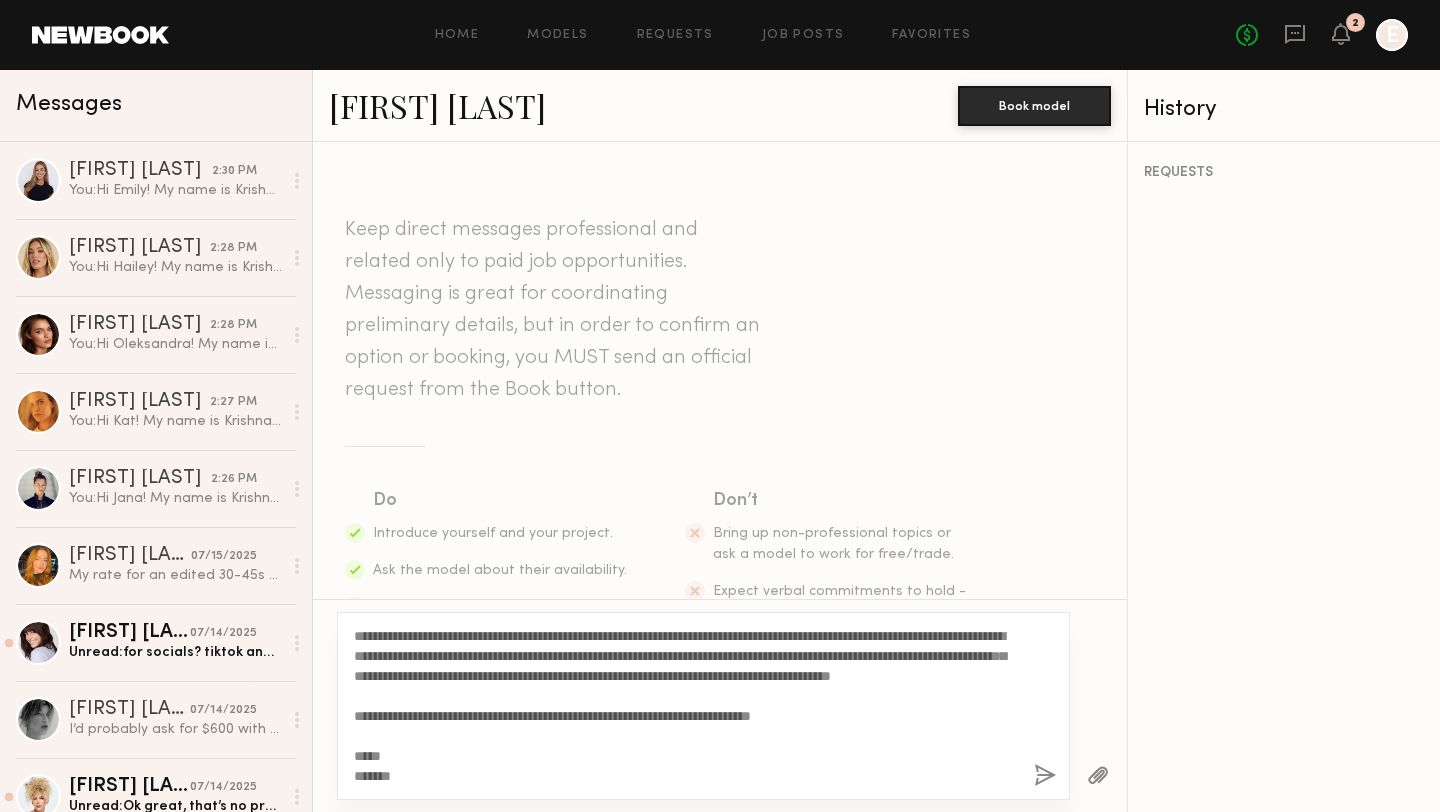scroll, scrollTop: 0, scrollLeft: 0, axis: both 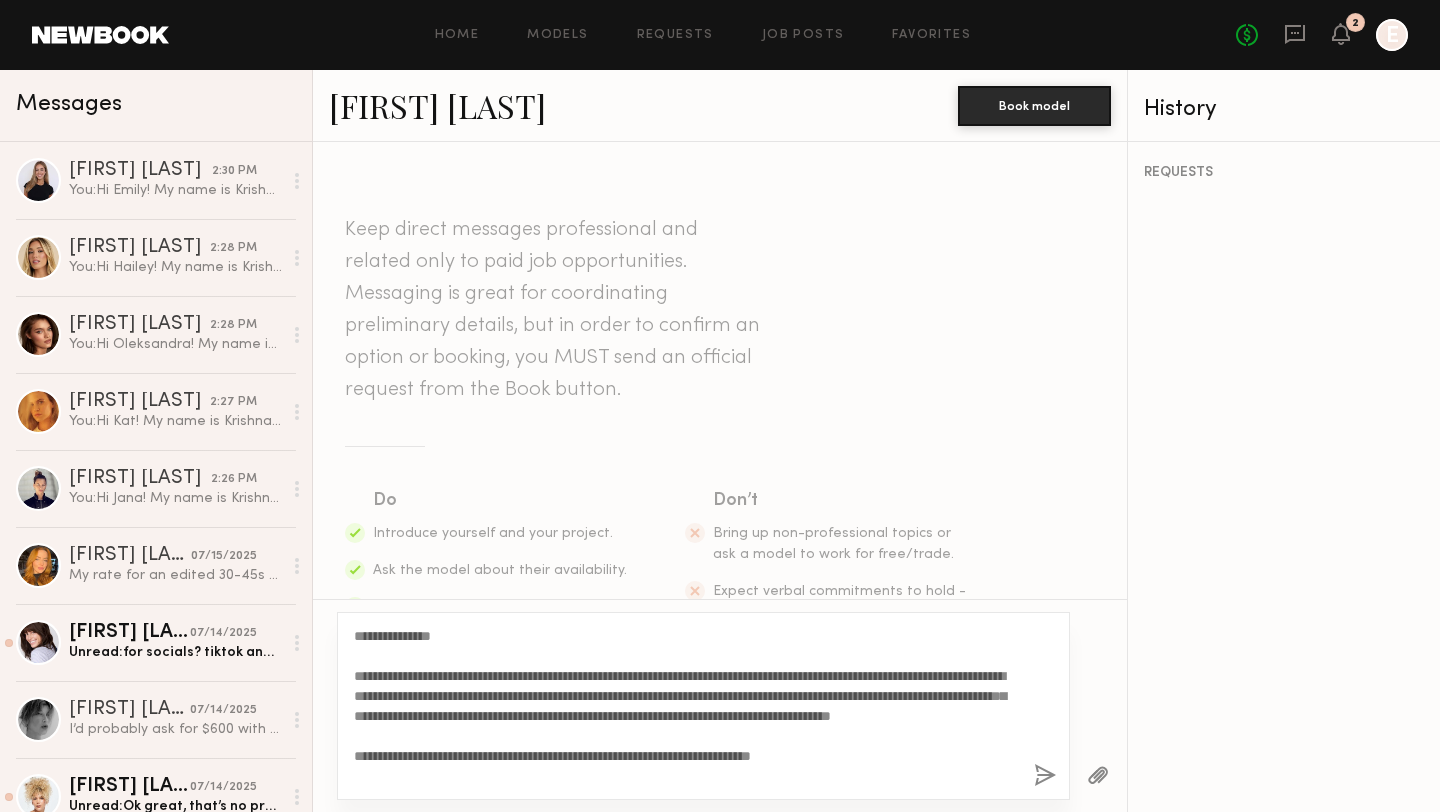 drag, startPoint x: 945, startPoint y: 673, endPoint x: 847, endPoint y: 673, distance: 98 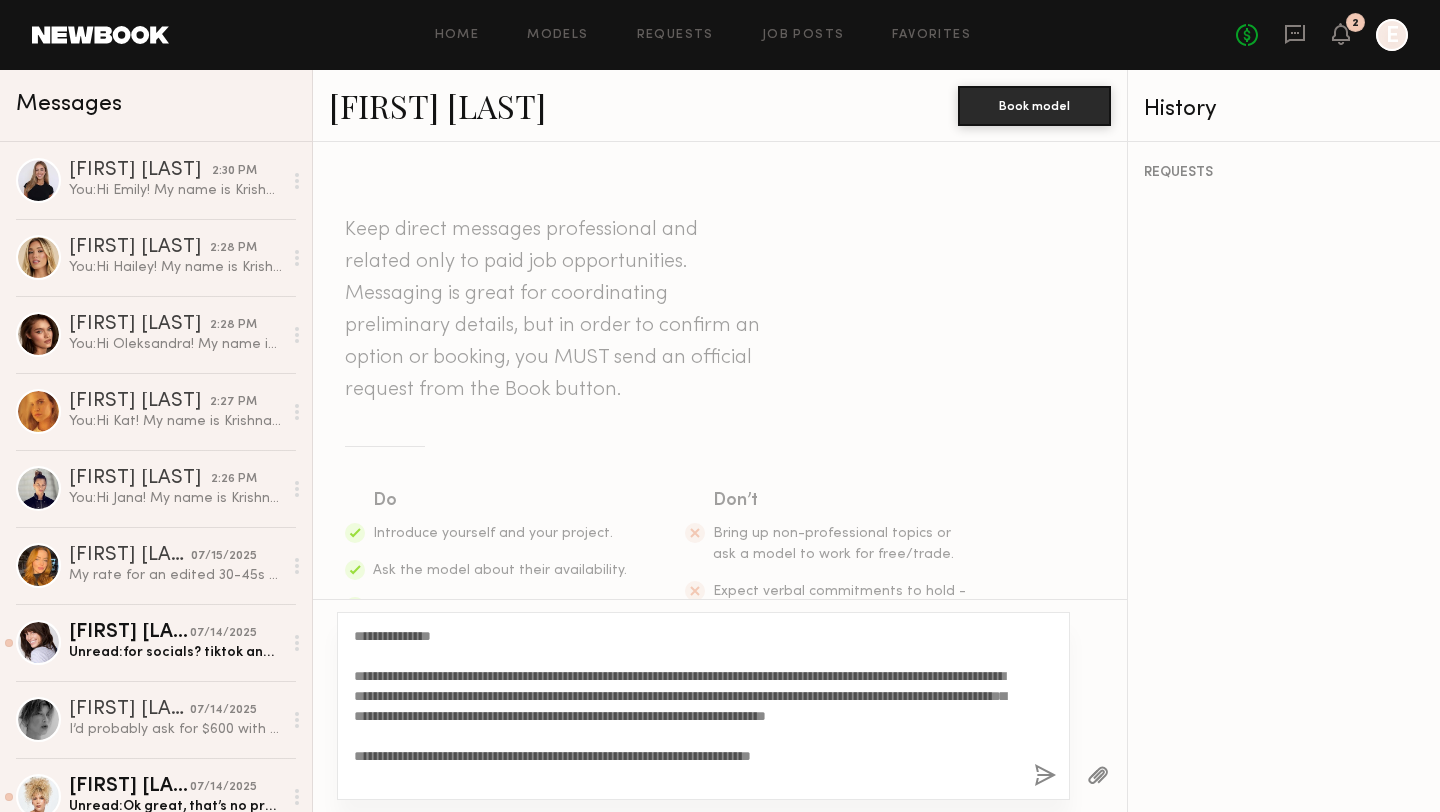 click on "**********" 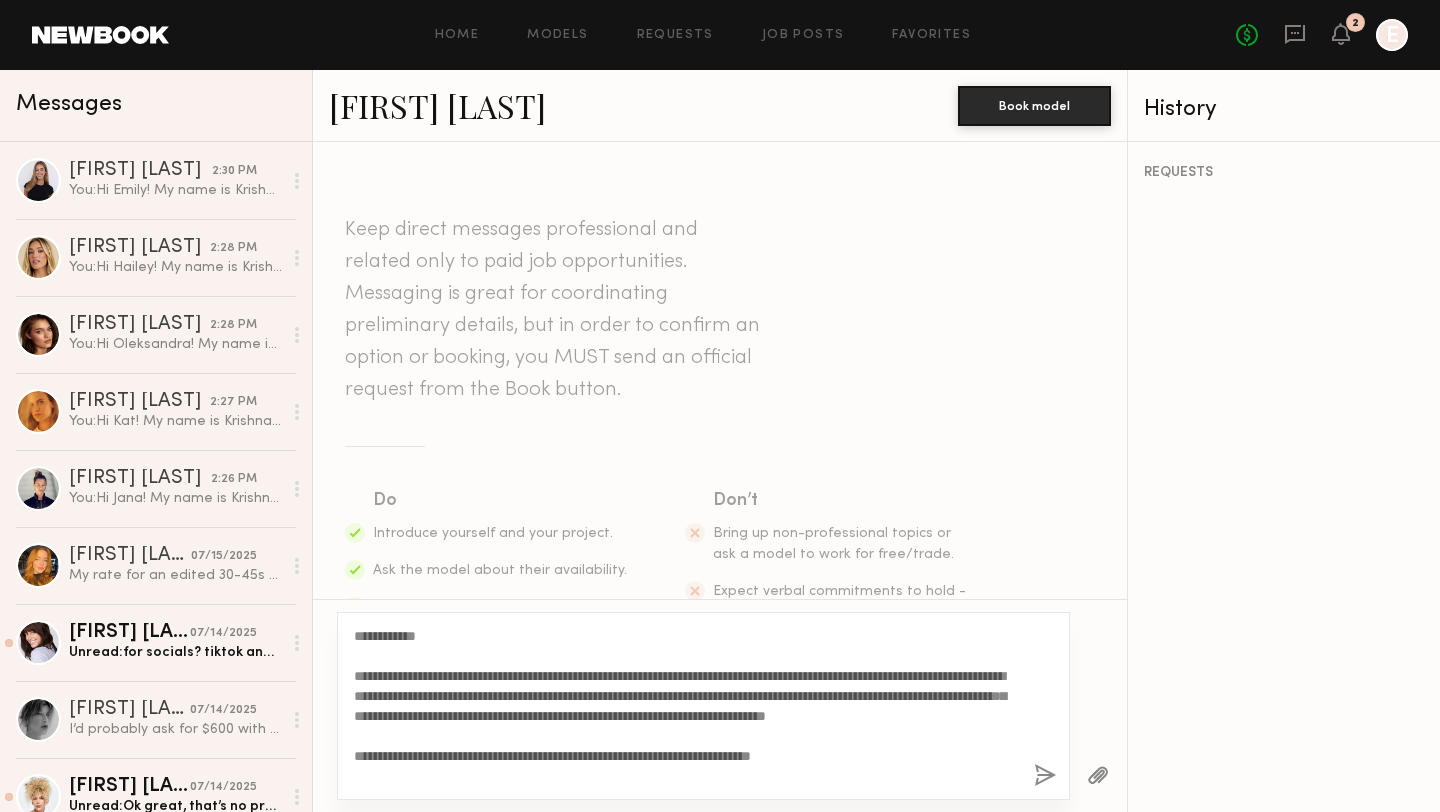 type on "**********" 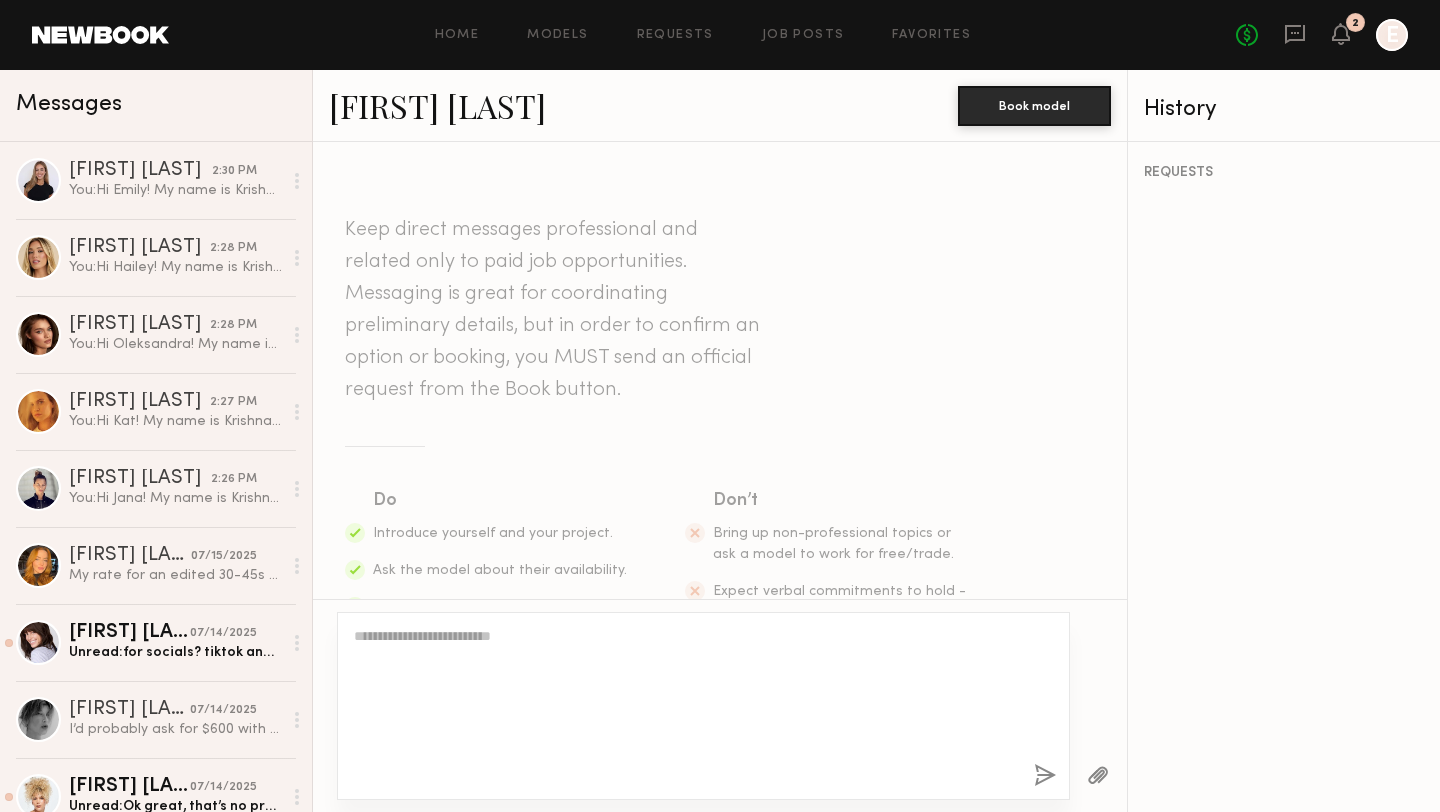 scroll, scrollTop: 566, scrollLeft: 0, axis: vertical 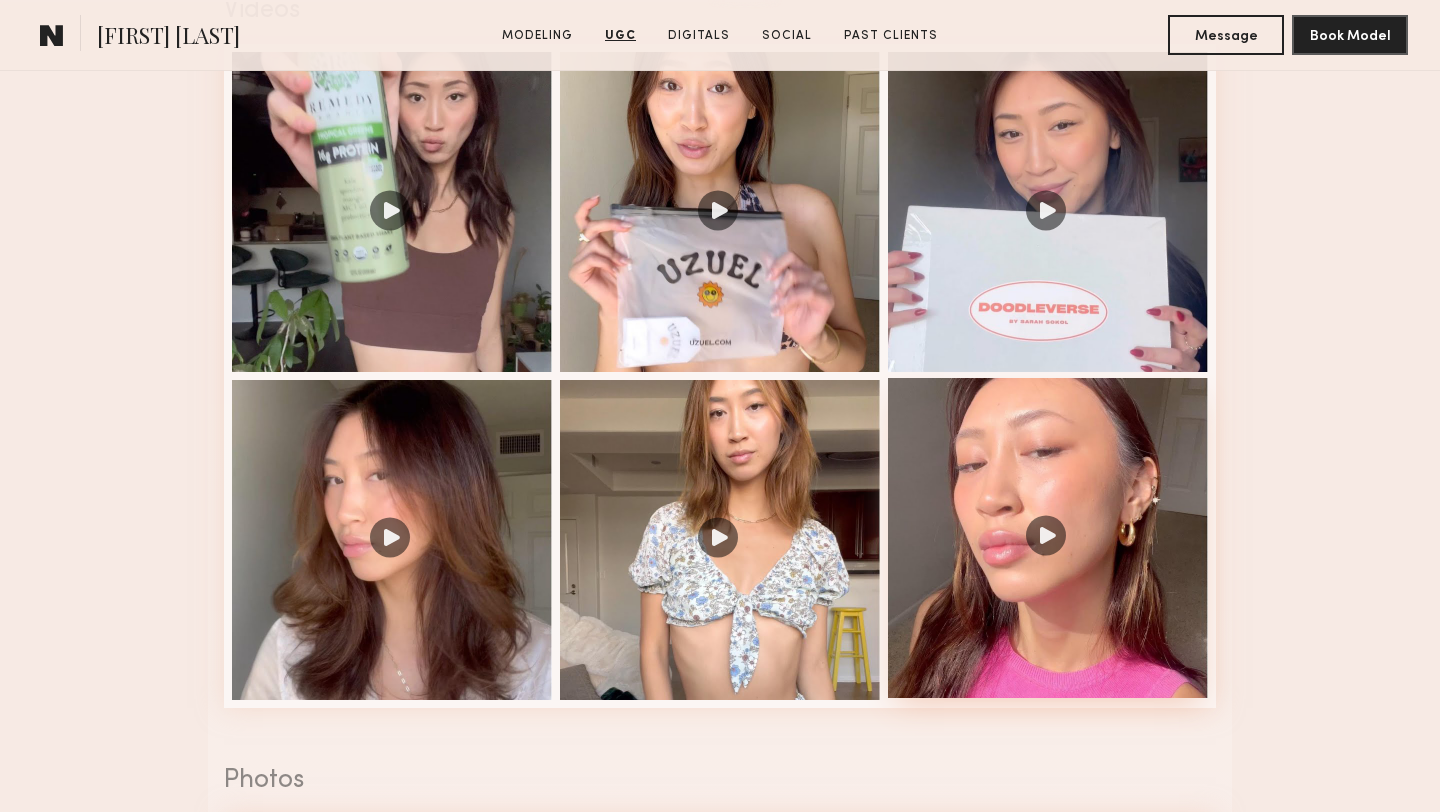 click at bounding box center (1048, 538) 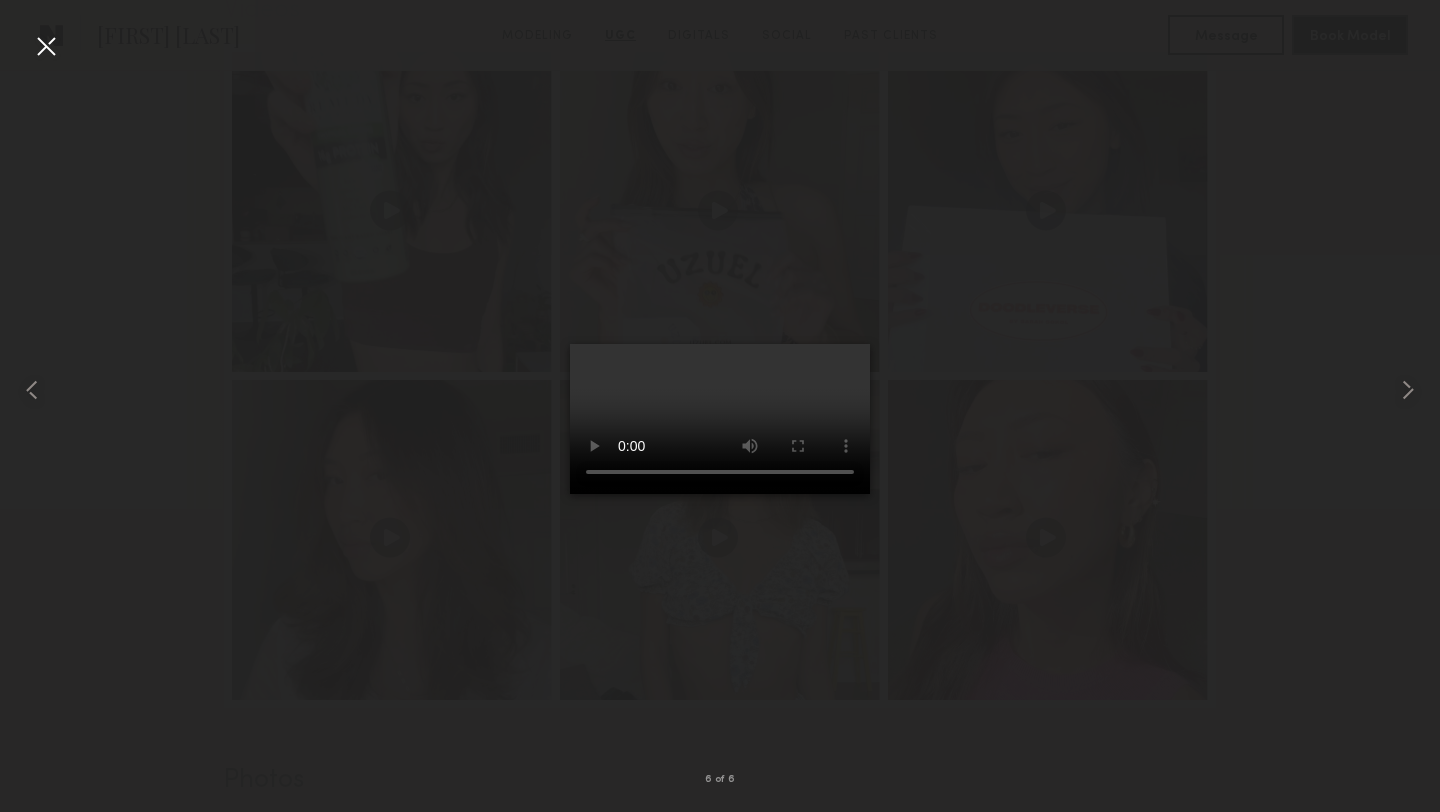 click at bounding box center (46, 46) 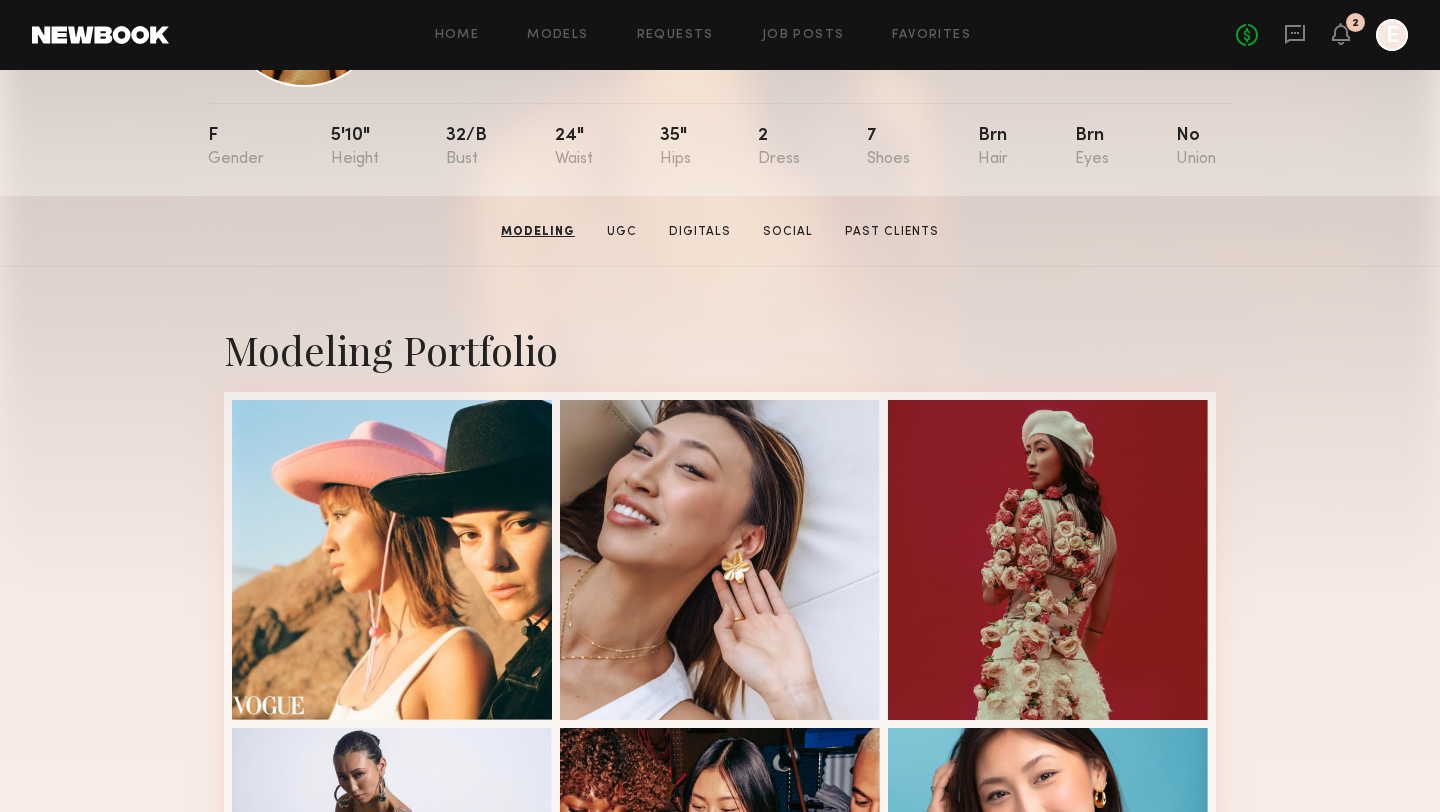 scroll, scrollTop: 0, scrollLeft: 0, axis: both 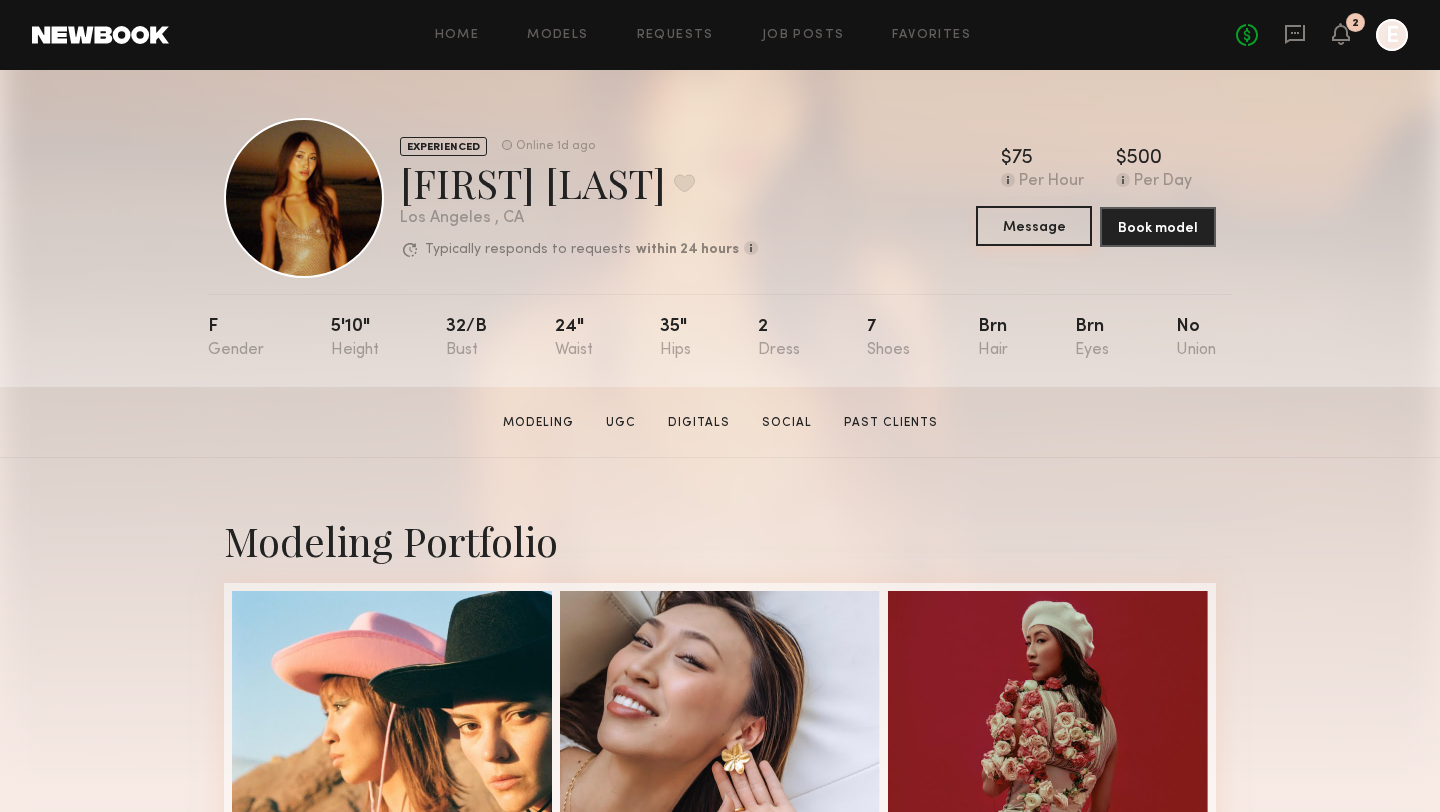 click on "Message" 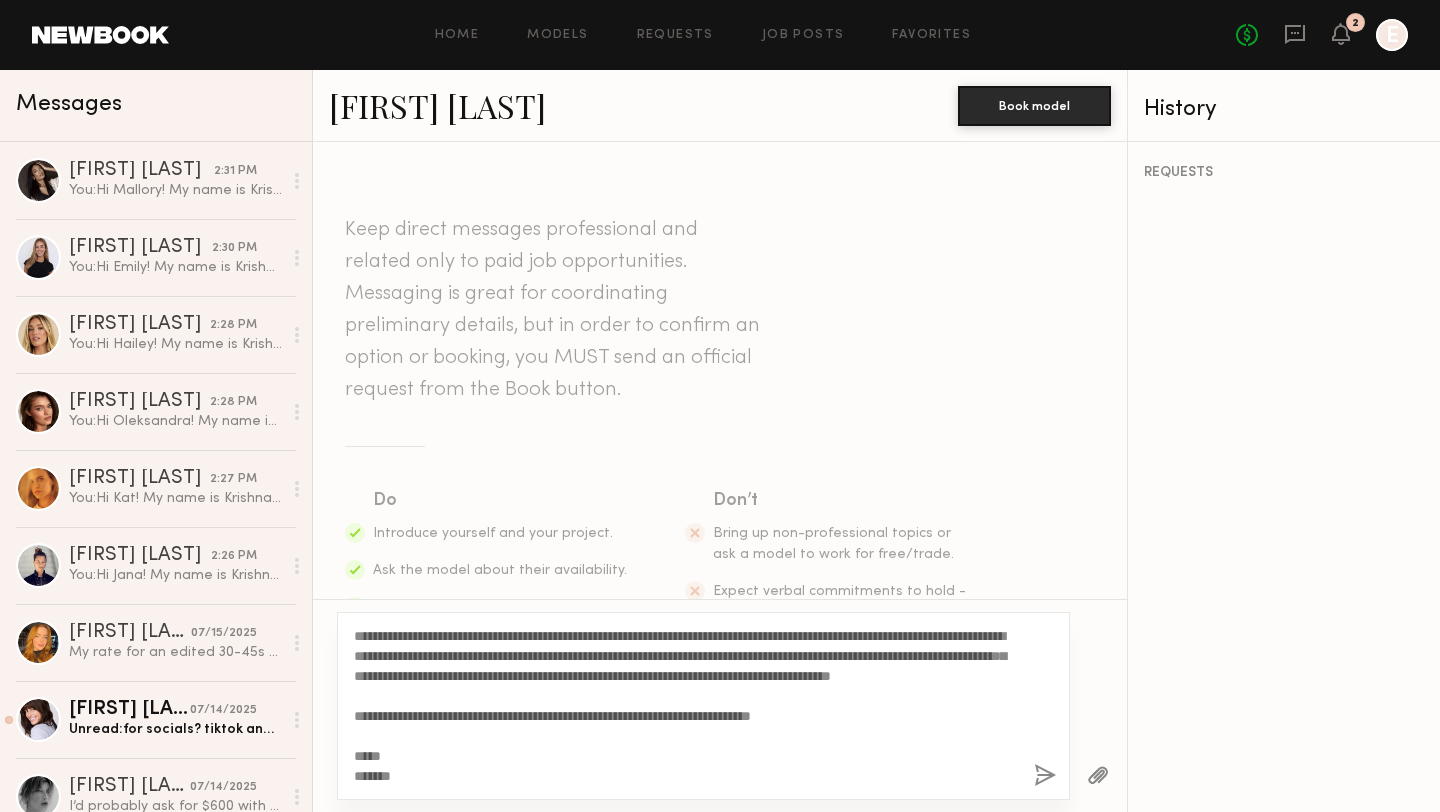 scroll, scrollTop: 0, scrollLeft: 0, axis: both 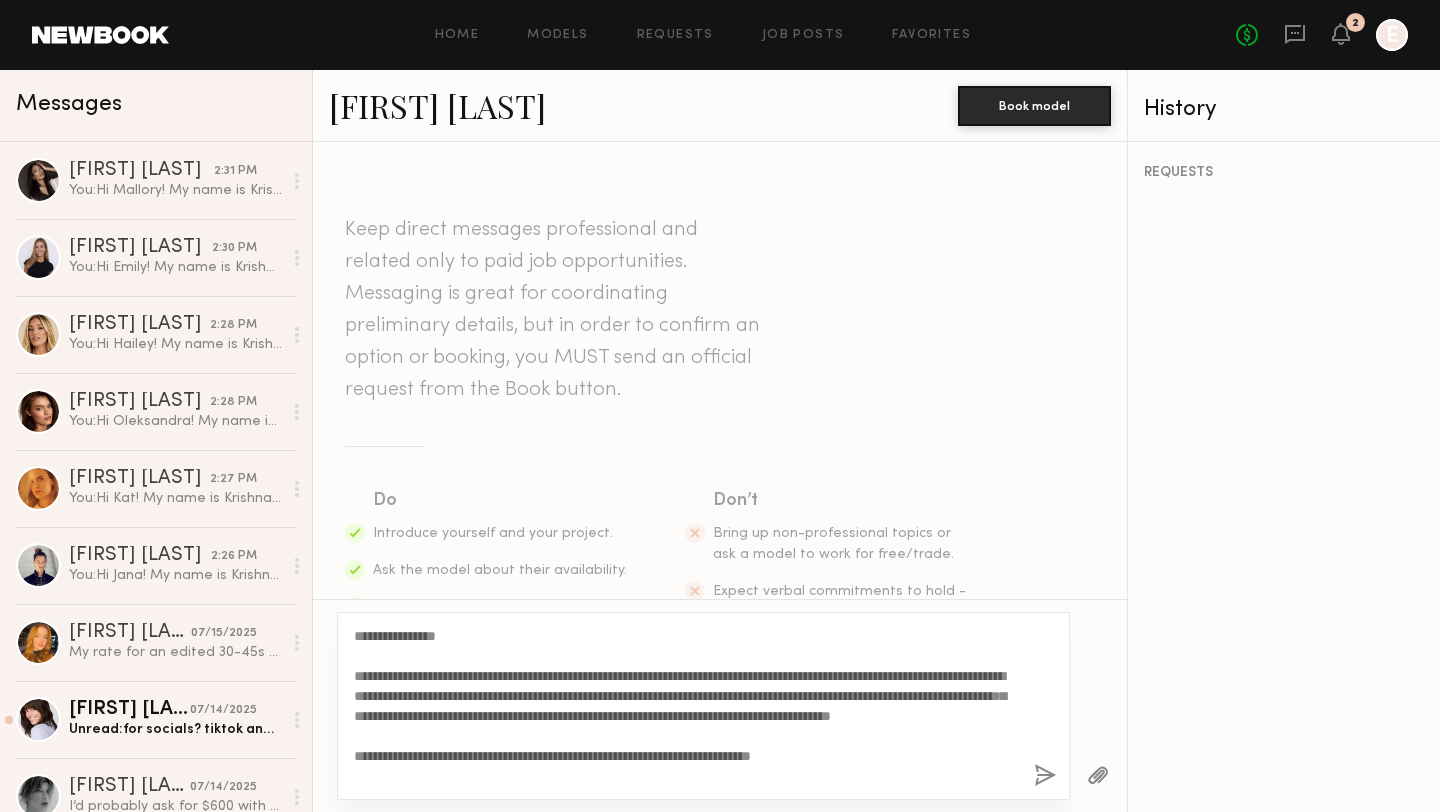 click on "**********" 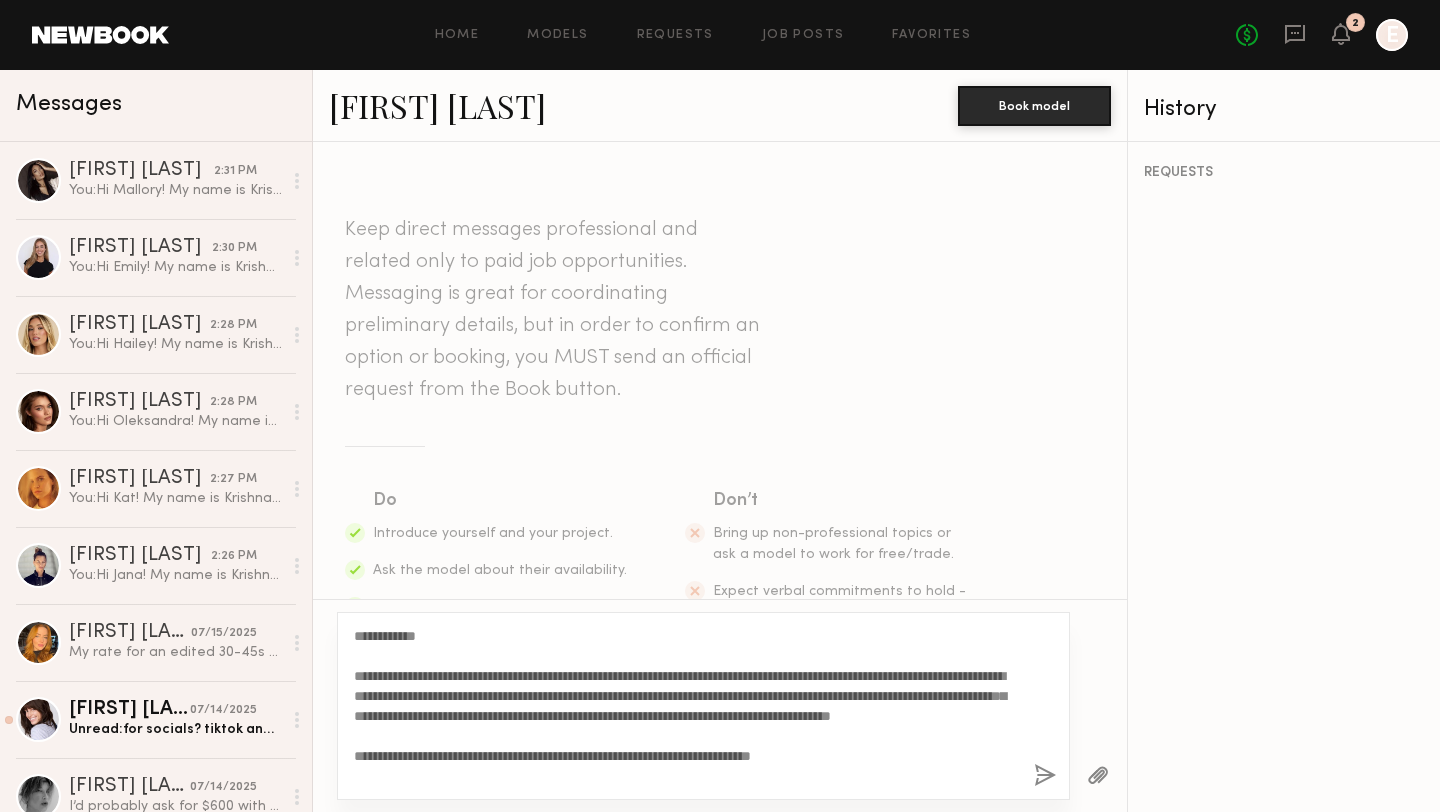 drag, startPoint x: 941, startPoint y: 682, endPoint x: 850, endPoint y: 676, distance: 91.197586 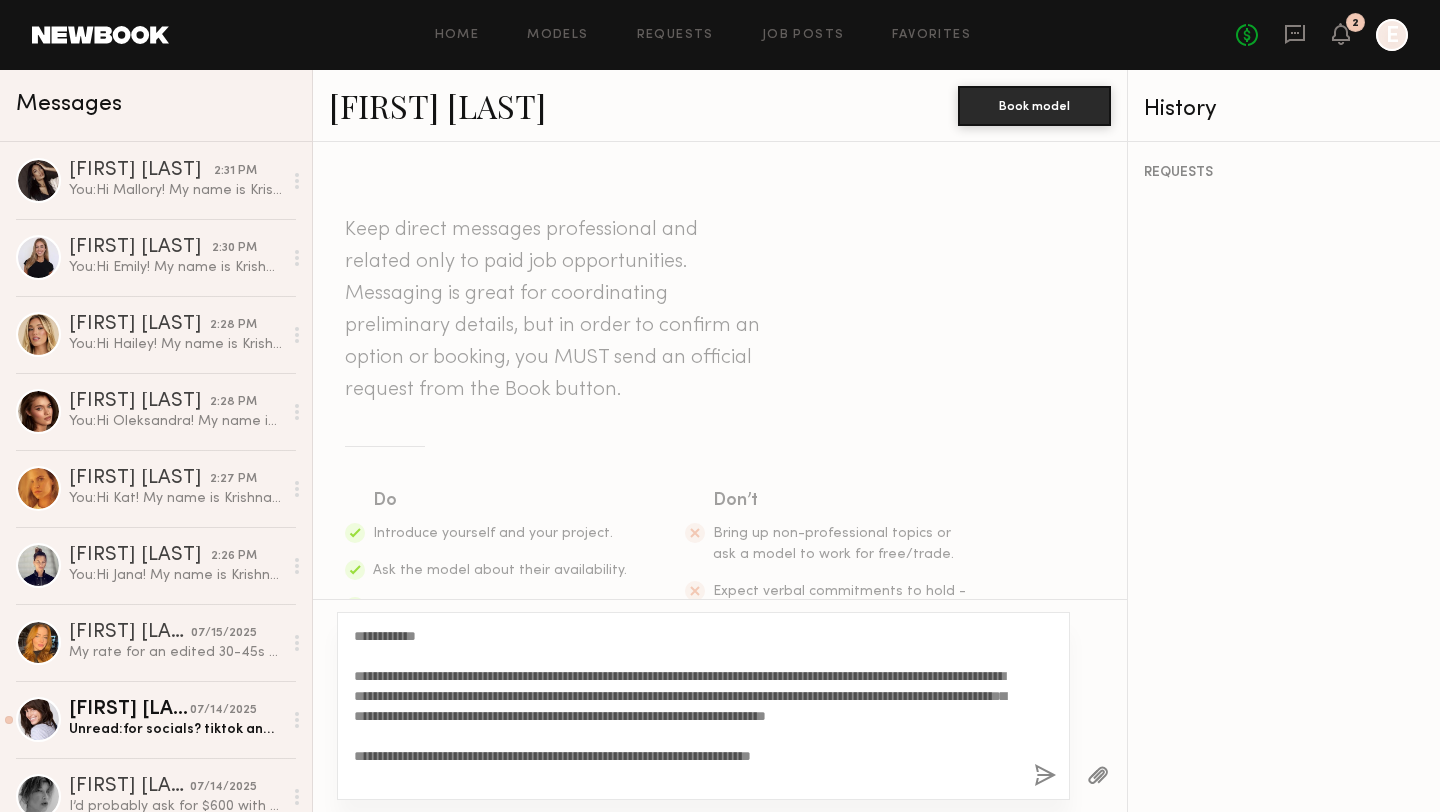 type on "**********" 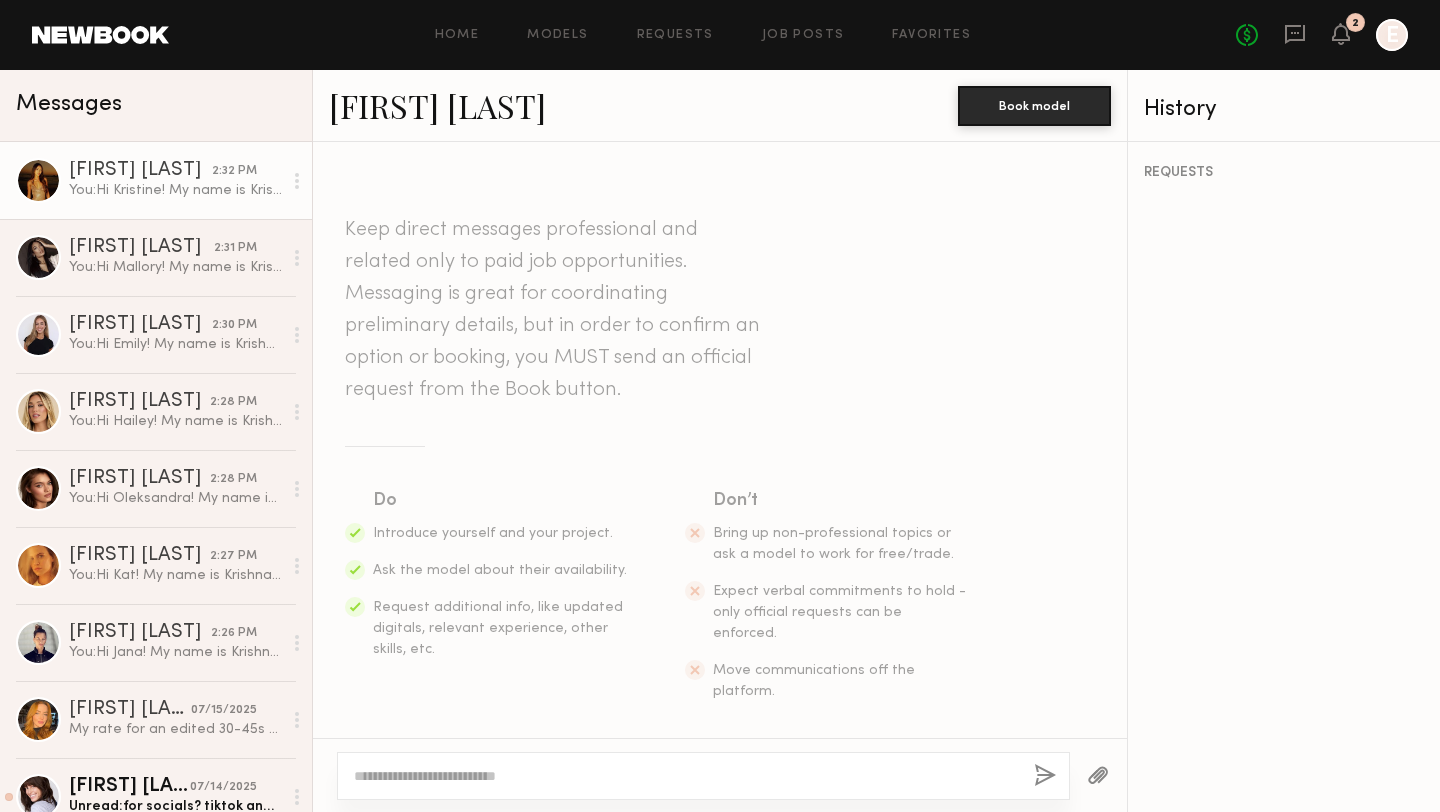 scroll, scrollTop: 566, scrollLeft: 0, axis: vertical 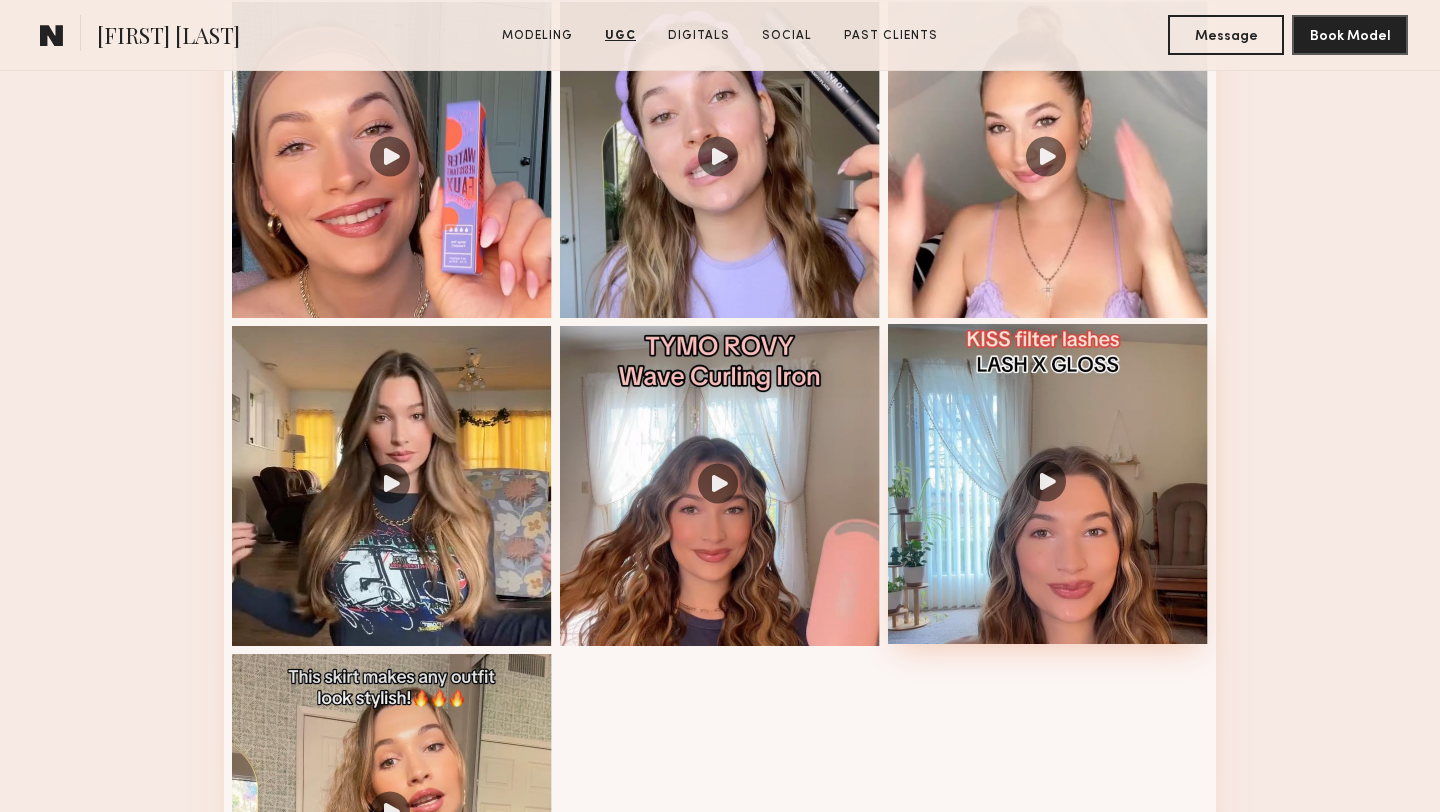 click at bounding box center (1048, 484) 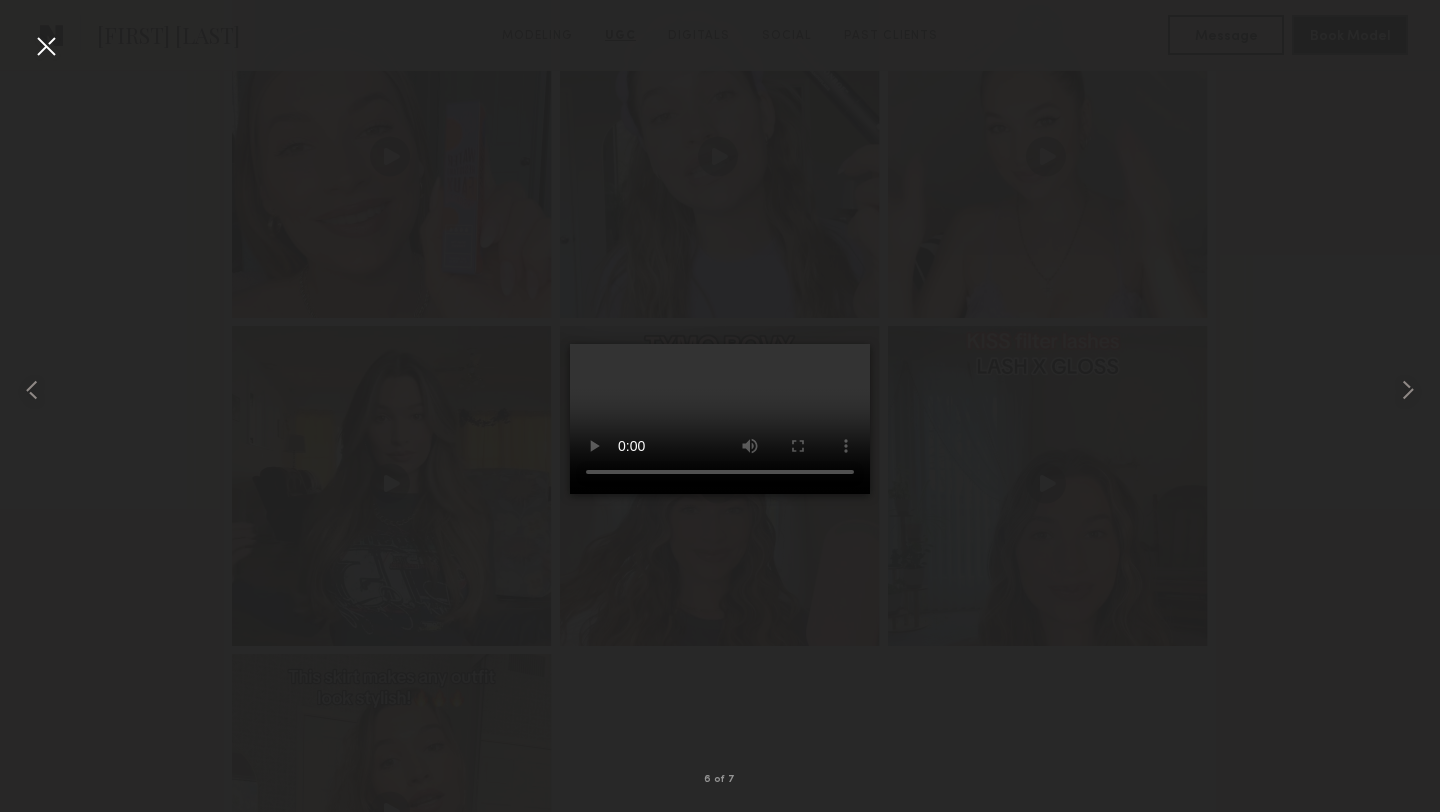 click at bounding box center [46, 46] 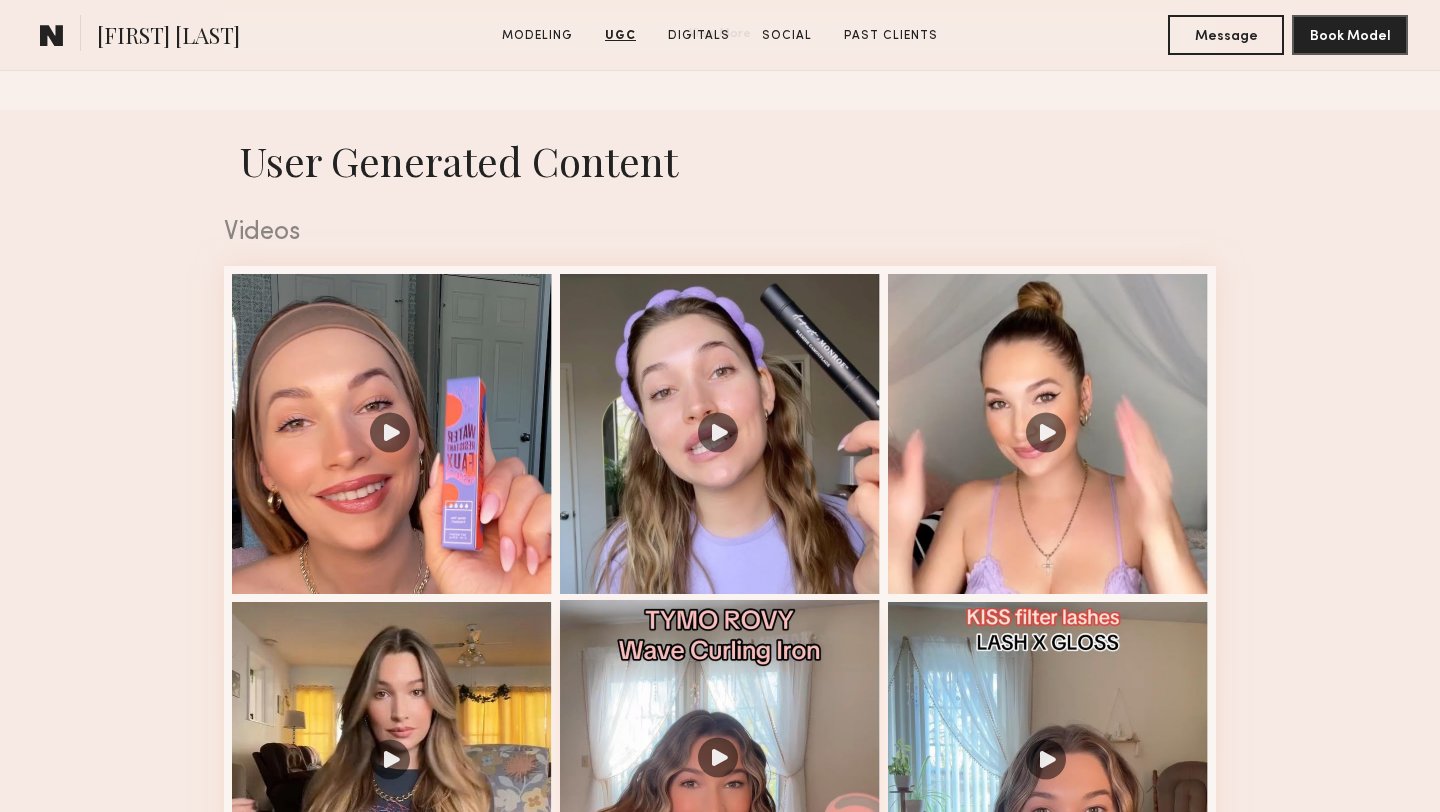 scroll, scrollTop: 1785, scrollLeft: 0, axis: vertical 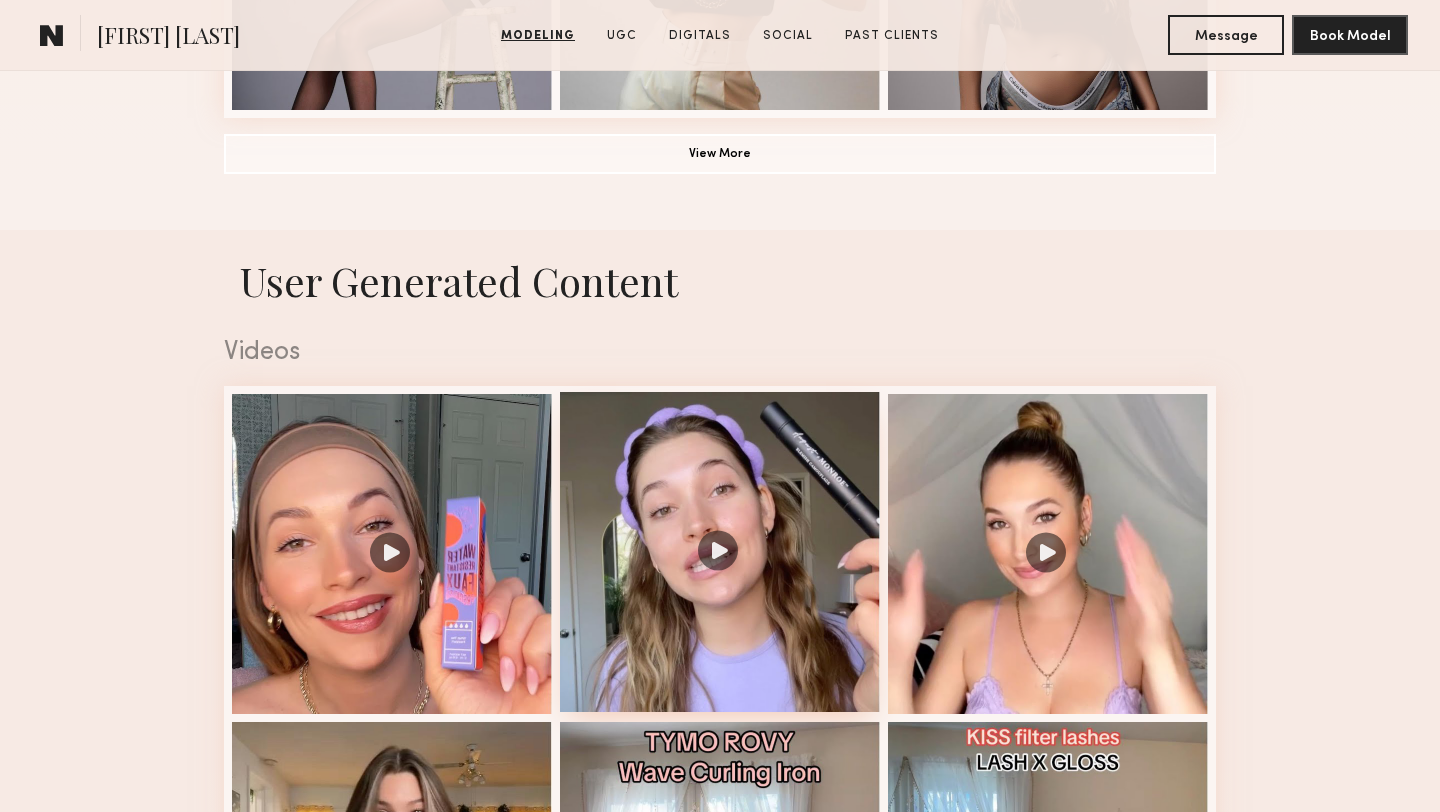 click at bounding box center [720, 552] 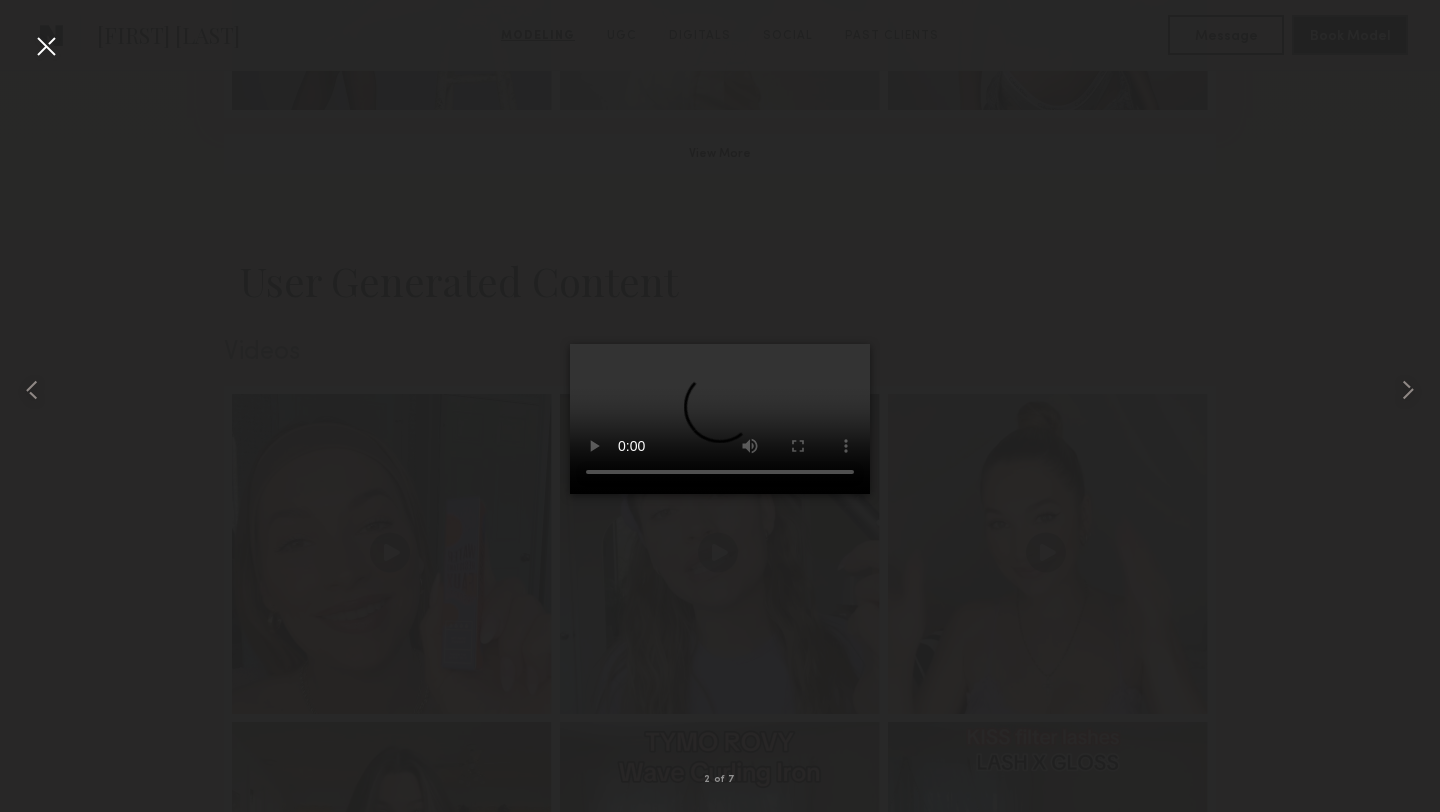 click at bounding box center [46, 46] 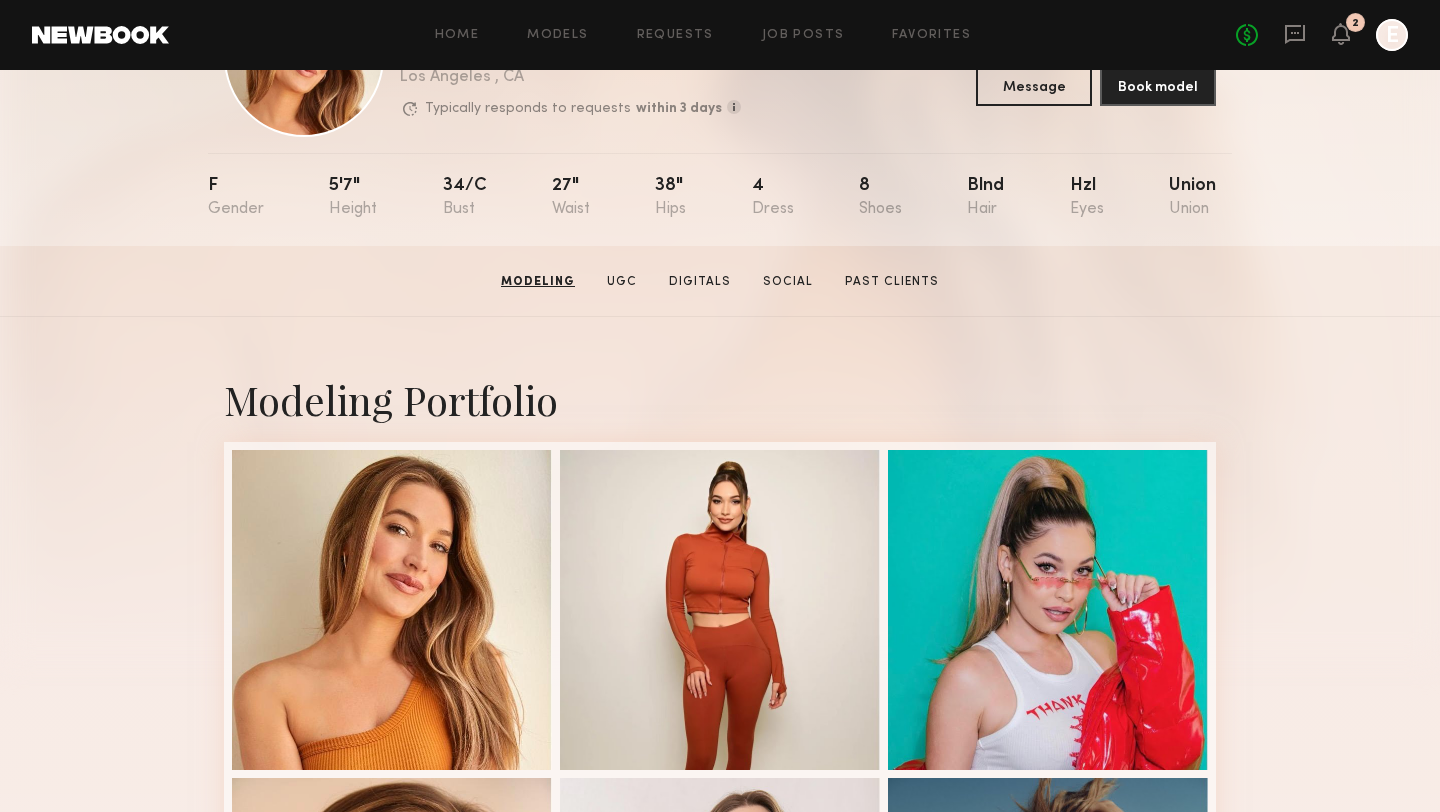 scroll, scrollTop: 0, scrollLeft: 0, axis: both 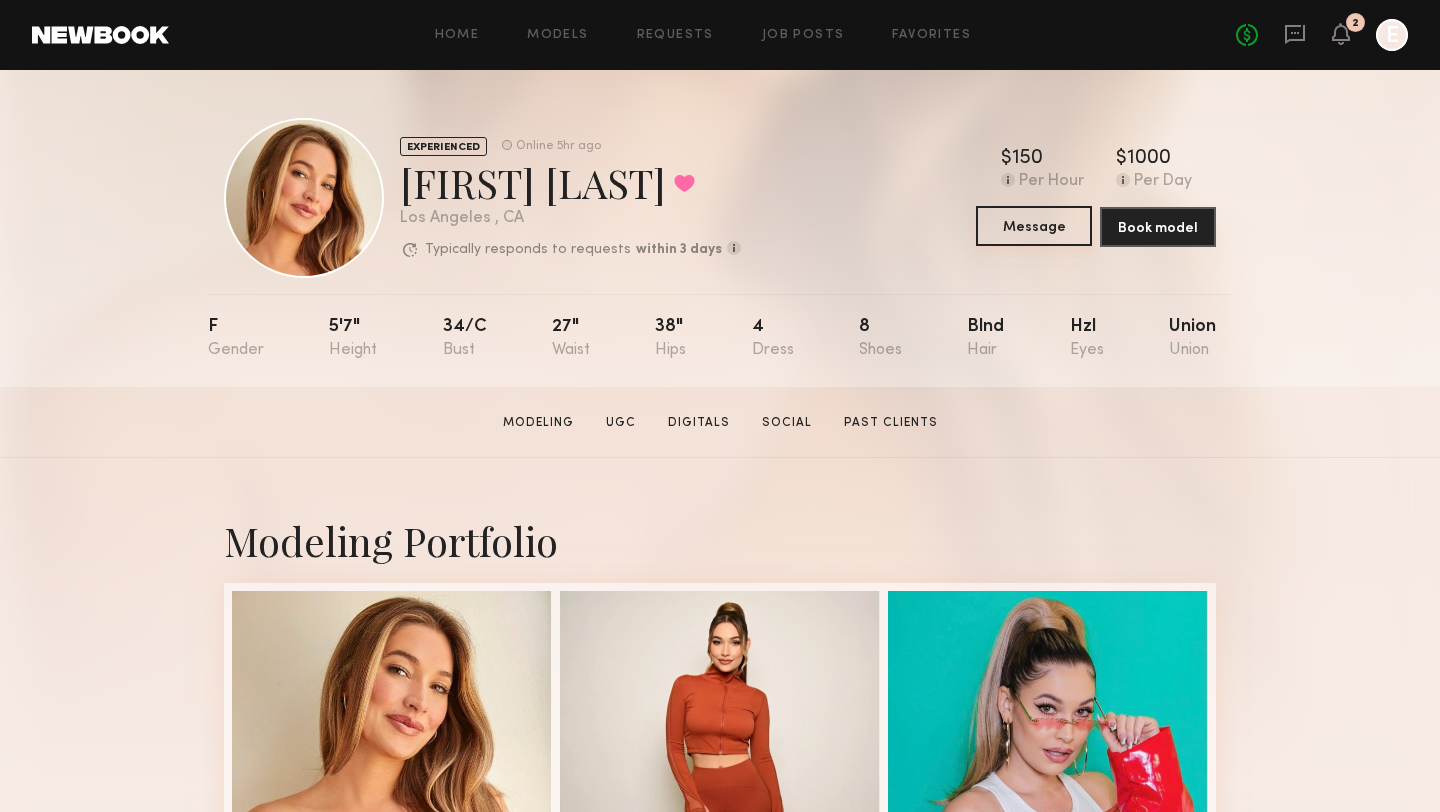 click on "Message" 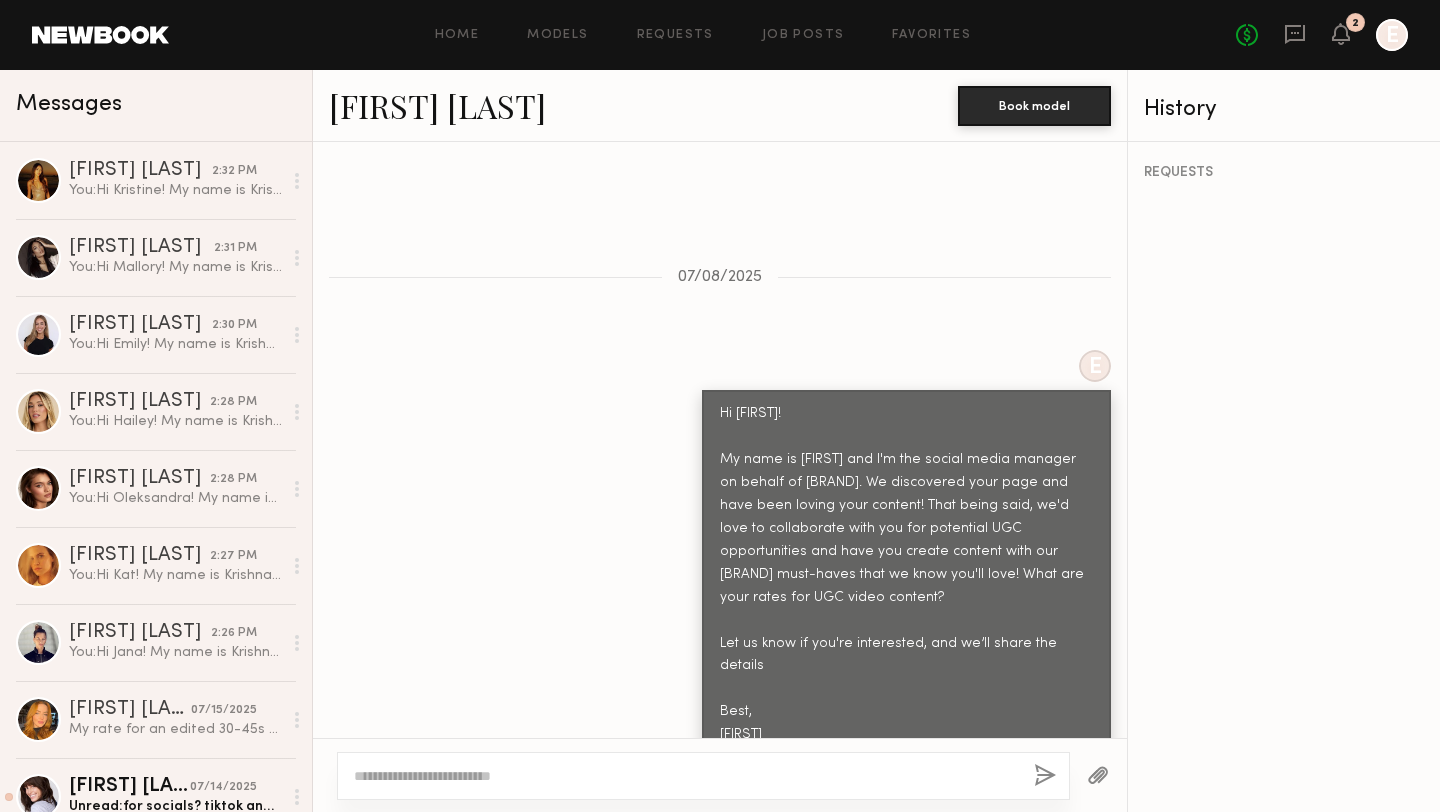 scroll, scrollTop: 668, scrollLeft: 0, axis: vertical 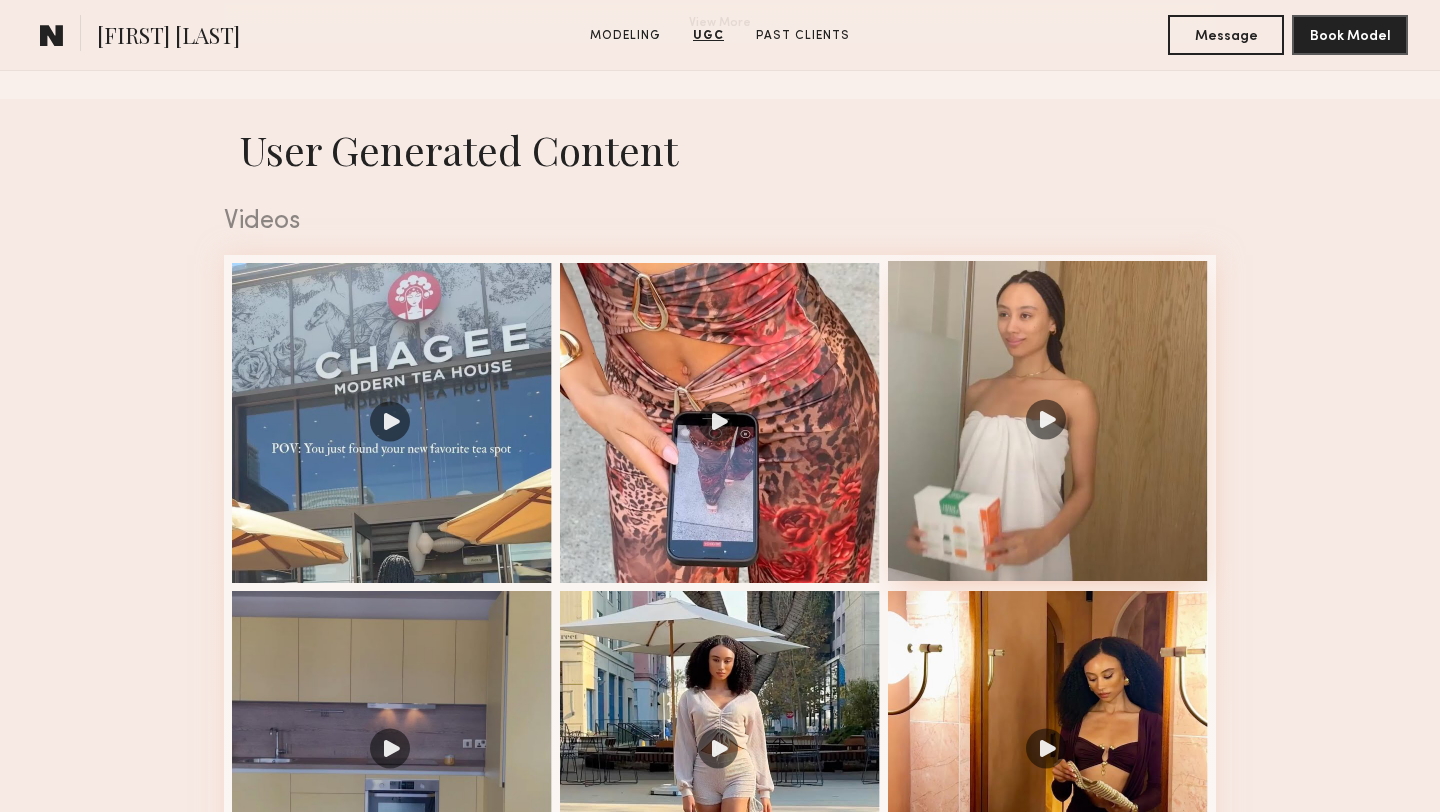 click at bounding box center (1048, 421) 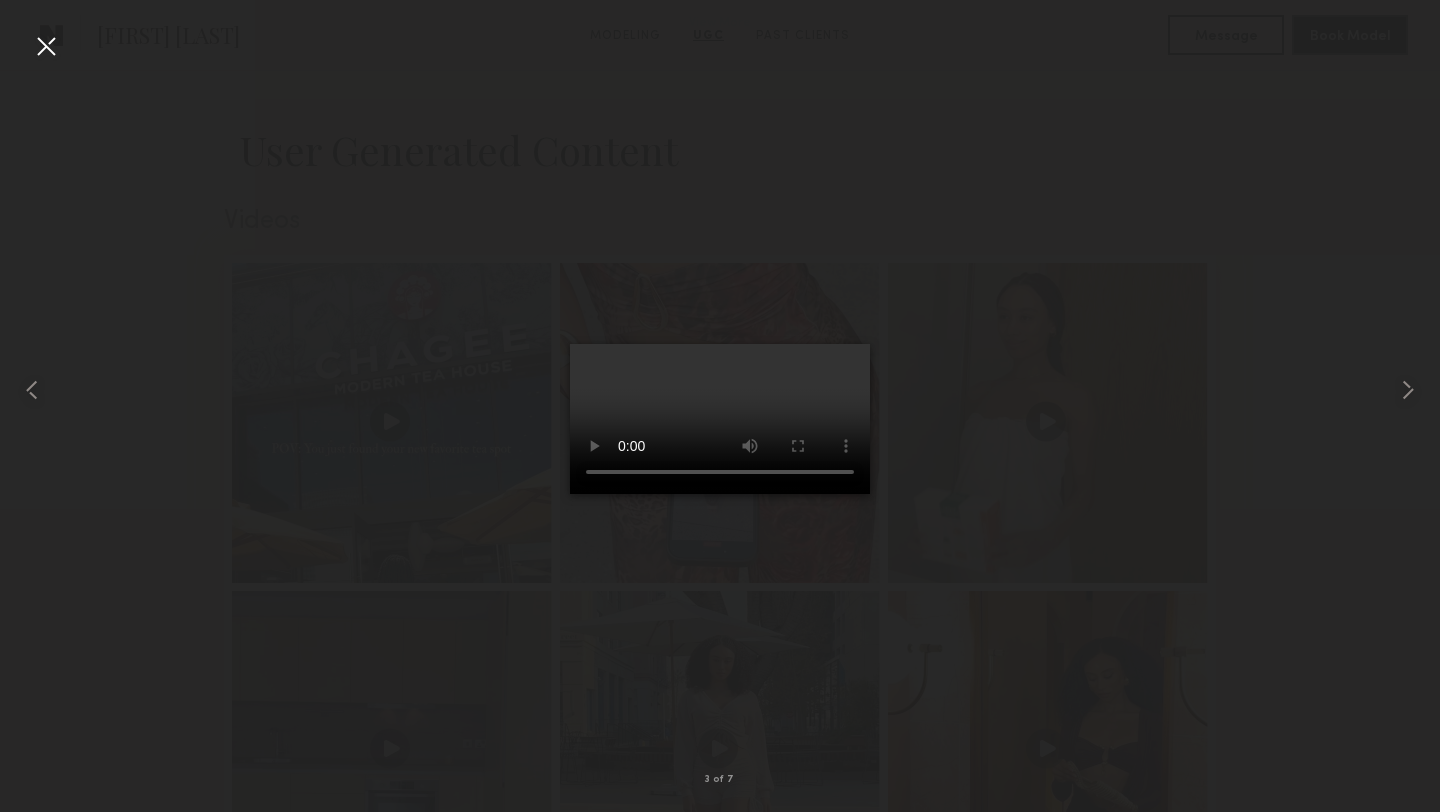 click at bounding box center (46, 46) 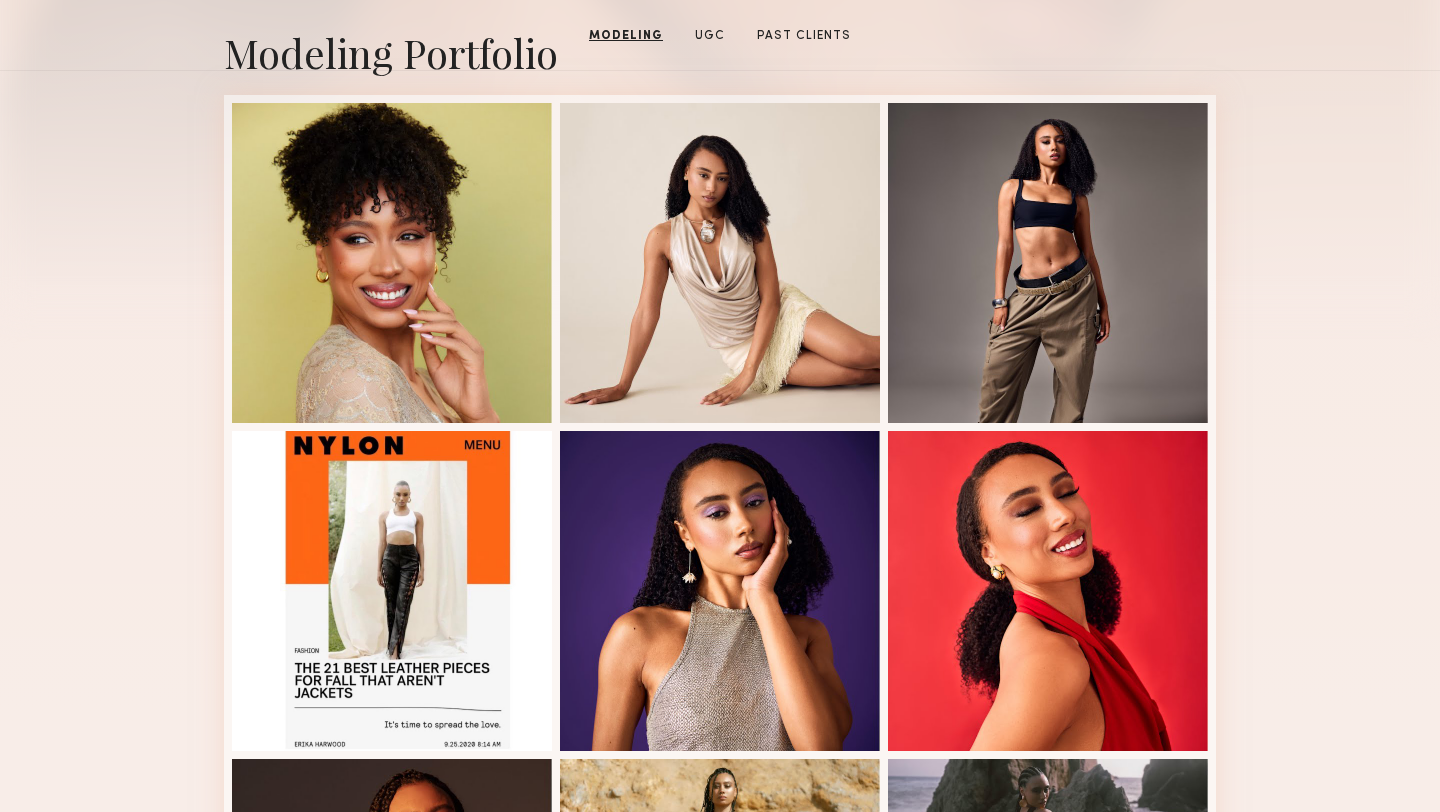 scroll, scrollTop: 0, scrollLeft: 0, axis: both 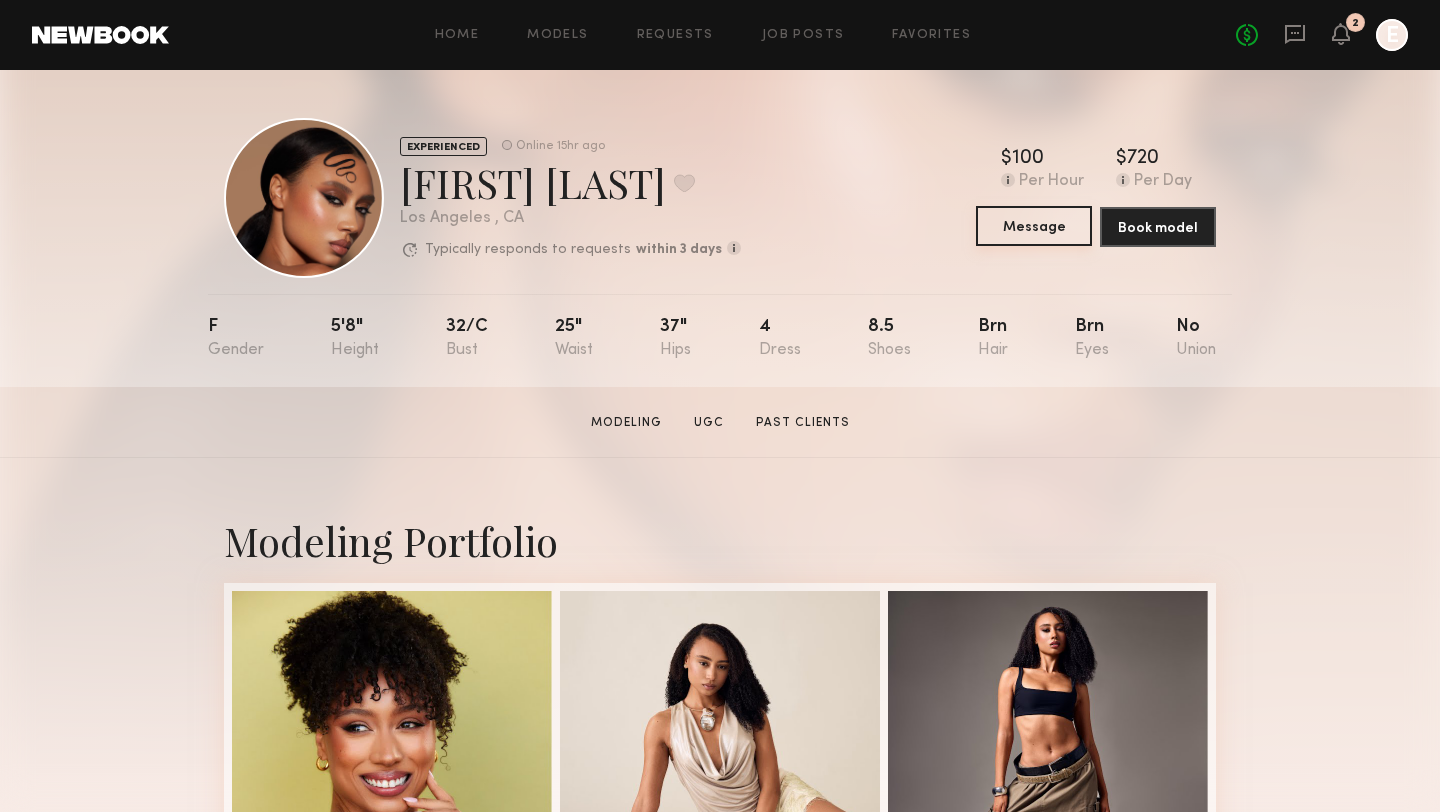 click on "Message" 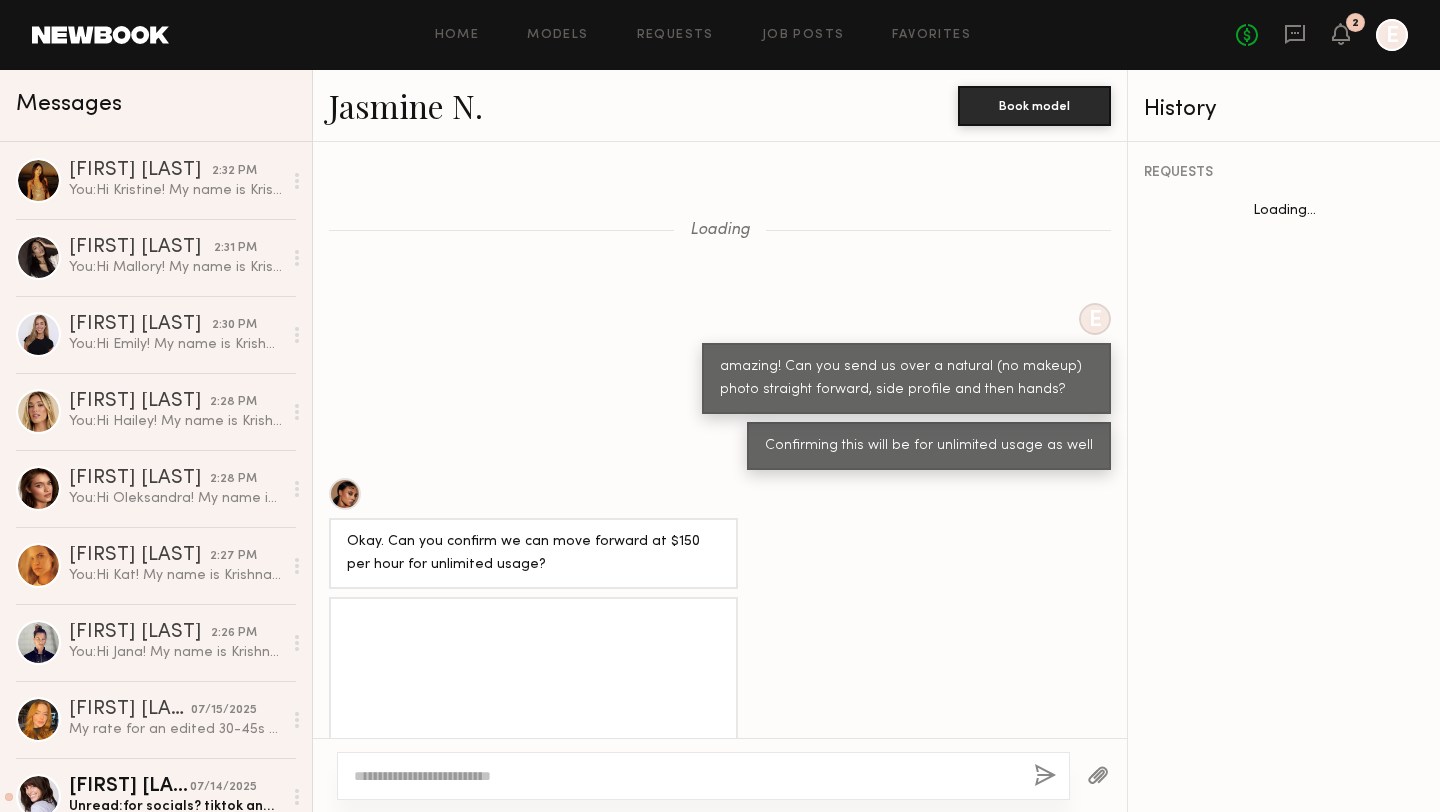 scroll, scrollTop: 2094, scrollLeft: 0, axis: vertical 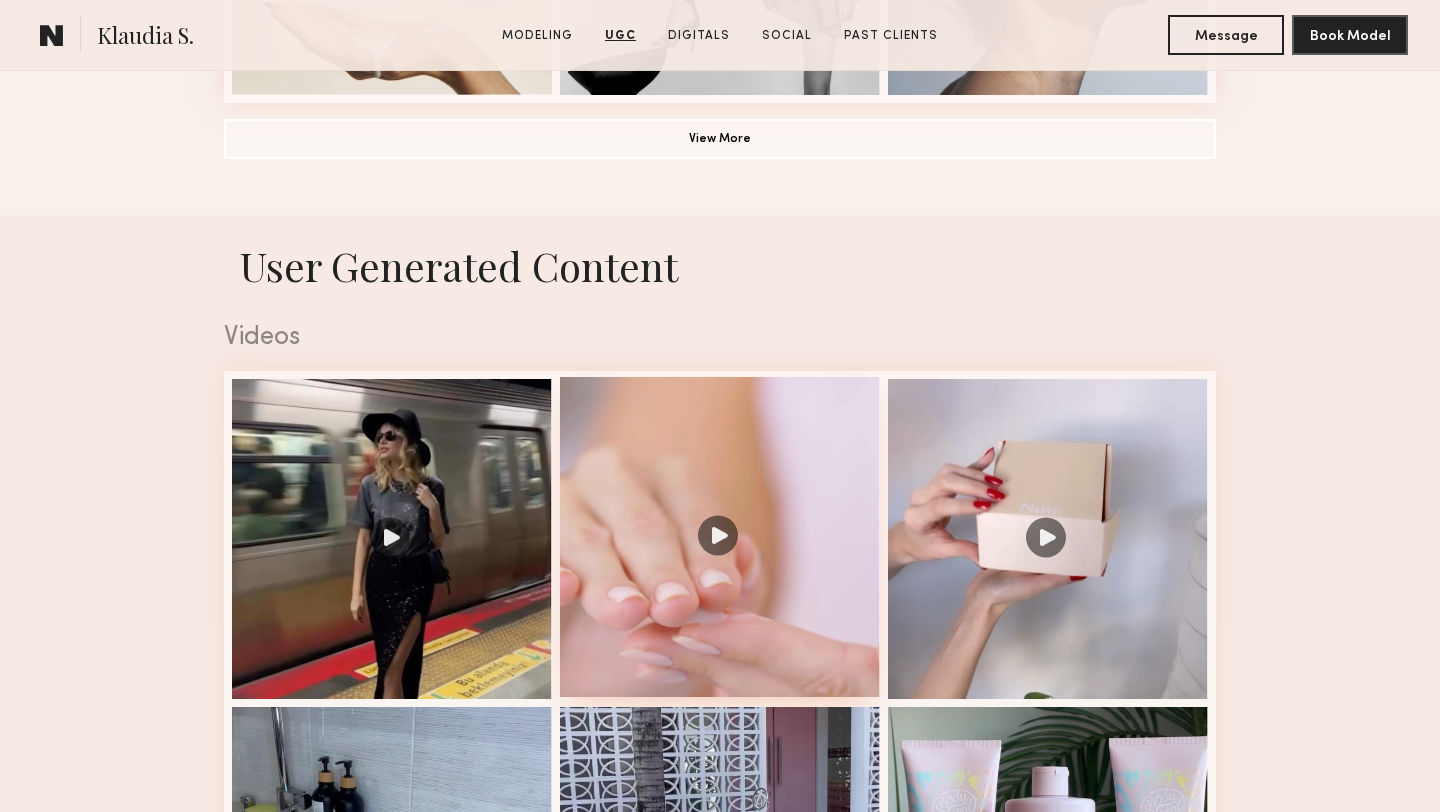 click at bounding box center [720, 537] 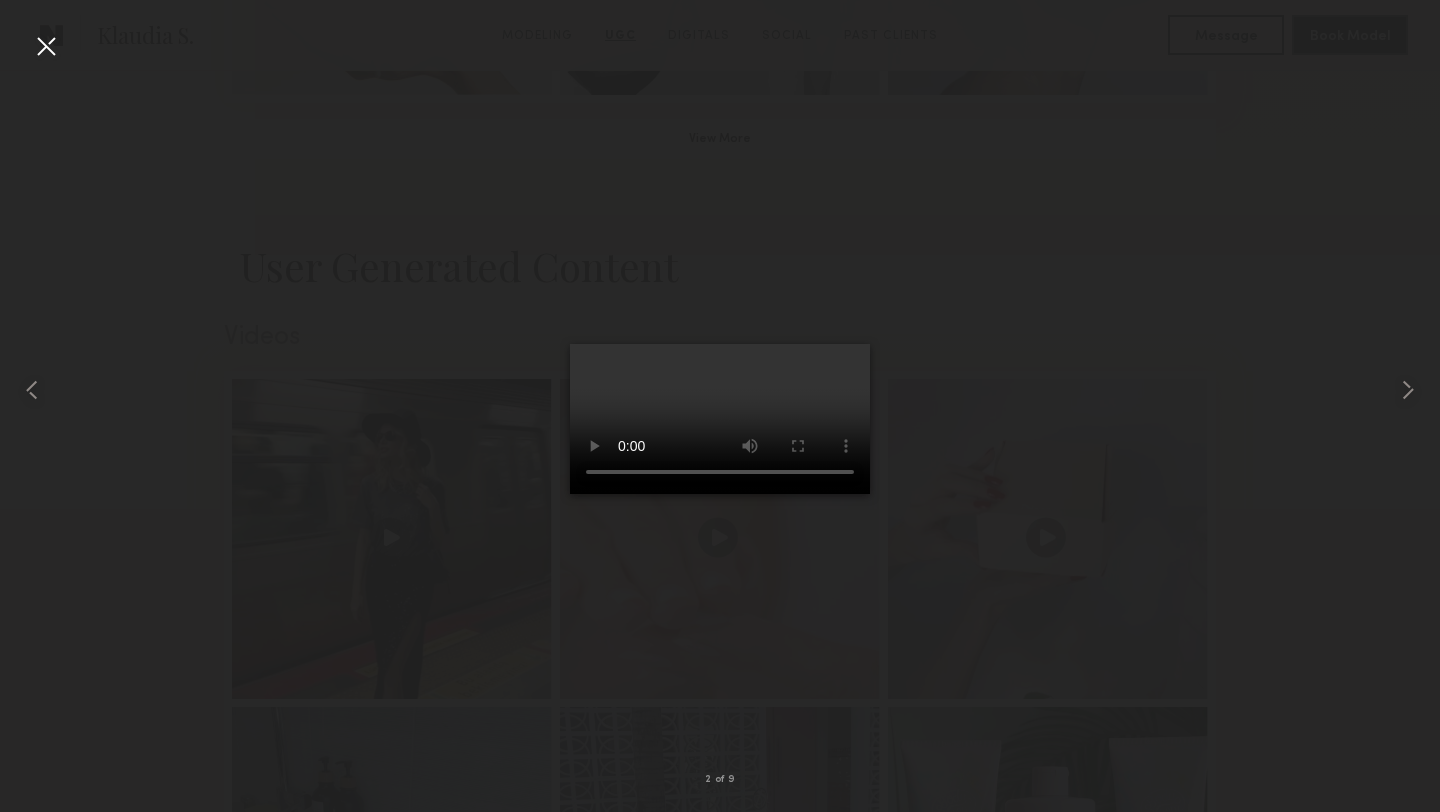 click at bounding box center [46, 46] 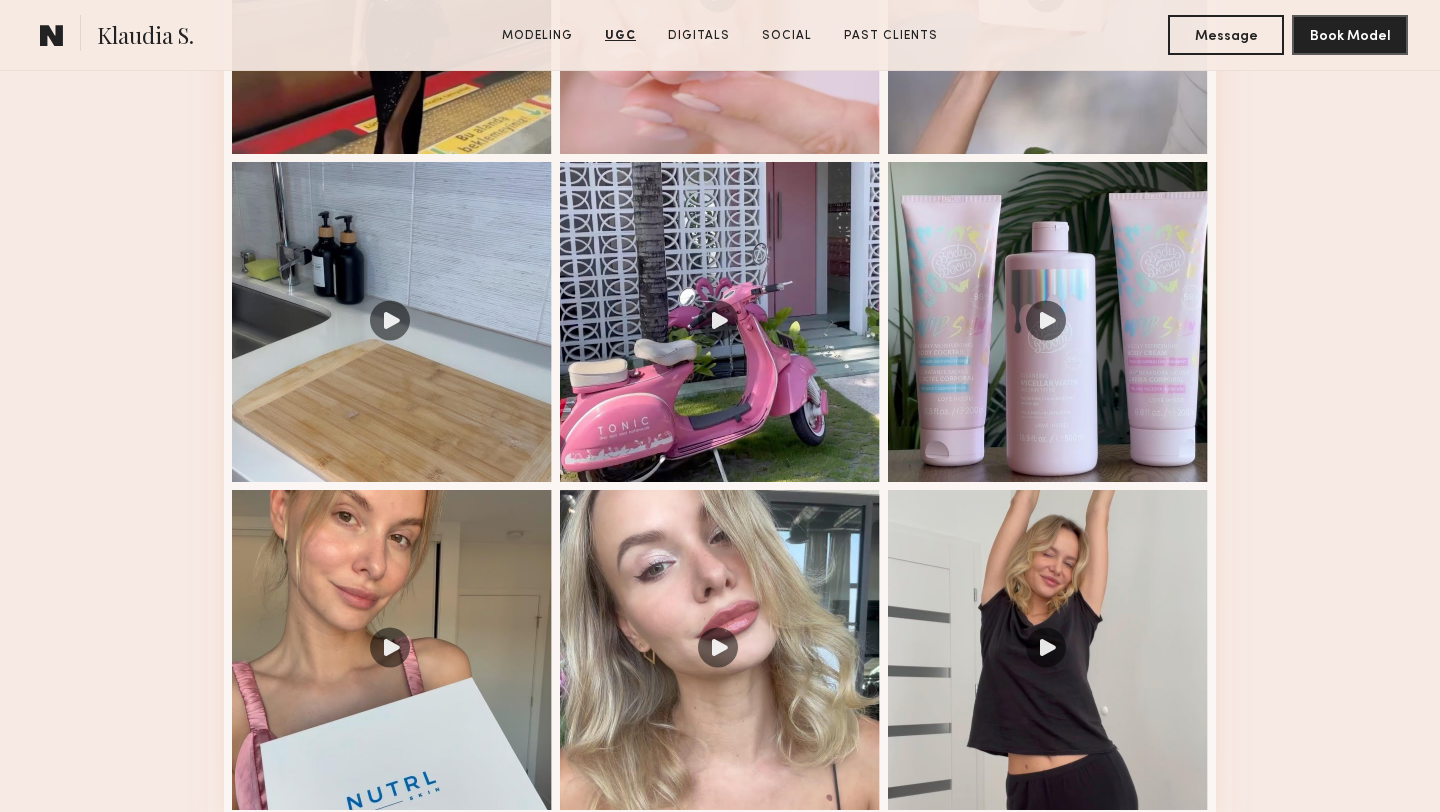scroll, scrollTop: 2084, scrollLeft: 0, axis: vertical 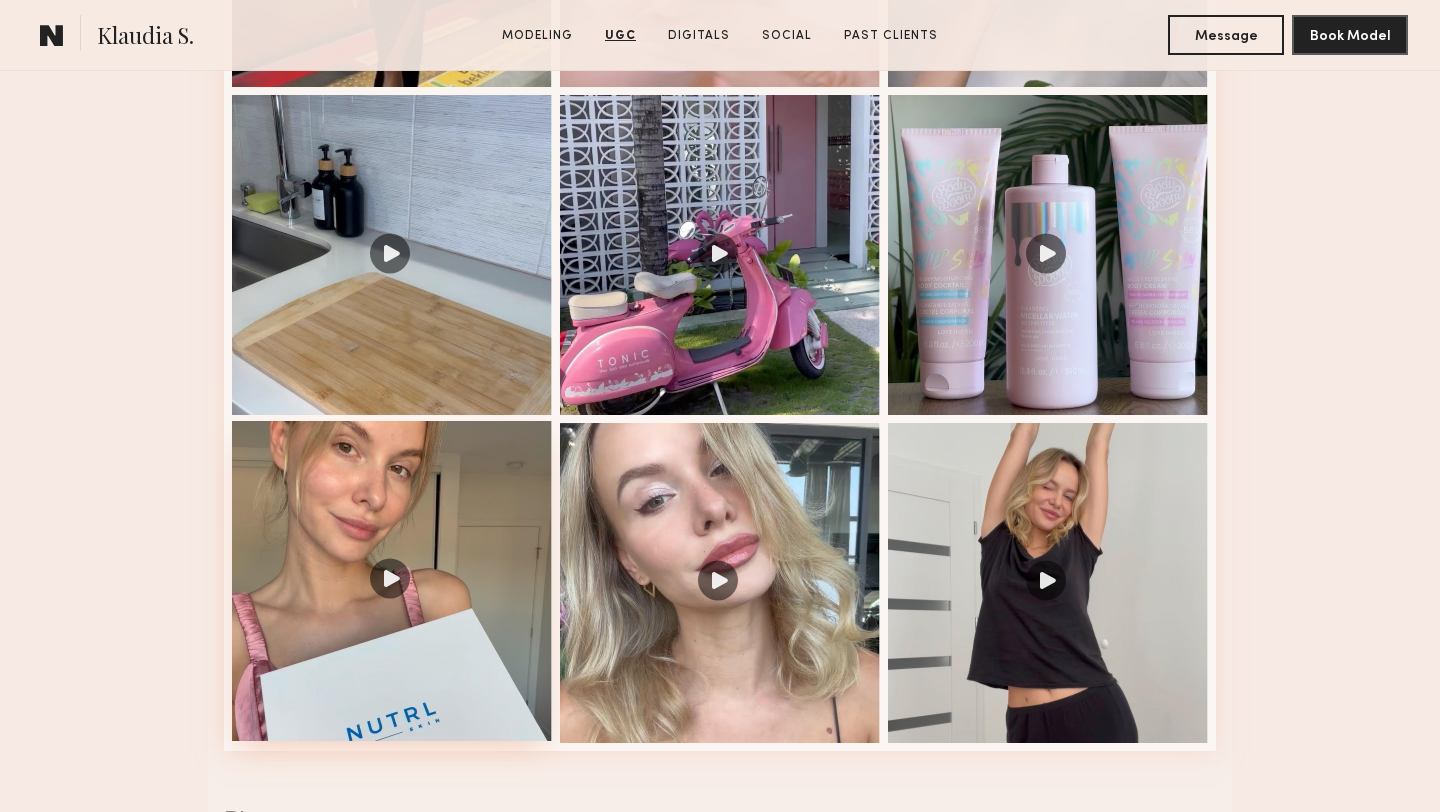 click at bounding box center [392, 581] 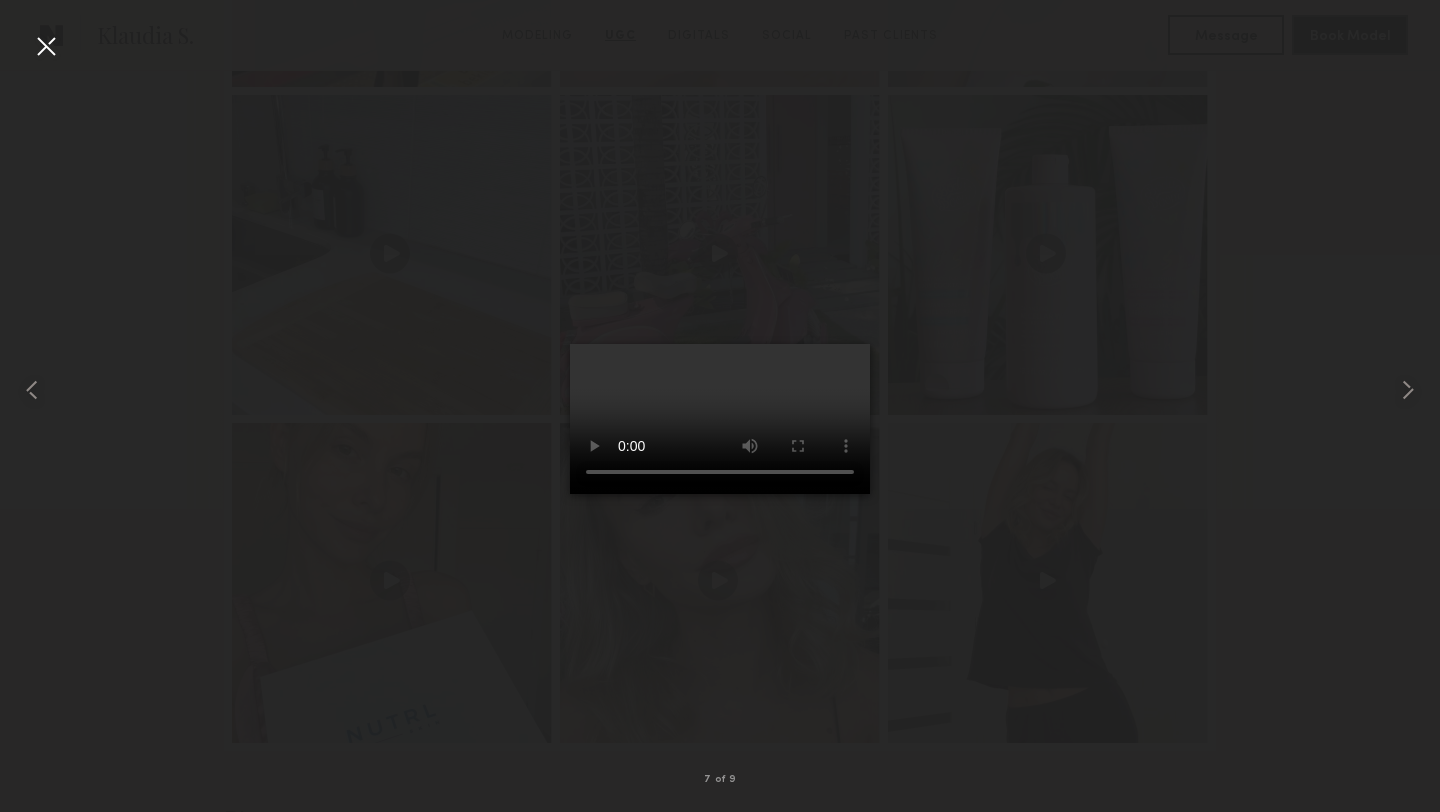 click at bounding box center [46, 46] 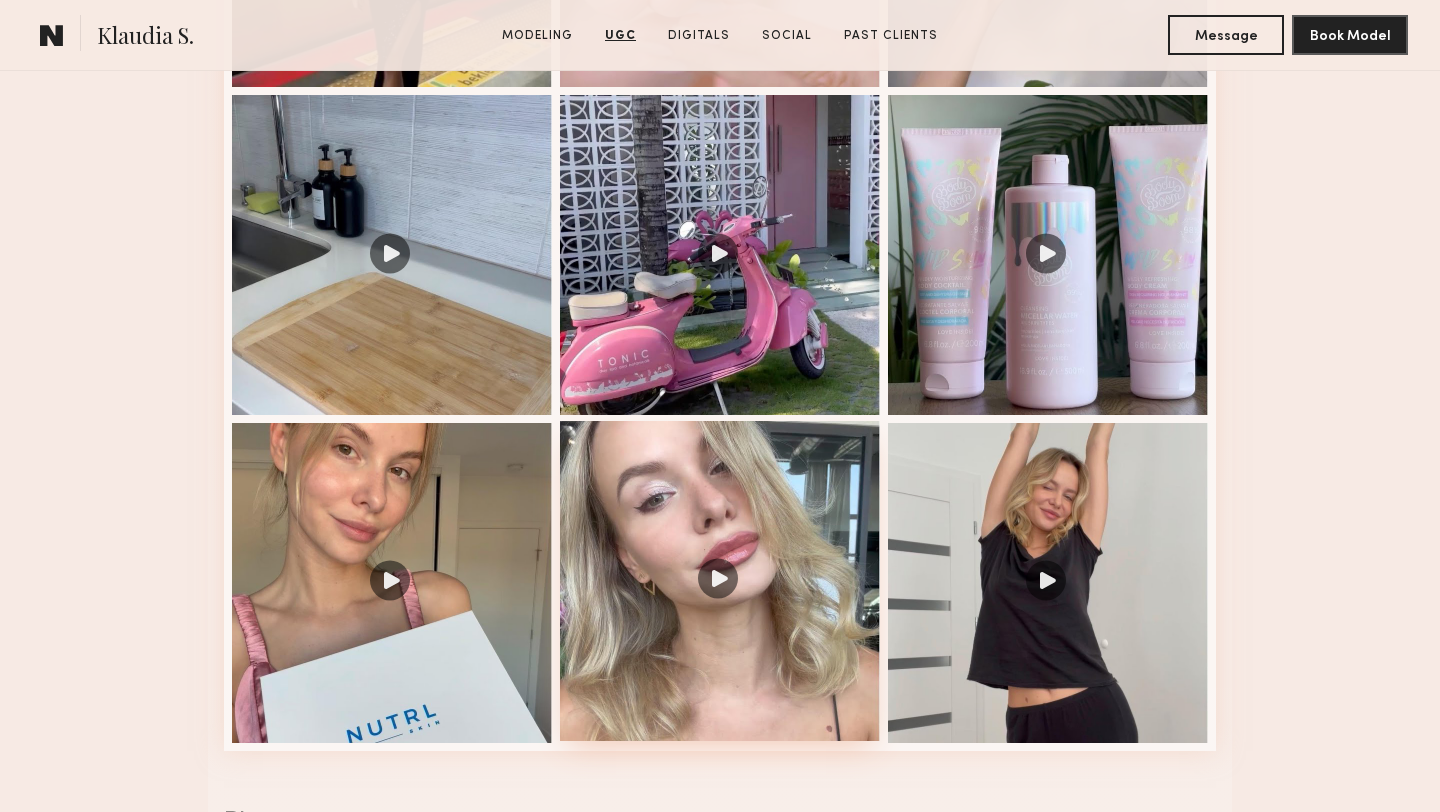 click at bounding box center (720, 581) 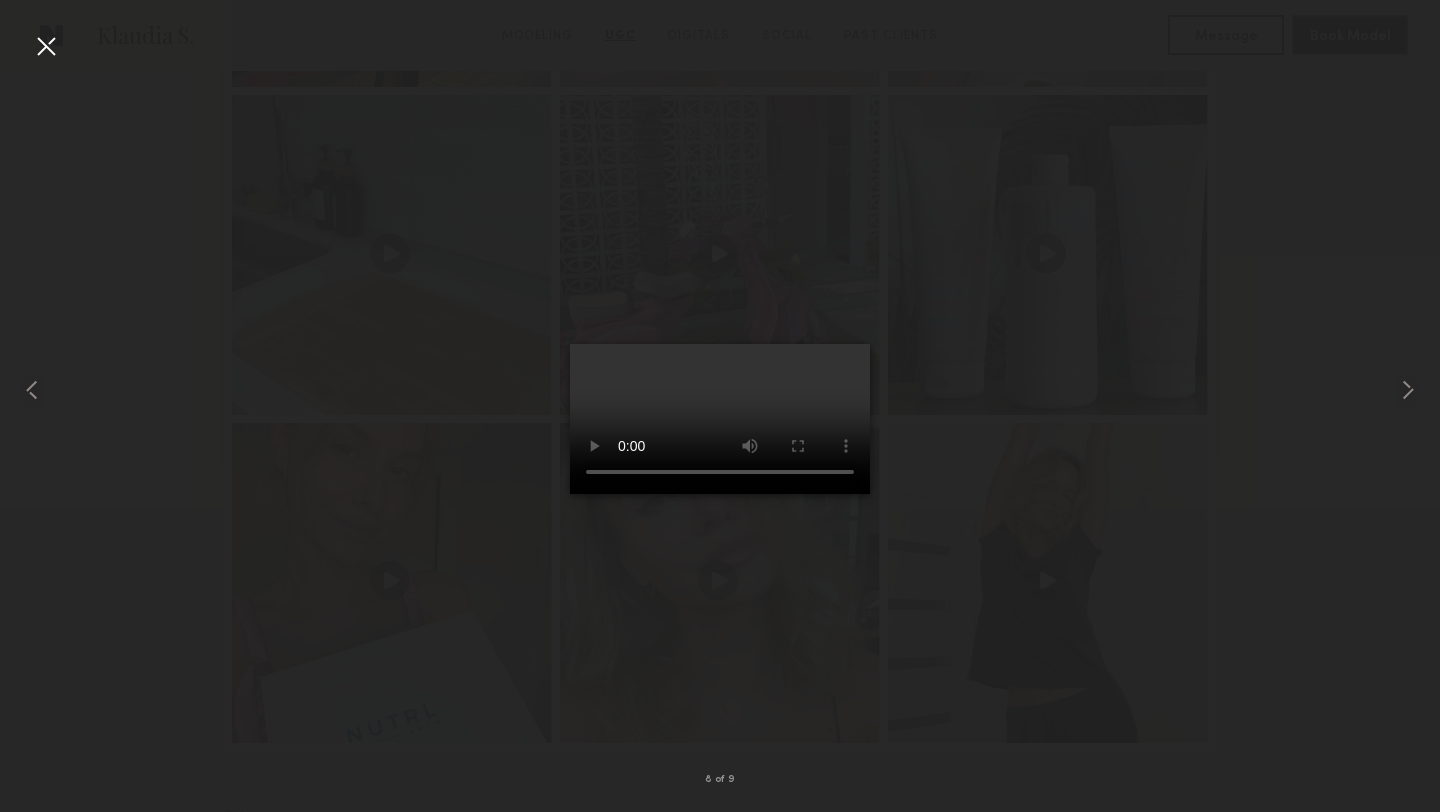 click at bounding box center (46, 46) 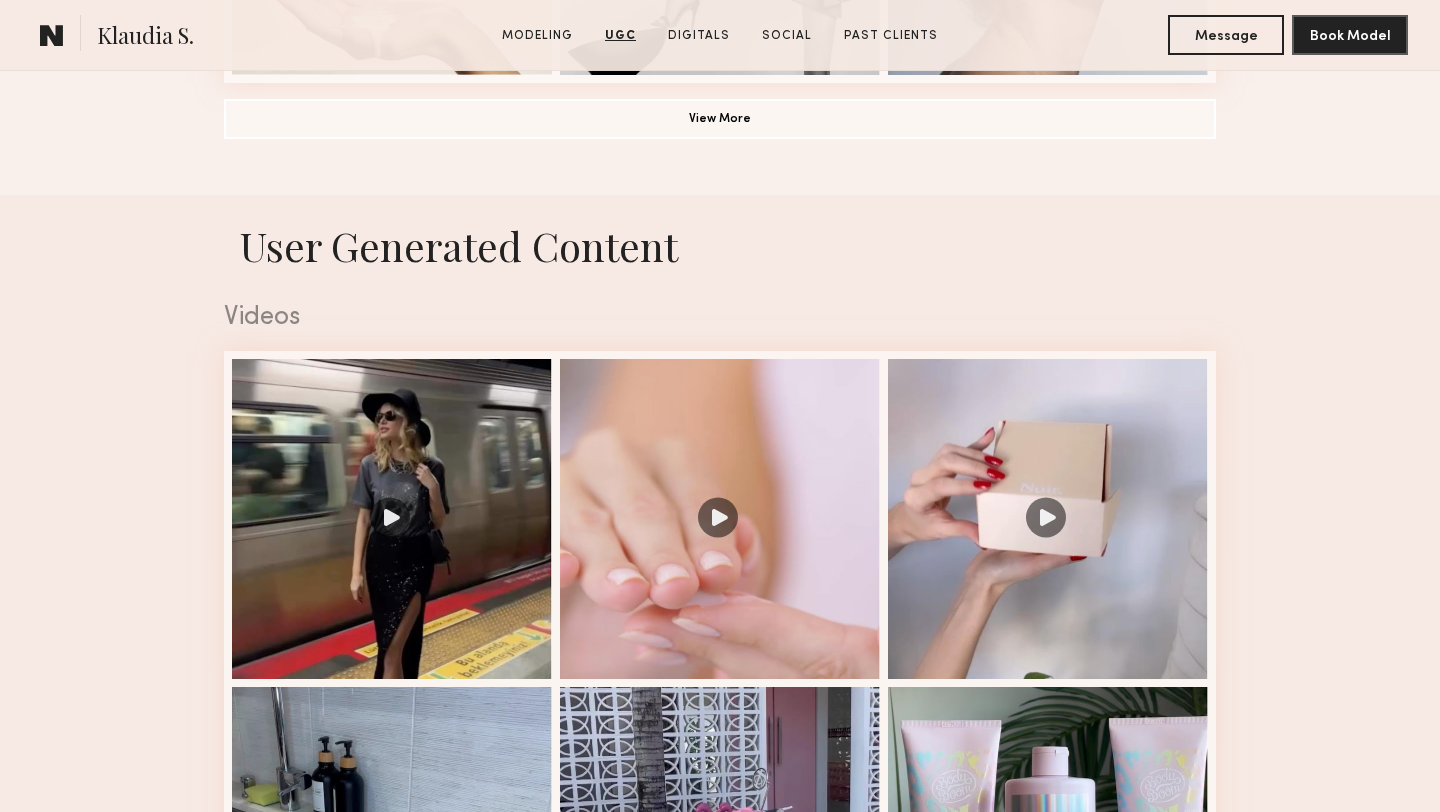 scroll, scrollTop: 1142, scrollLeft: 0, axis: vertical 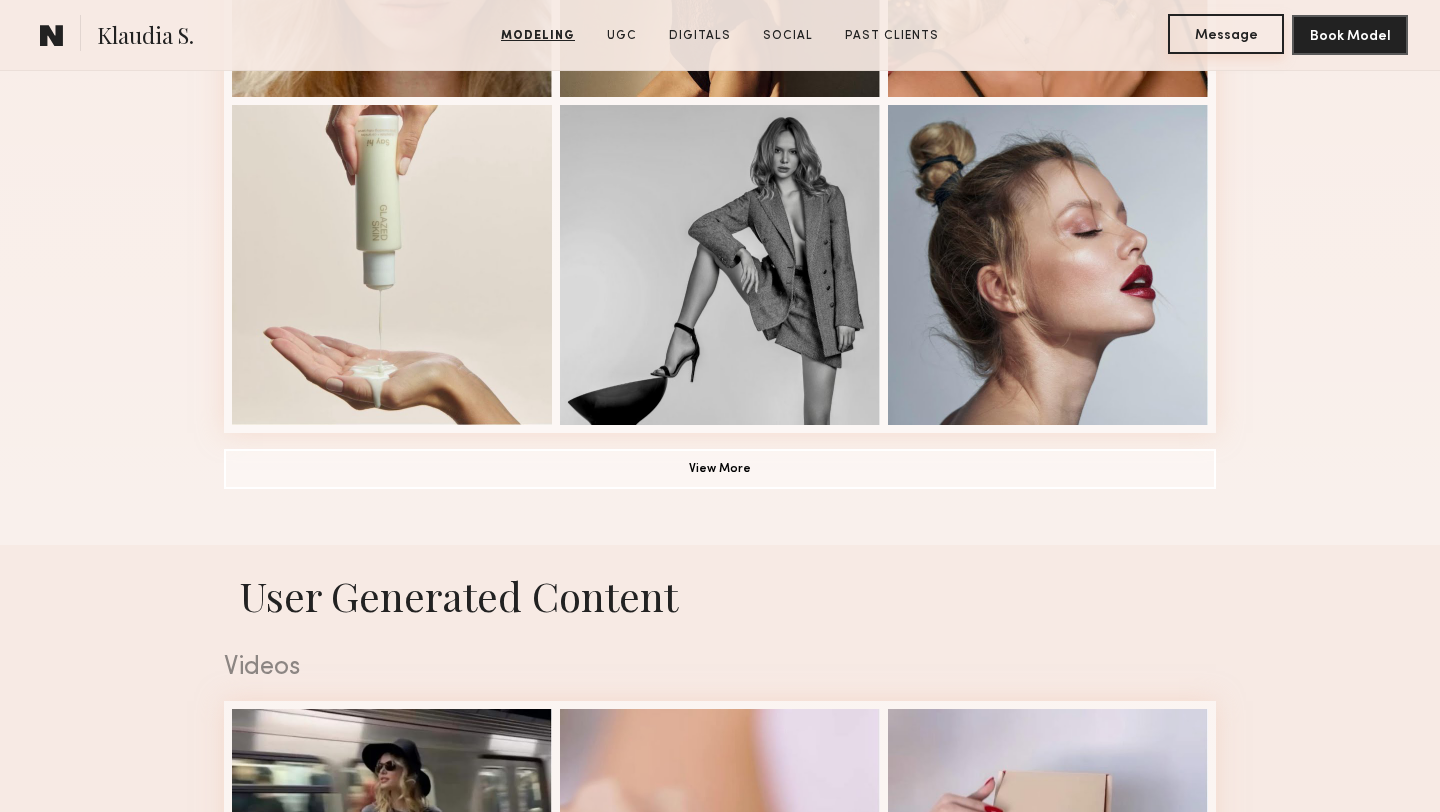 click on "Message" 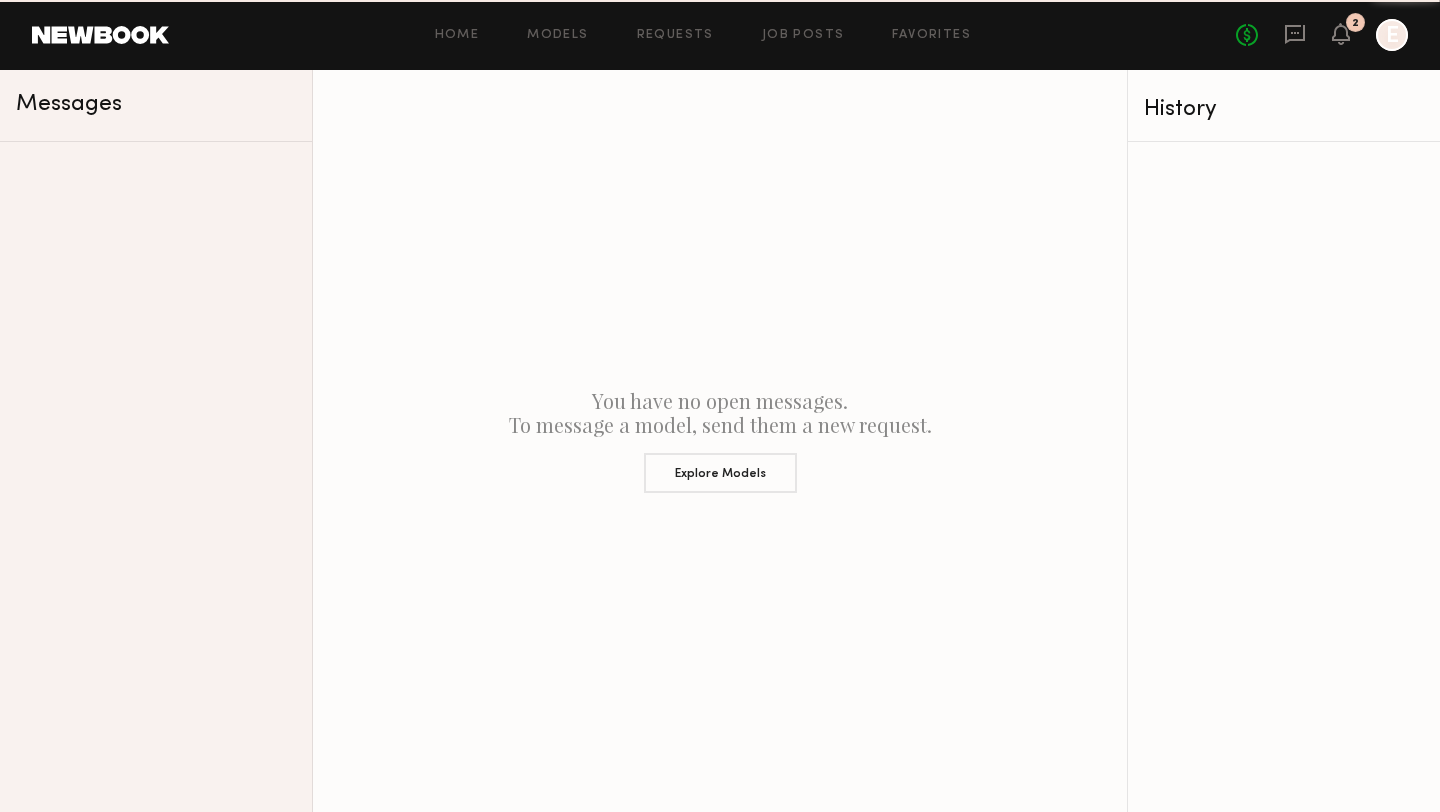 scroll, scrollTop: 0, scrollLeft: 0, axis: both 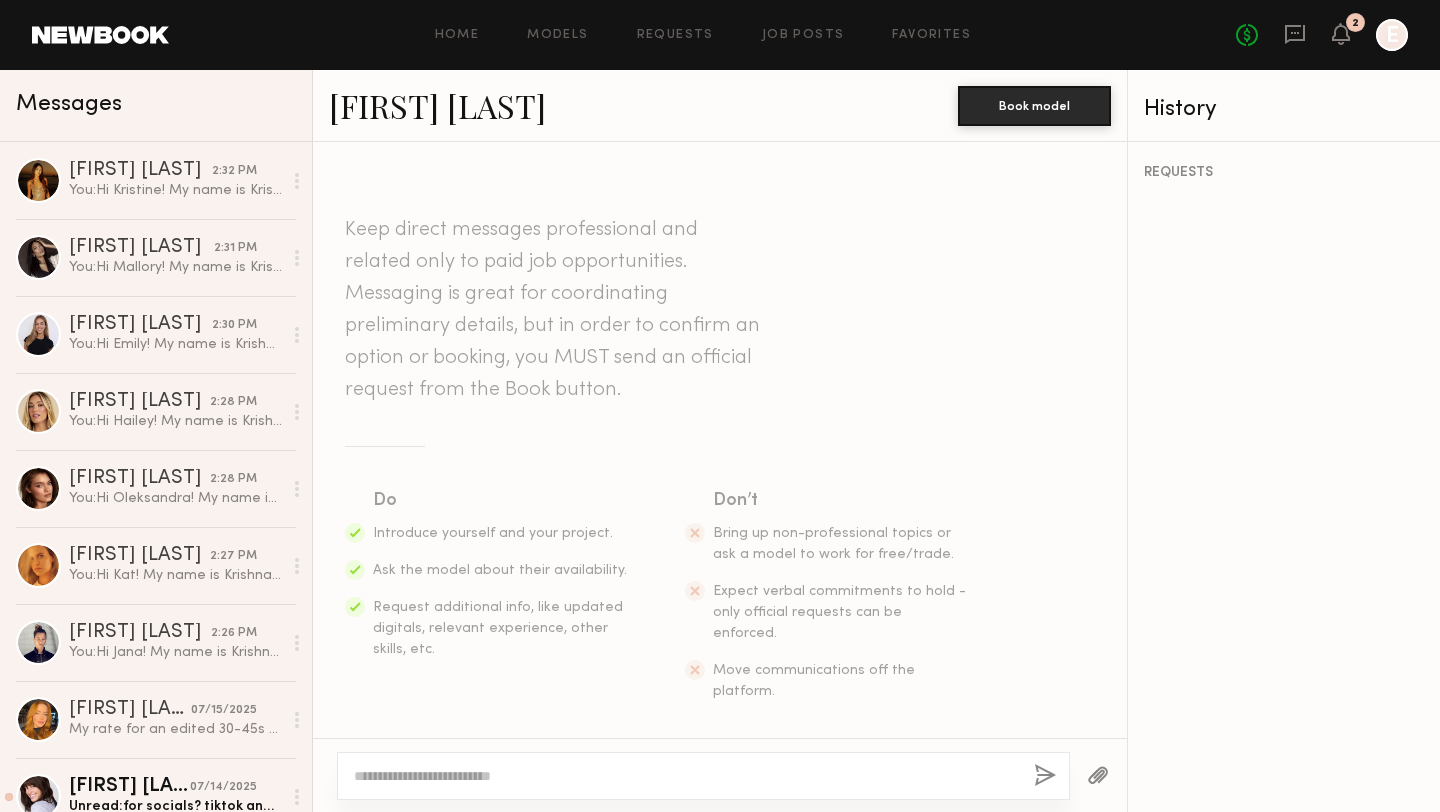 click 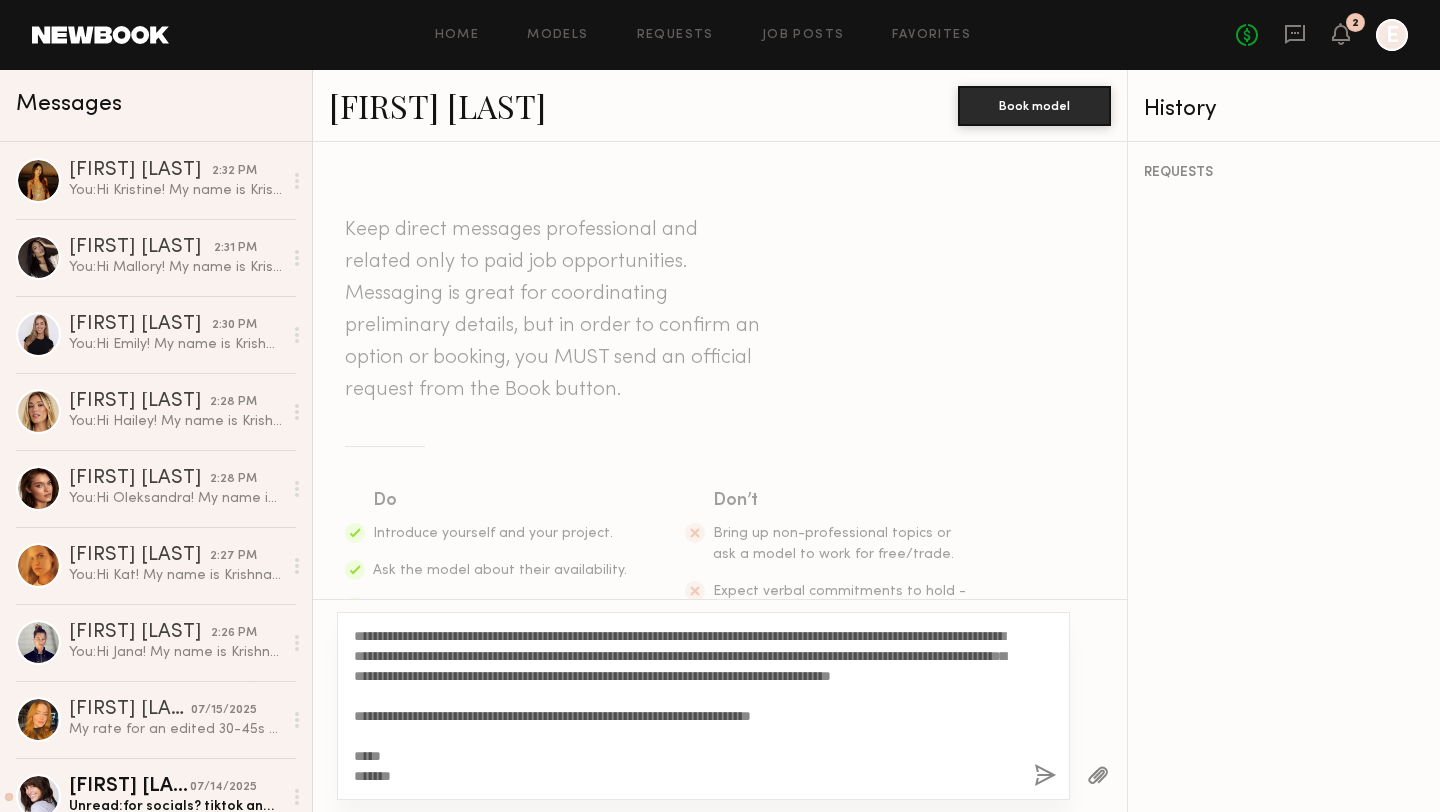 scroll, scrollTop: 0, scrollLeft: 0, axis: both 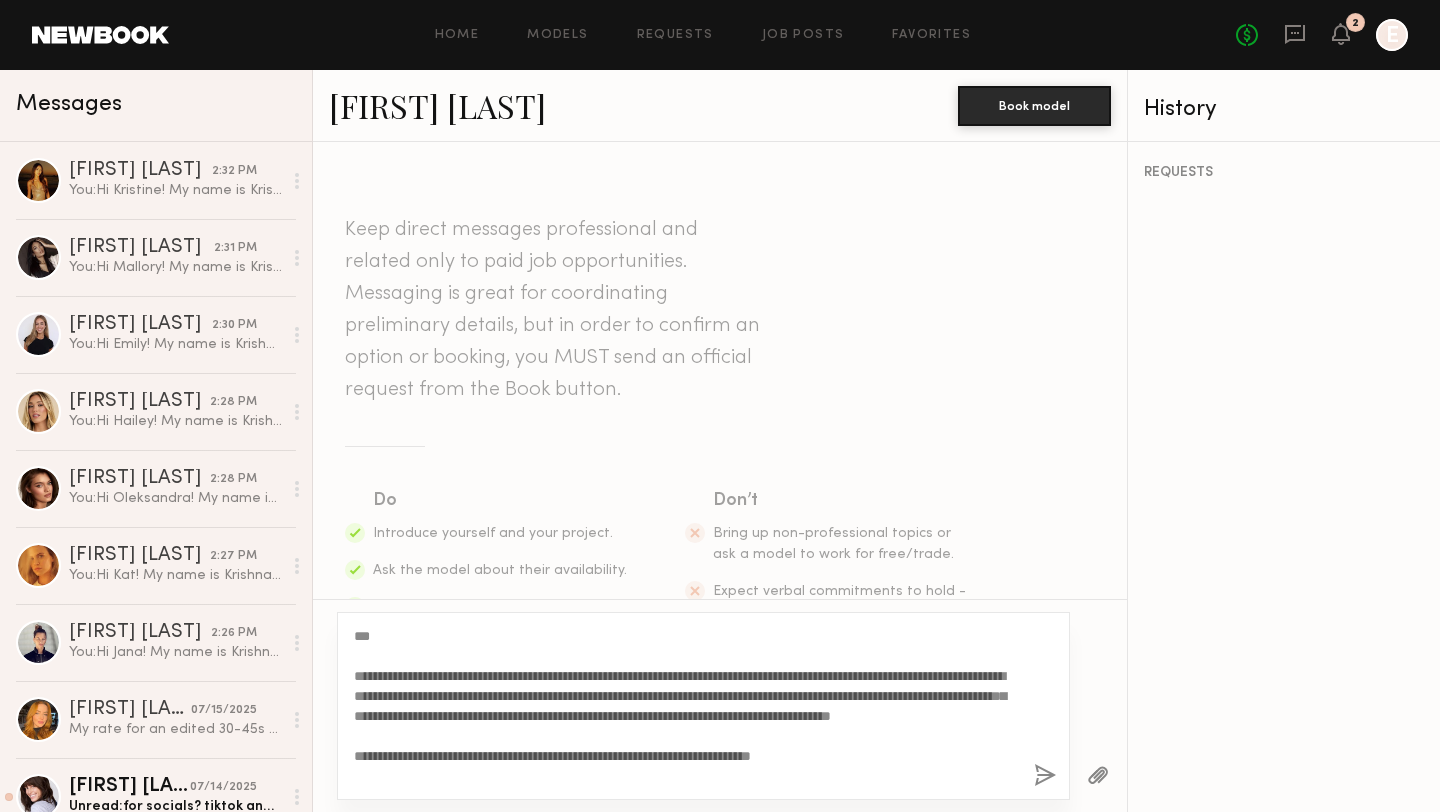 click on "**********" 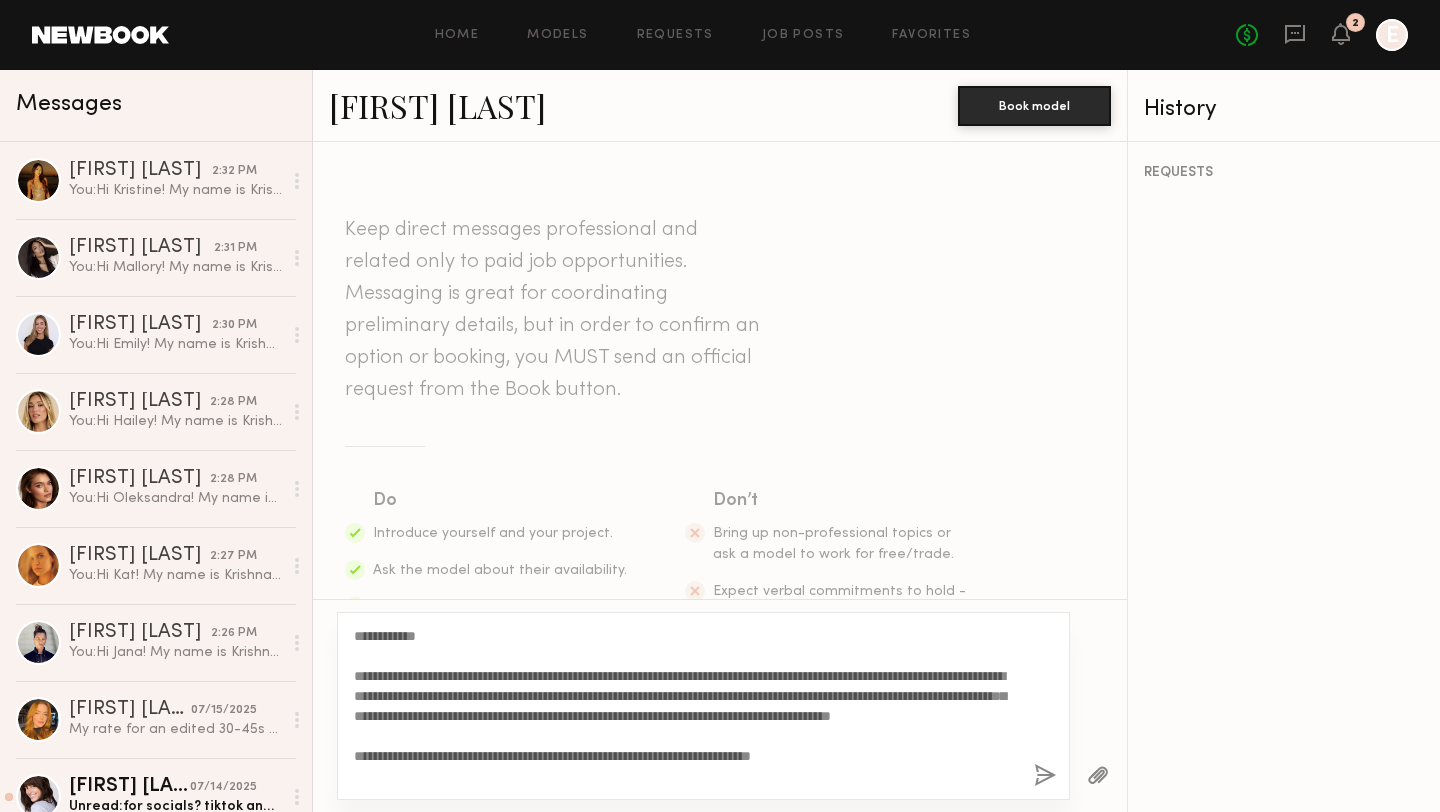 drag, startPoint x: 947, startPoint y: 674, endPoint x: 857, endPoint y: 671, distance: 90.04999 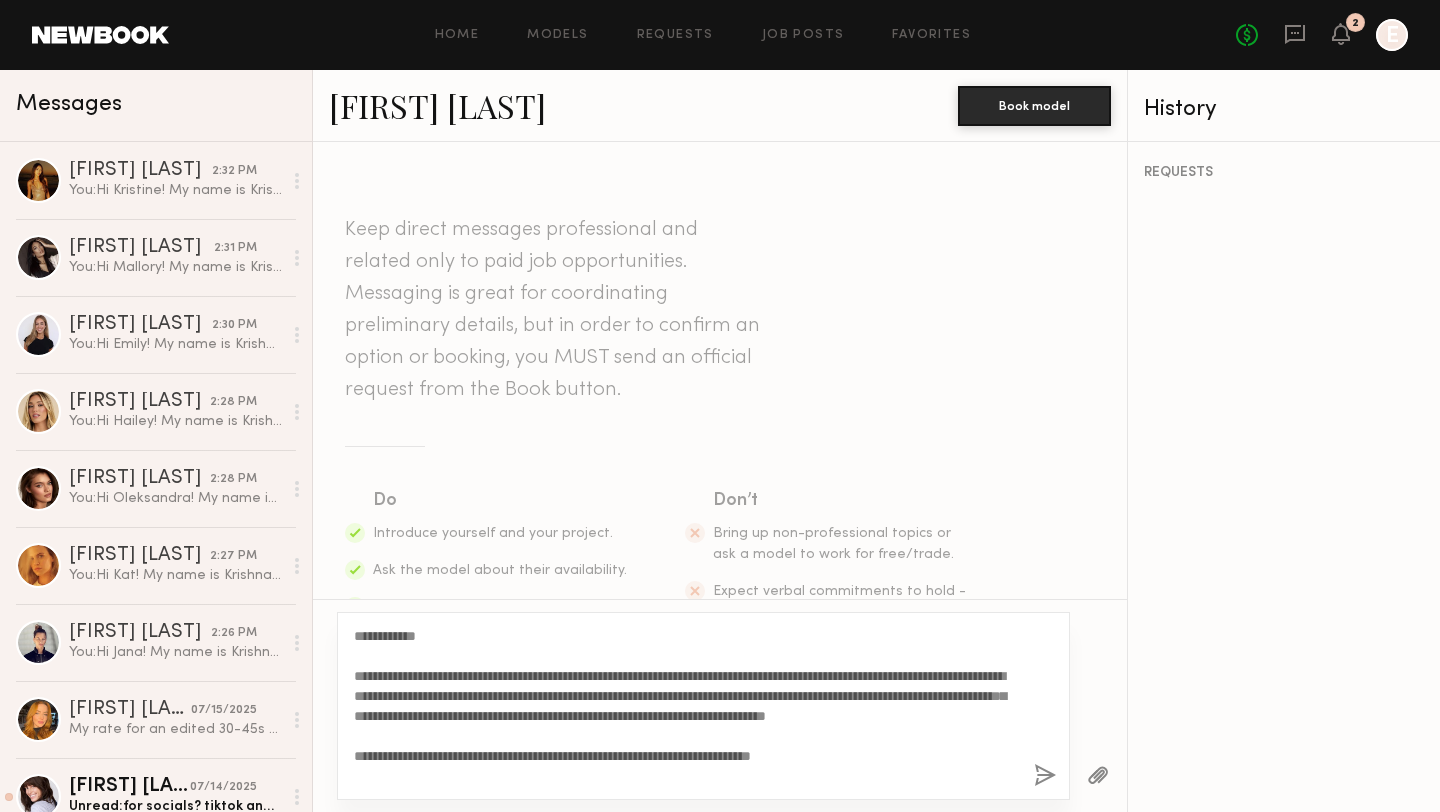 type on "**********" 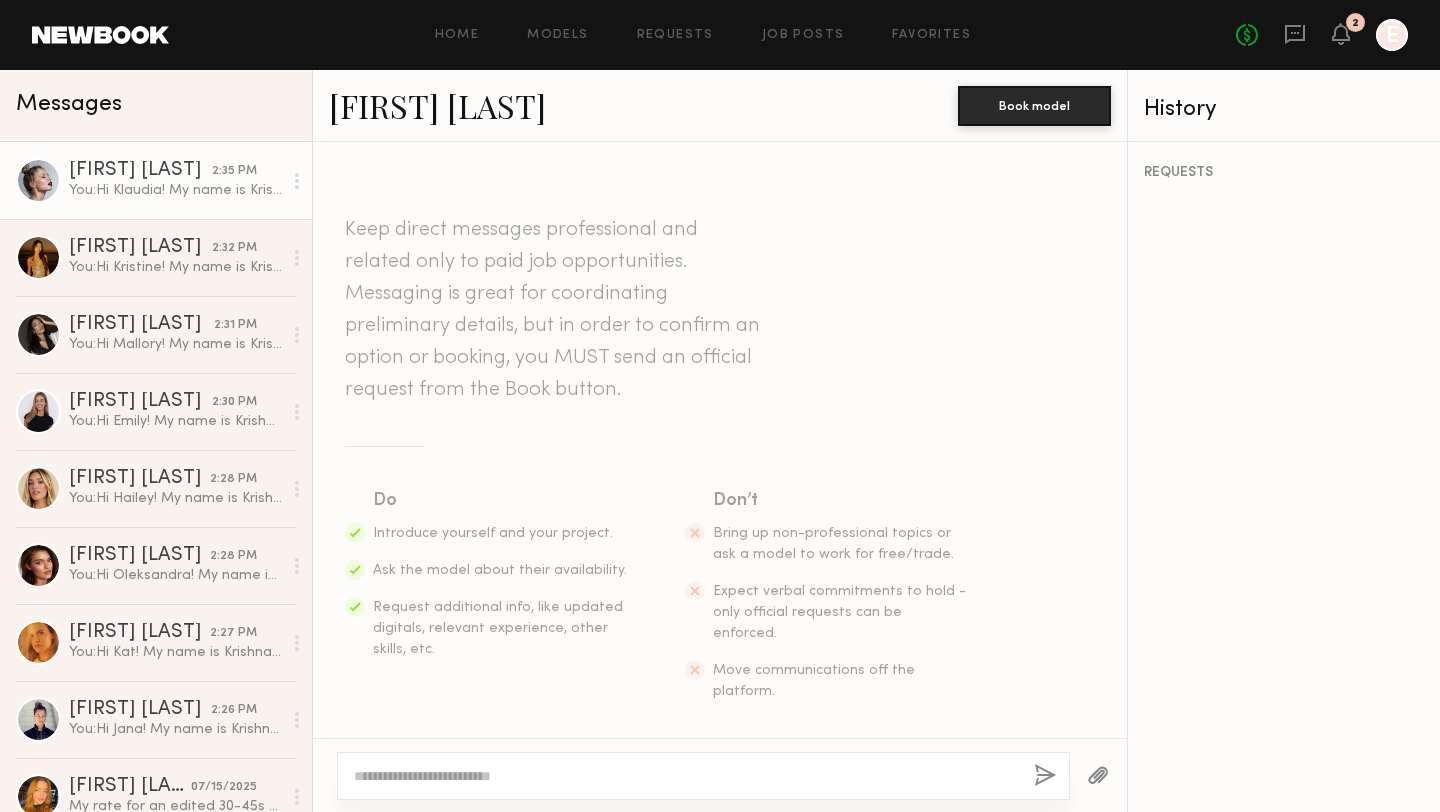 scroll, scrollTop: 566, scrollLeft: 0, axis: vertical 